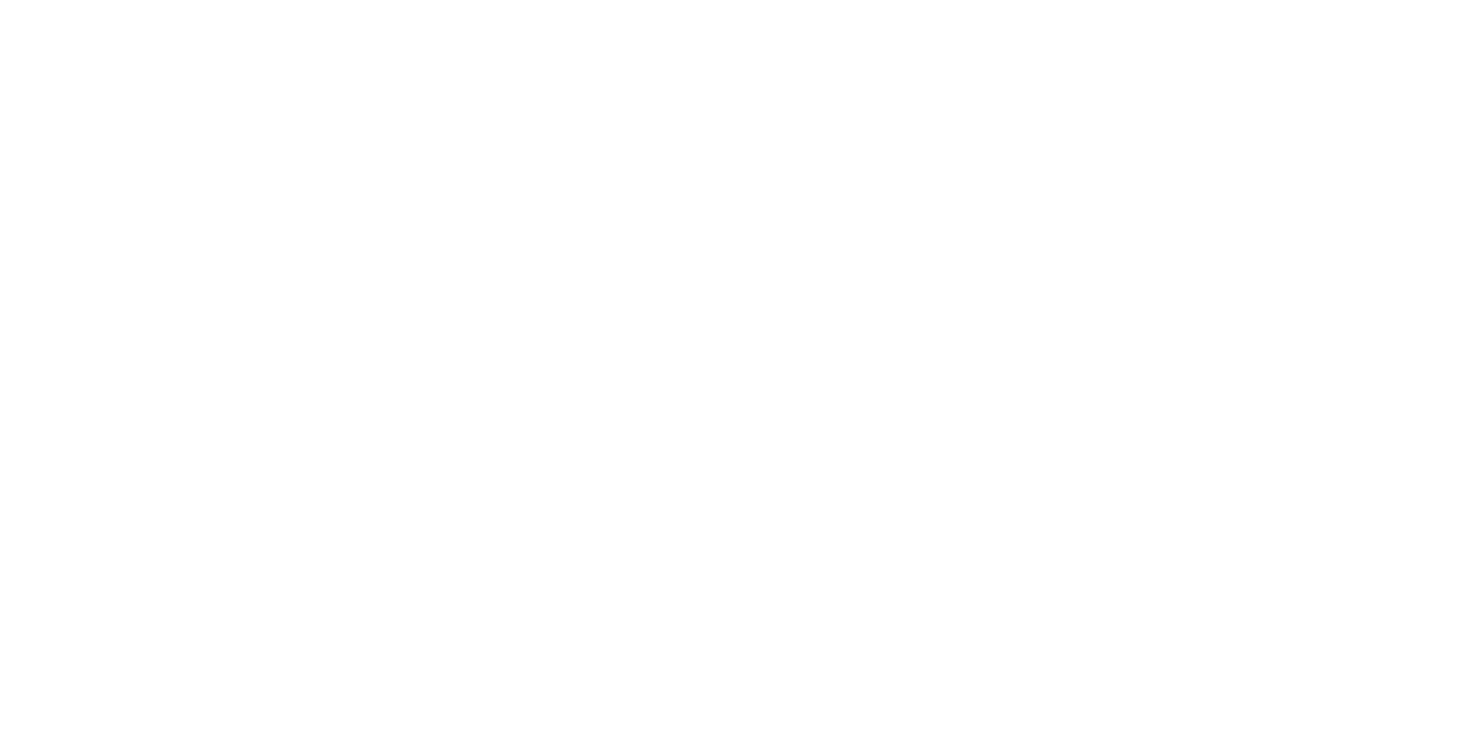 scroll, scrollTop: 0, scrollLeft: 0, axis: both 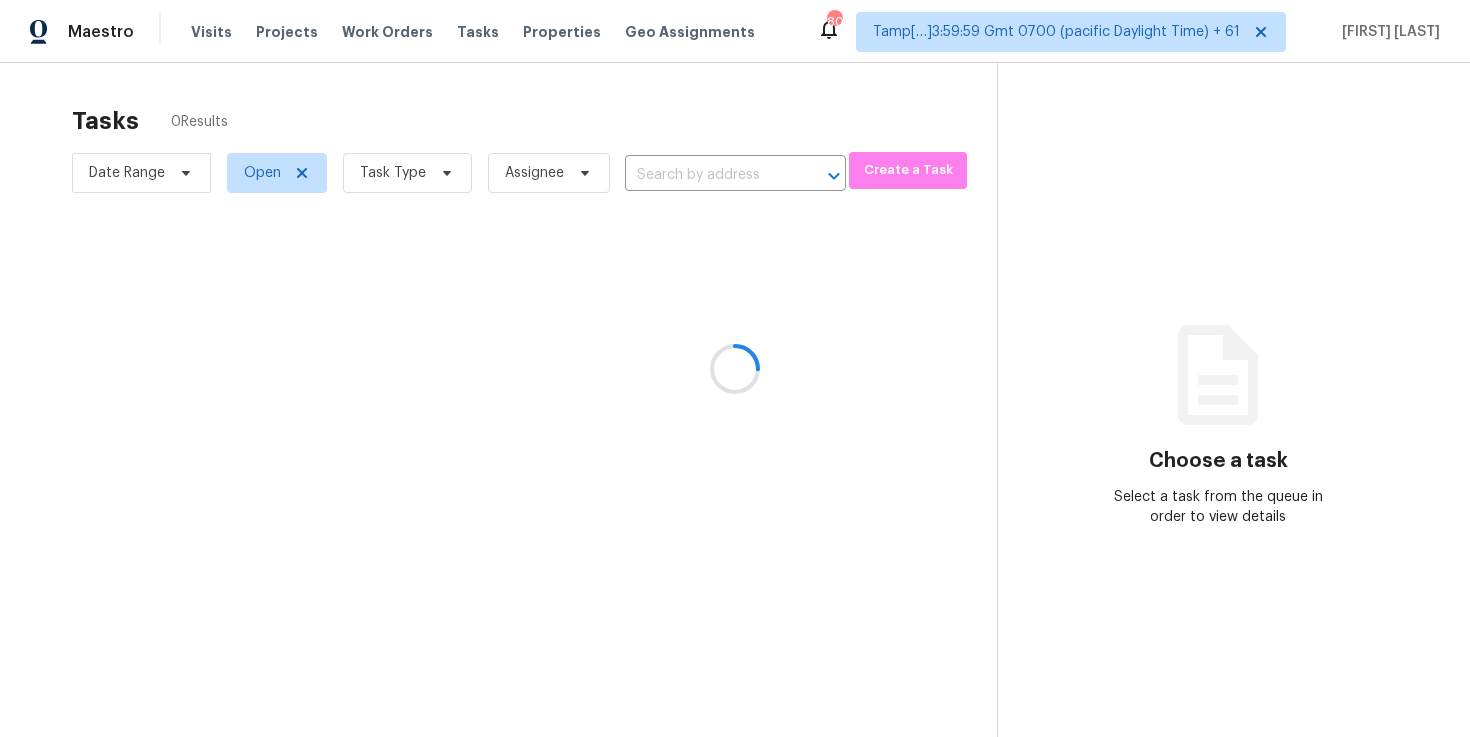 click at bounding box center [735, 368] 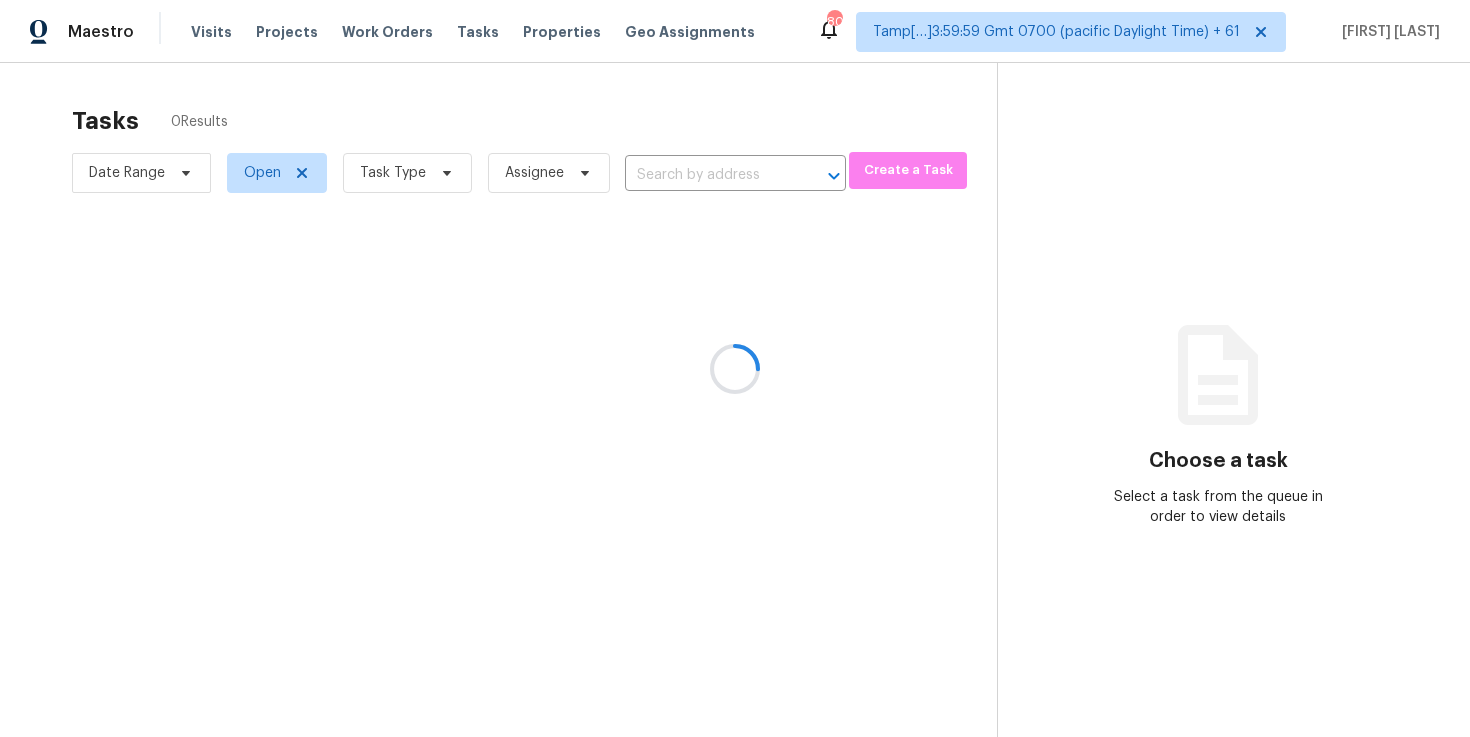 click at bounding box center (735, 368) 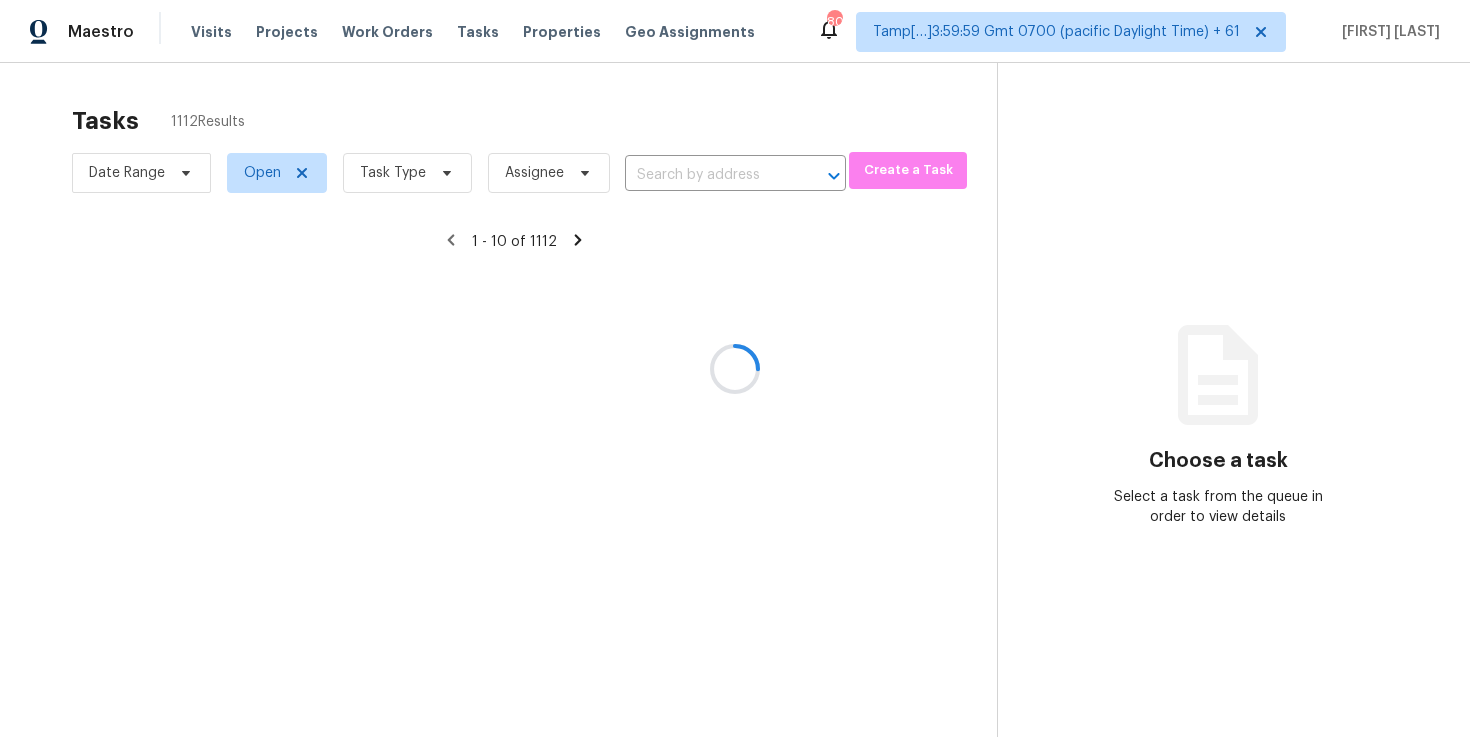 click at bounding box center [735, 368] 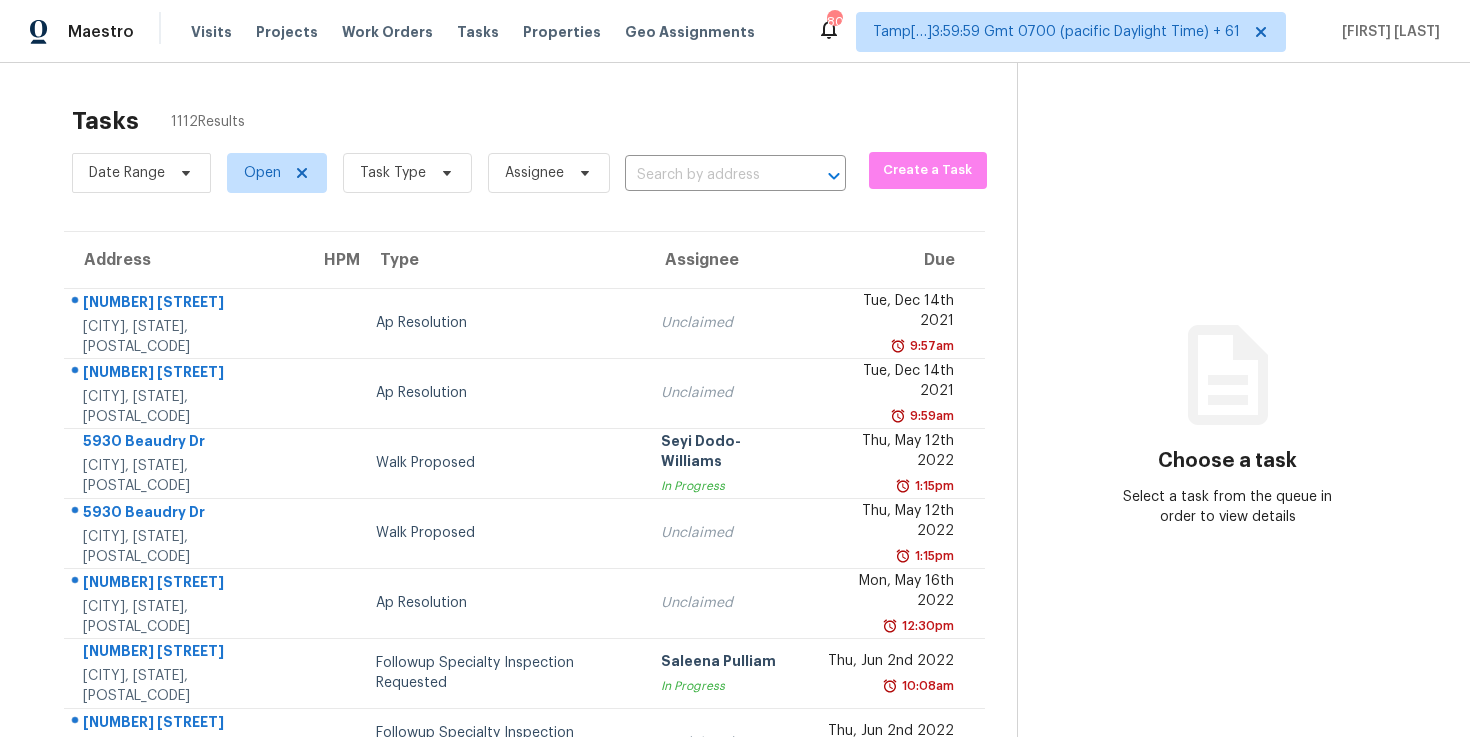 click on "Visits" at bounding box center [211, 32] 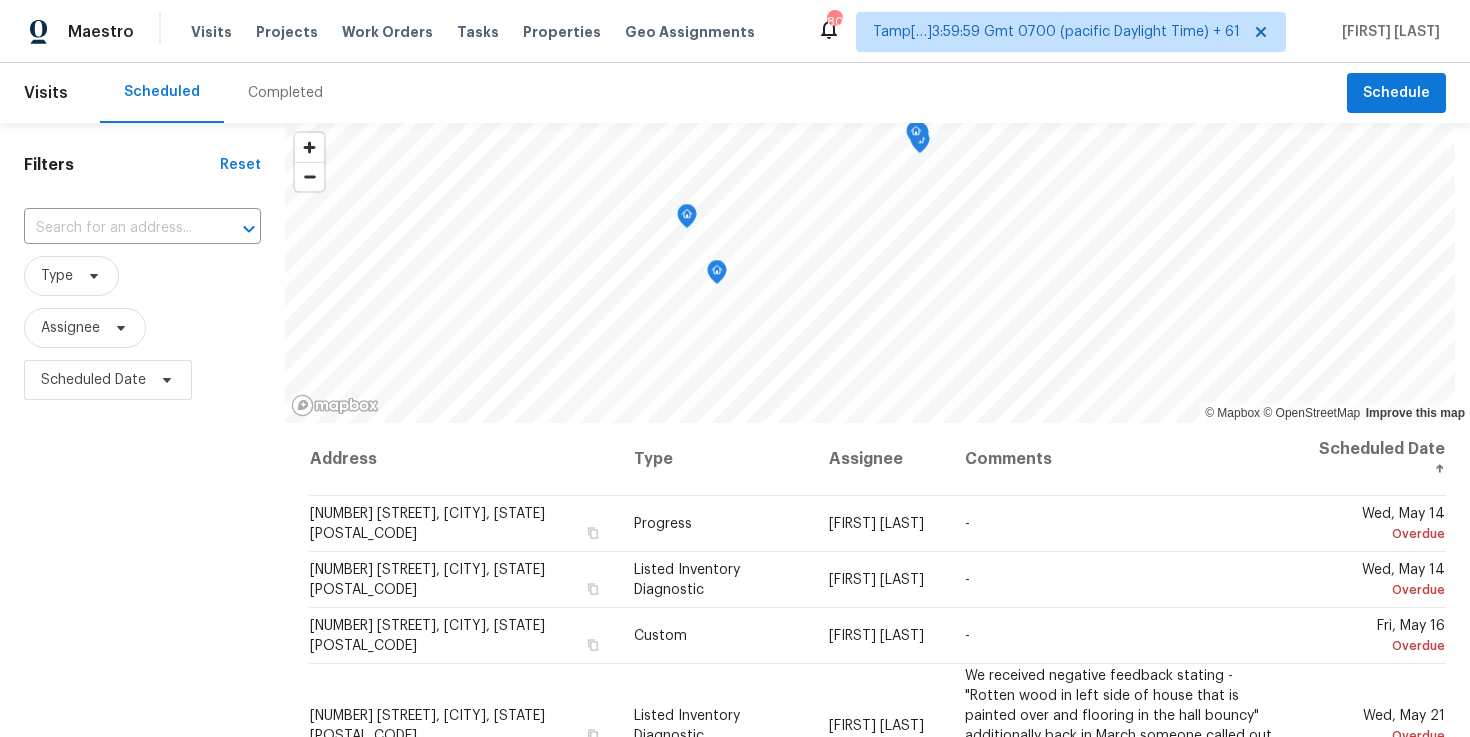 click on "Completed" at bounding box center [285, 93] 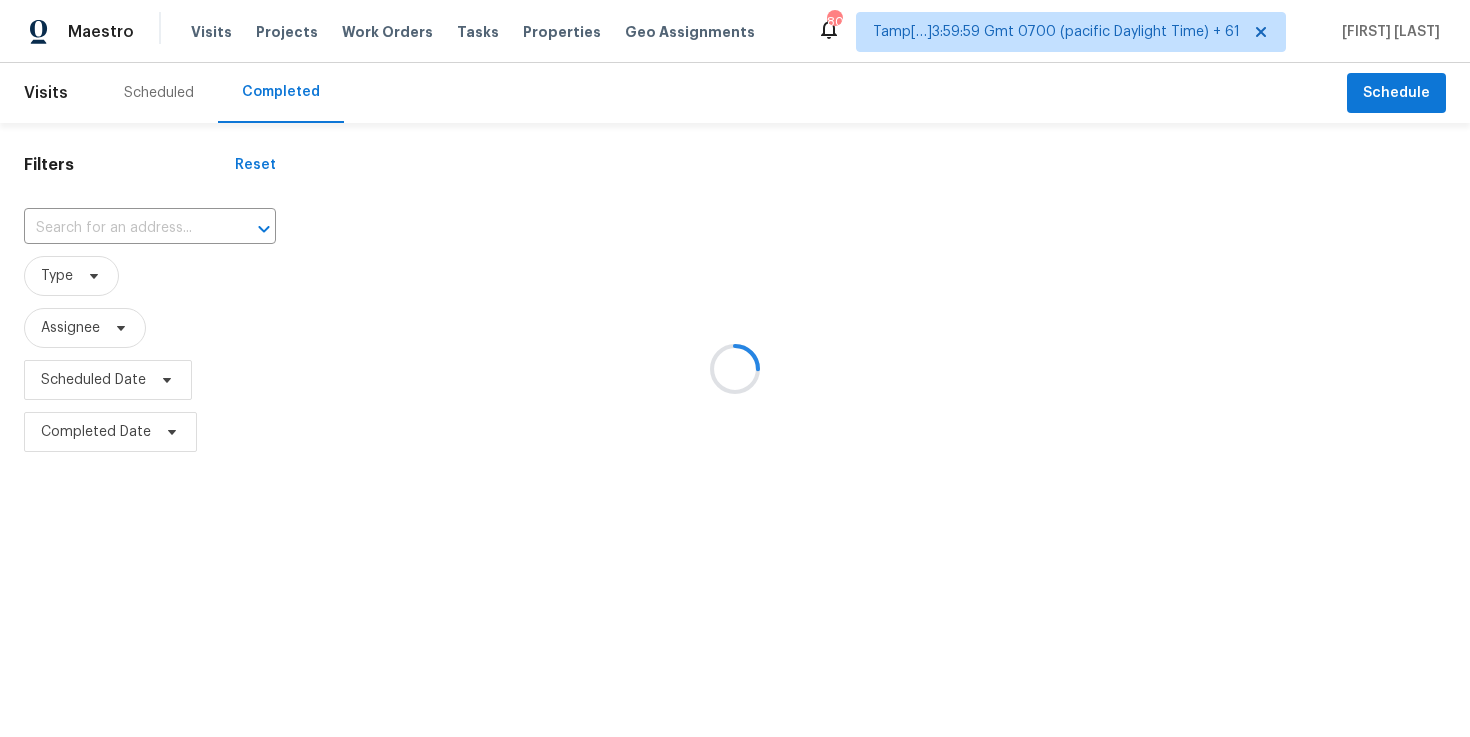 click at bounding box center (735, 368) 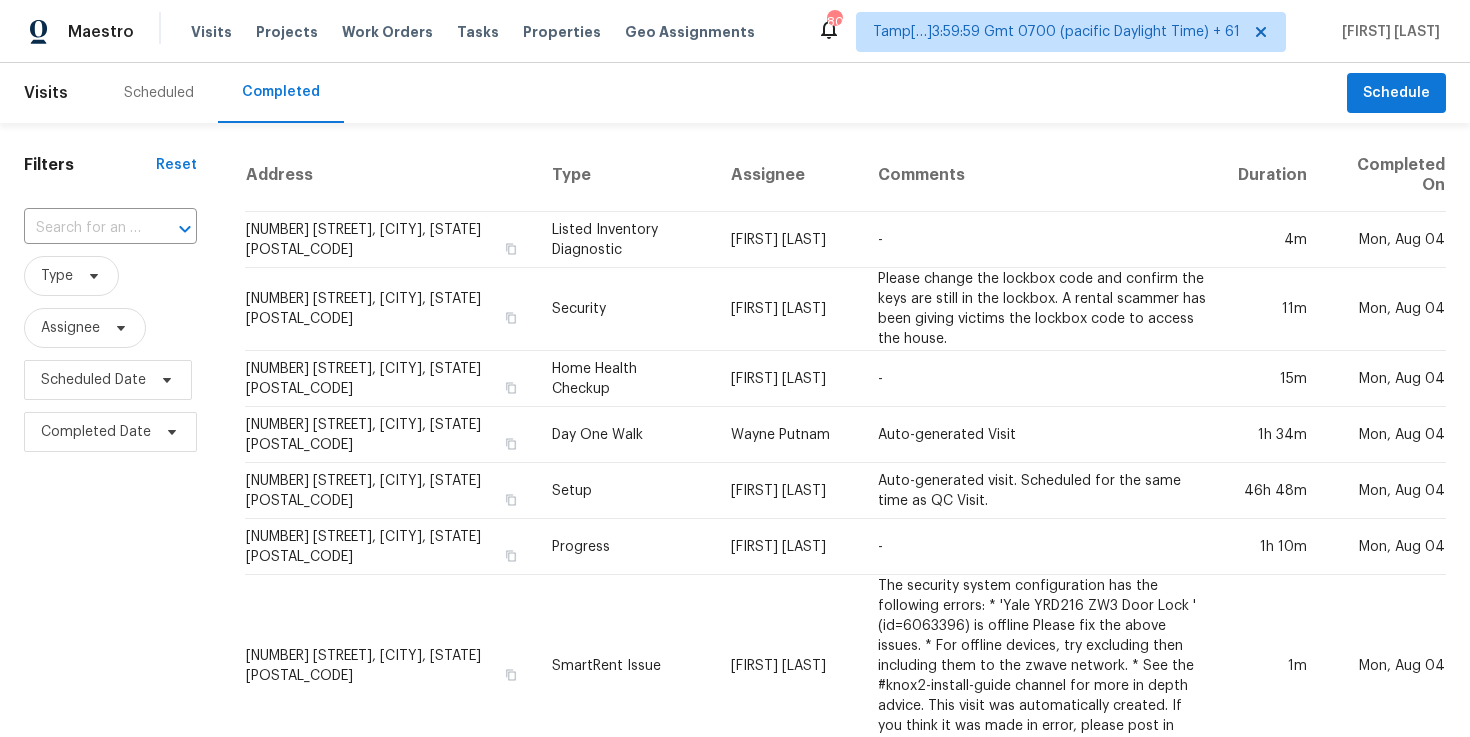 click on "Type" at bounding box center [625, 175] 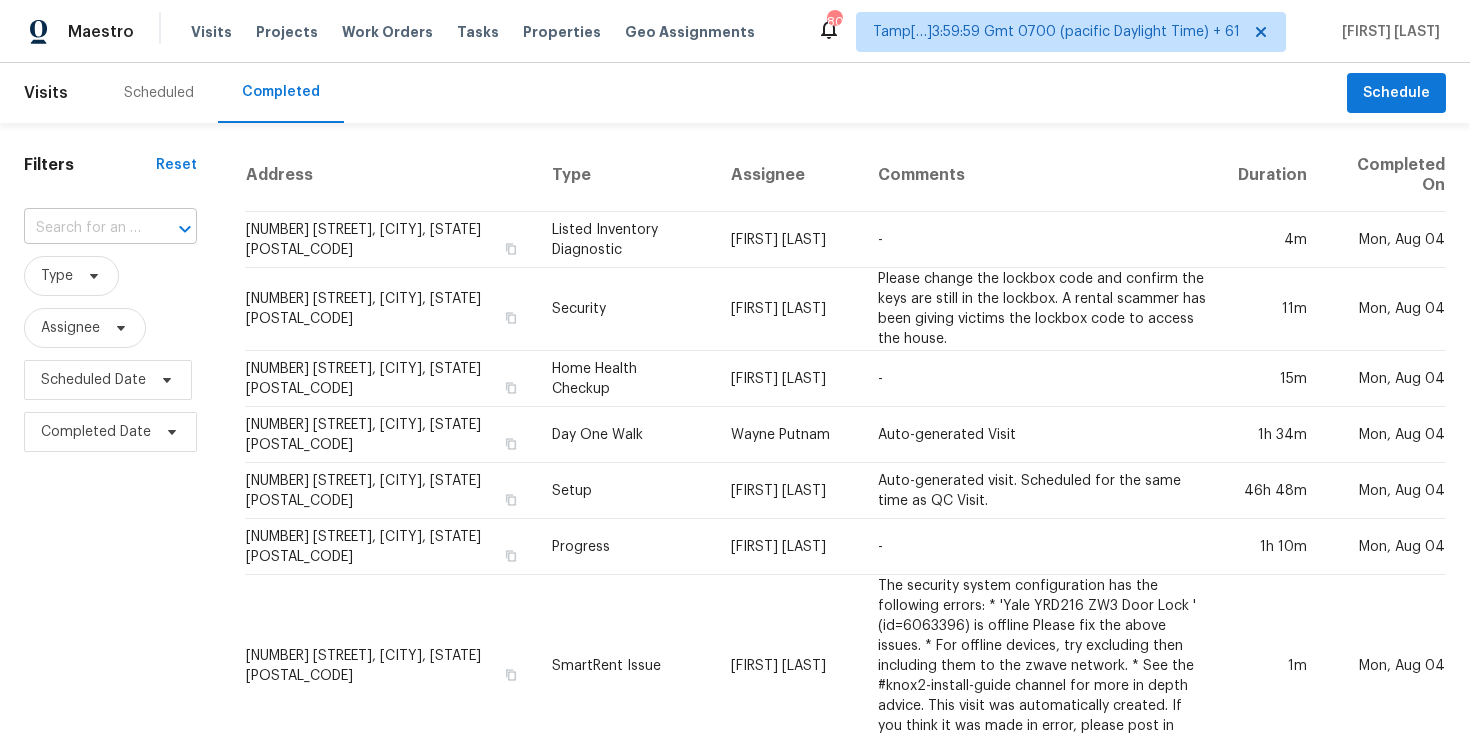 click at bounding box center [82, 228] 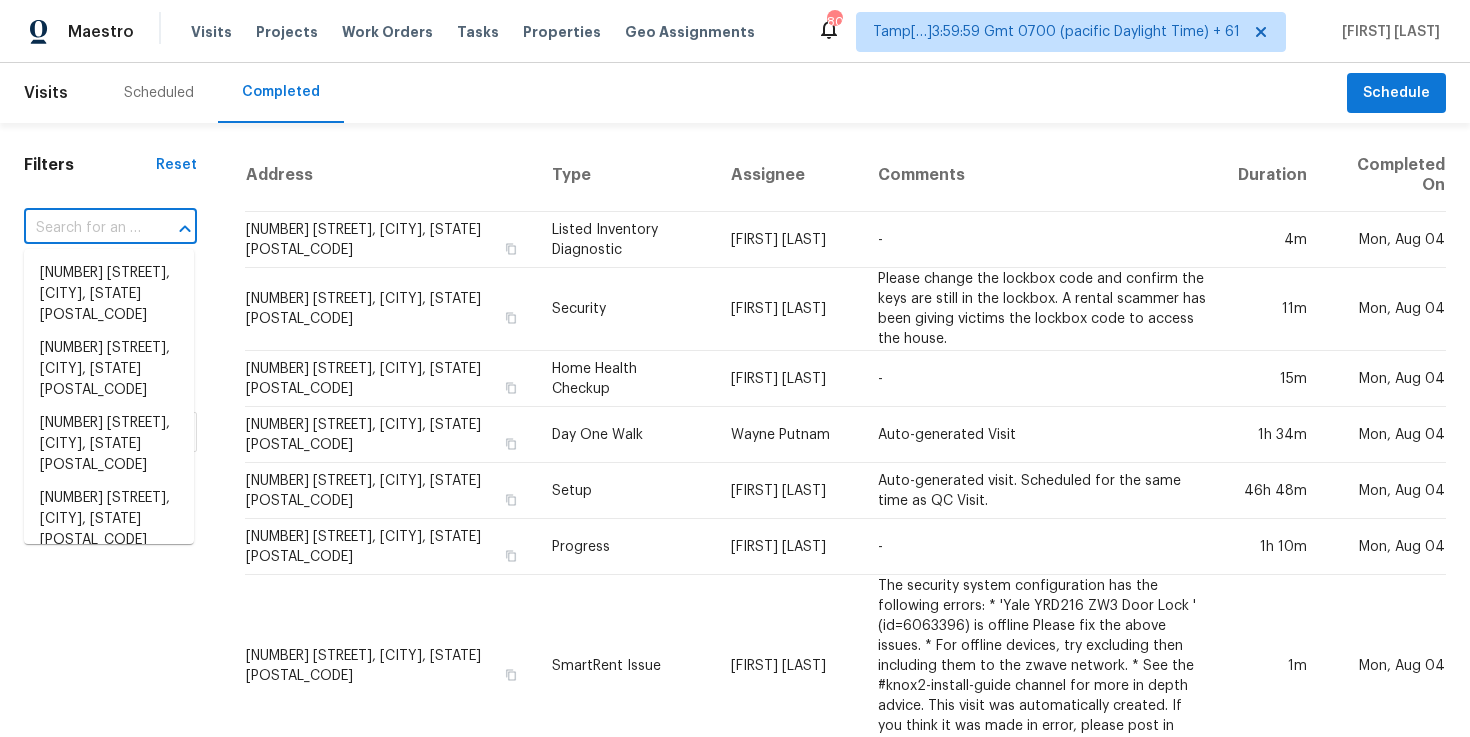 paste on "[NUMBER] [STREET], [CITY], [STATE] [POSTAL_CODE]" 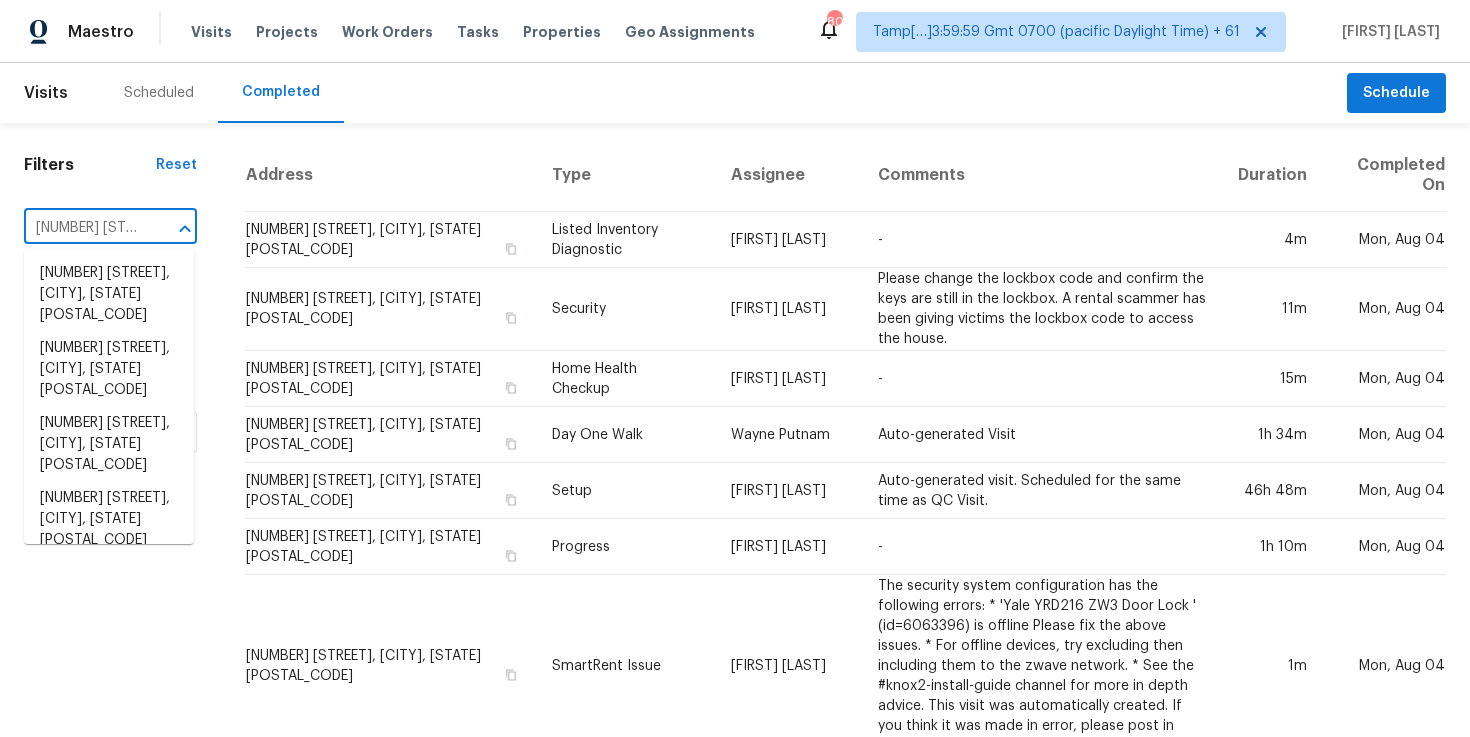 scroll, scrollTop: 0, scrollLeft: 122, axis: horizontal 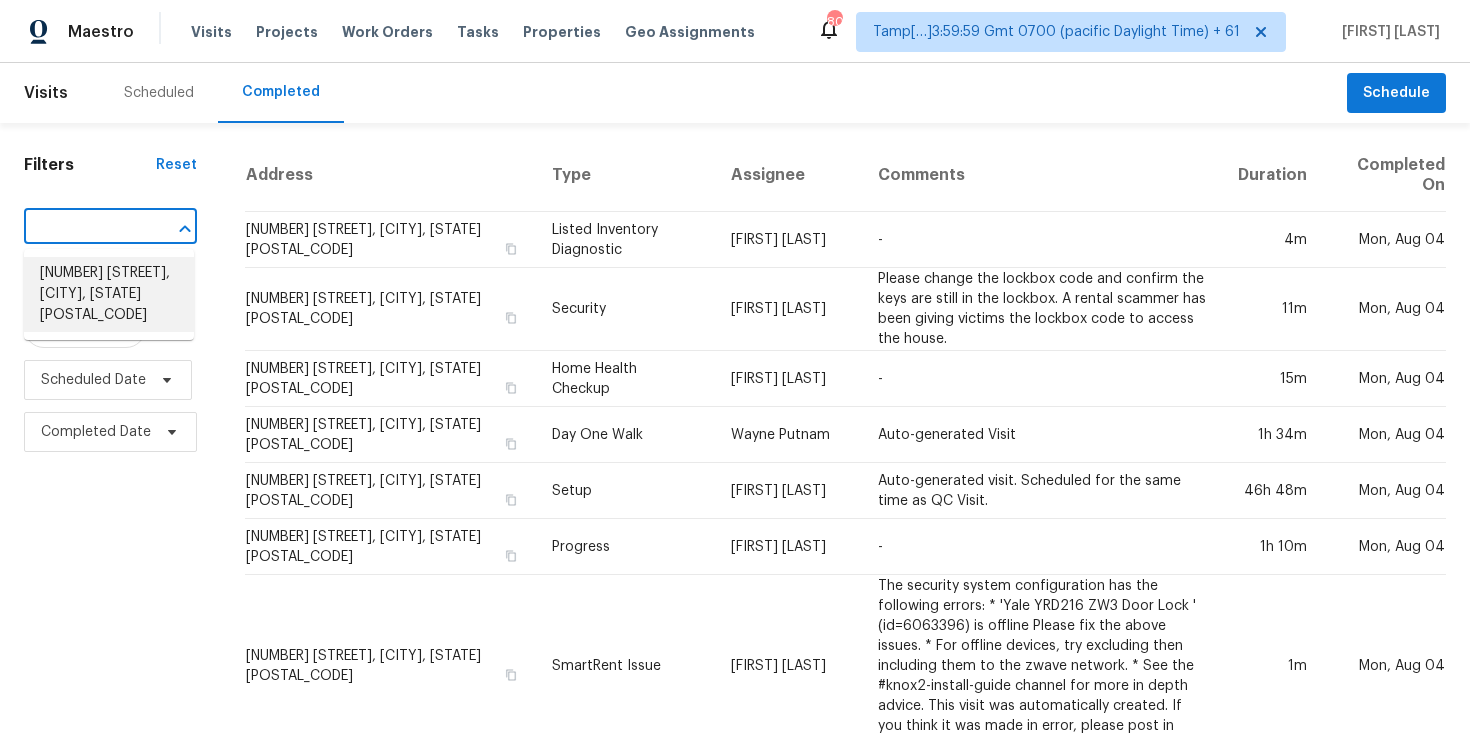 click on "[NUMBER] [STREET], [CITY], [STATE] [POSTAL_CODE]" at bounding box center (109, 294) 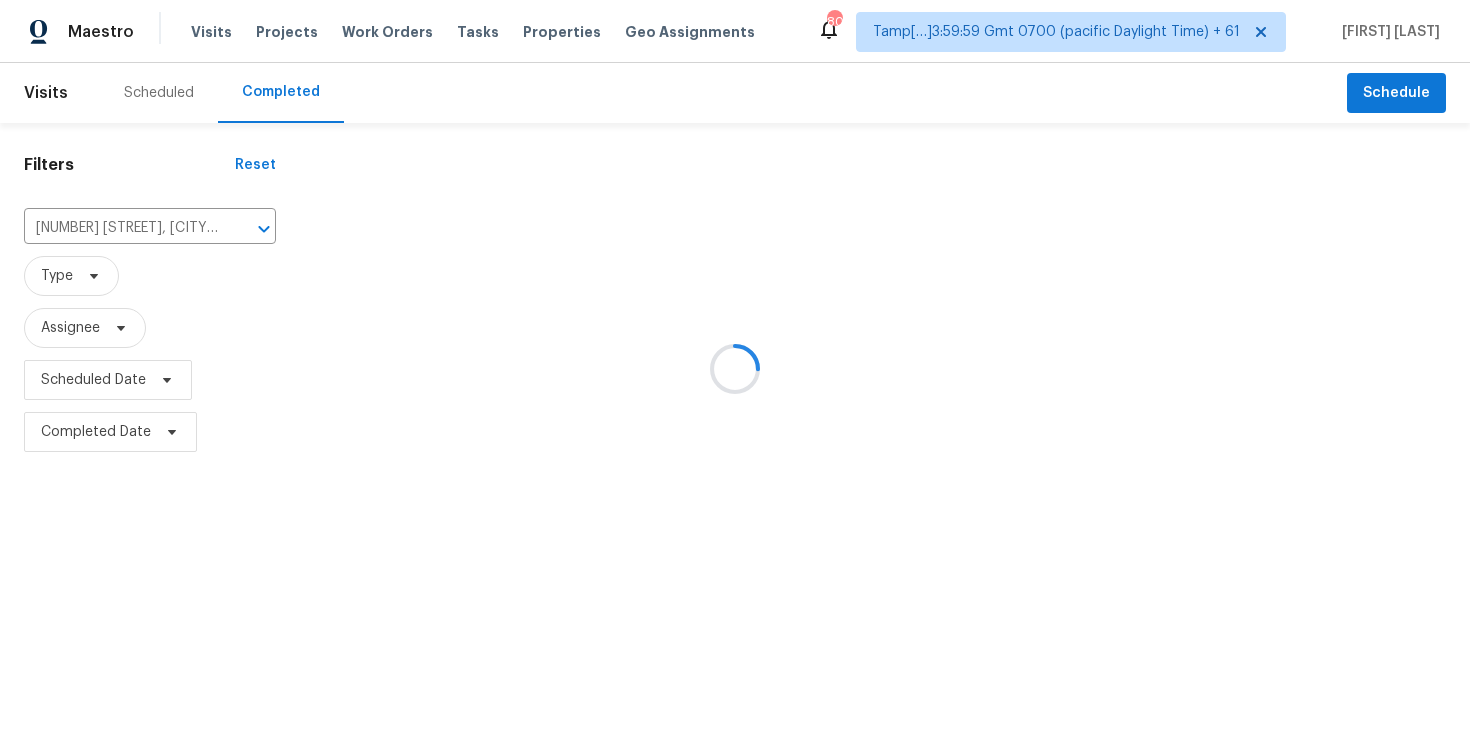 click at bounding box center [735, 368] 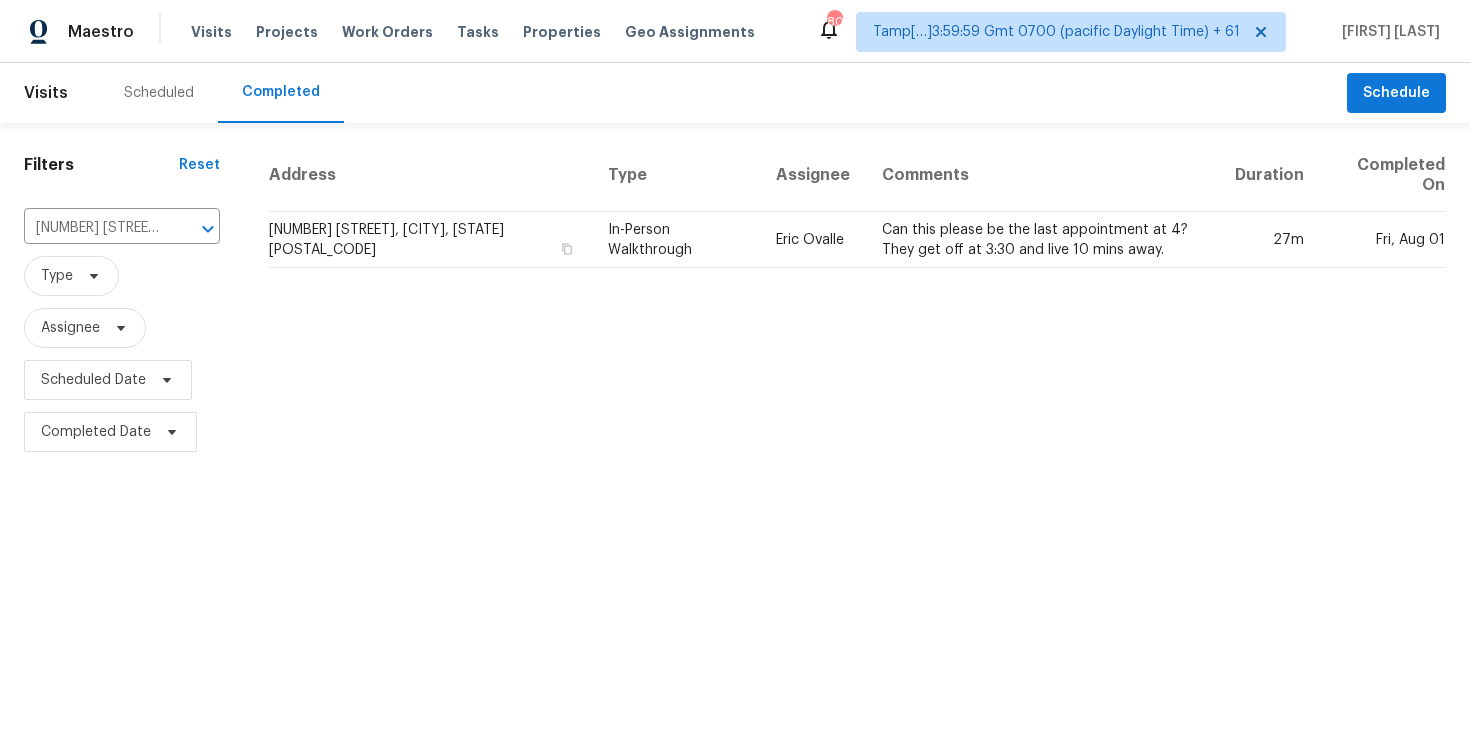 click on "[NUMBER] [STREET], [CITY], [STATE] [POSTAL_CODE]" at bounding box center [430, 240] 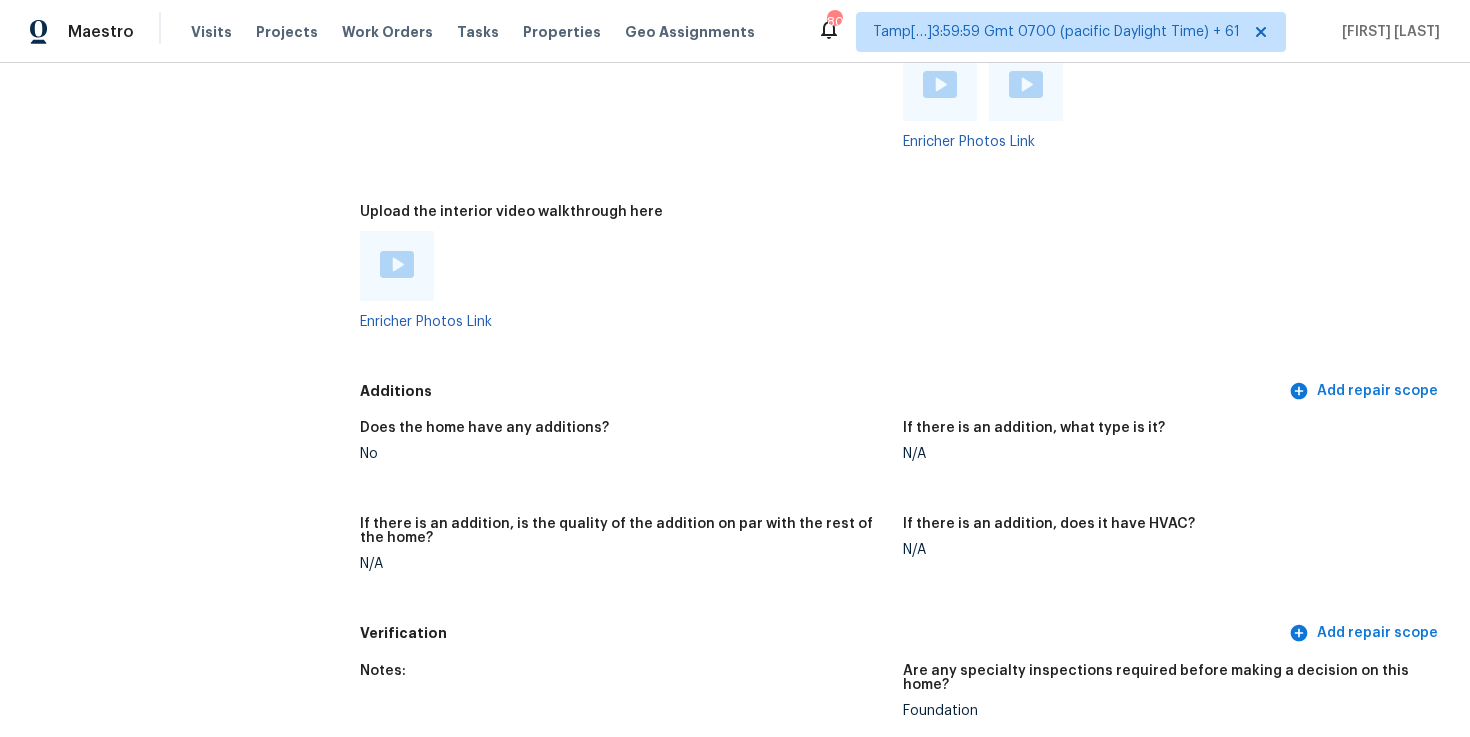scroll, scrollTop: 4341, scrollLeft: 0, axis: vertical 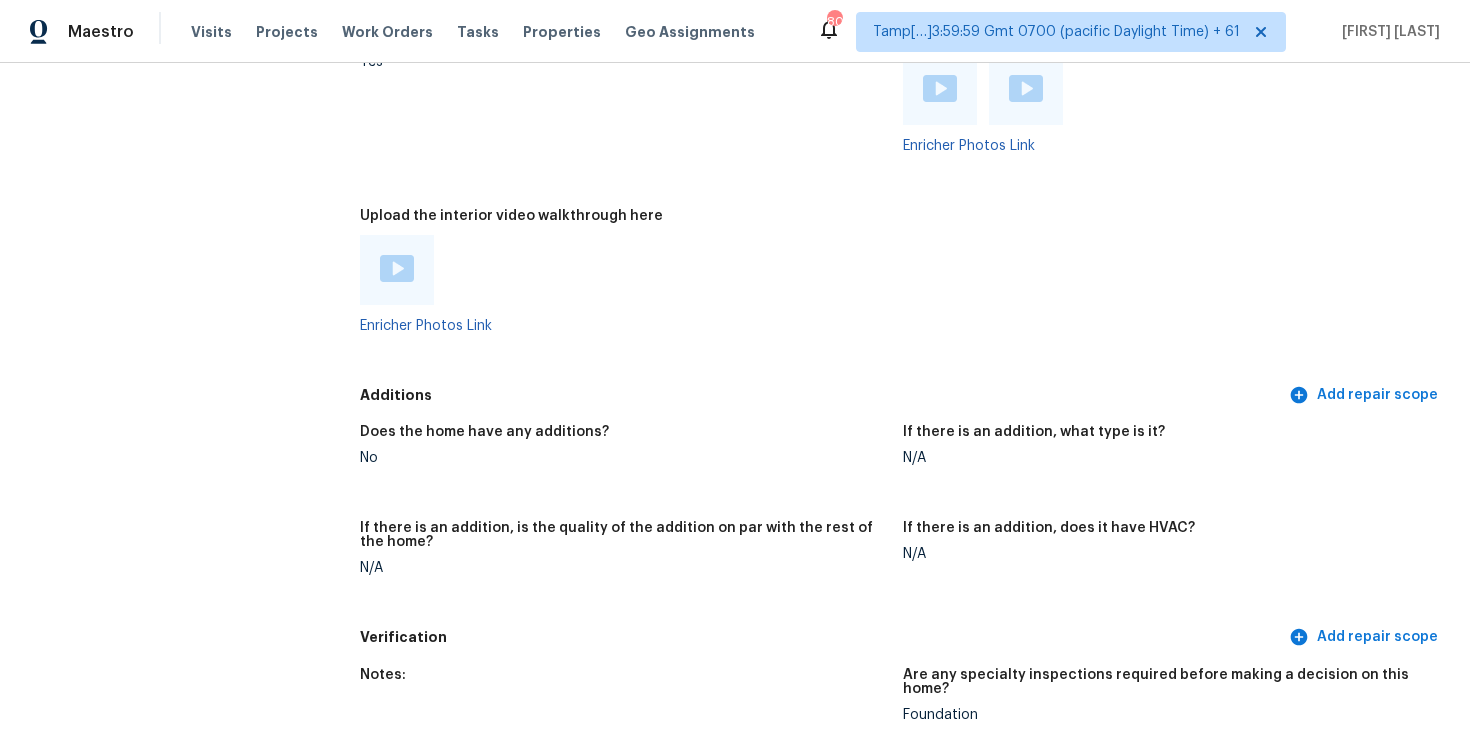 click at bounding box center (397, 270) 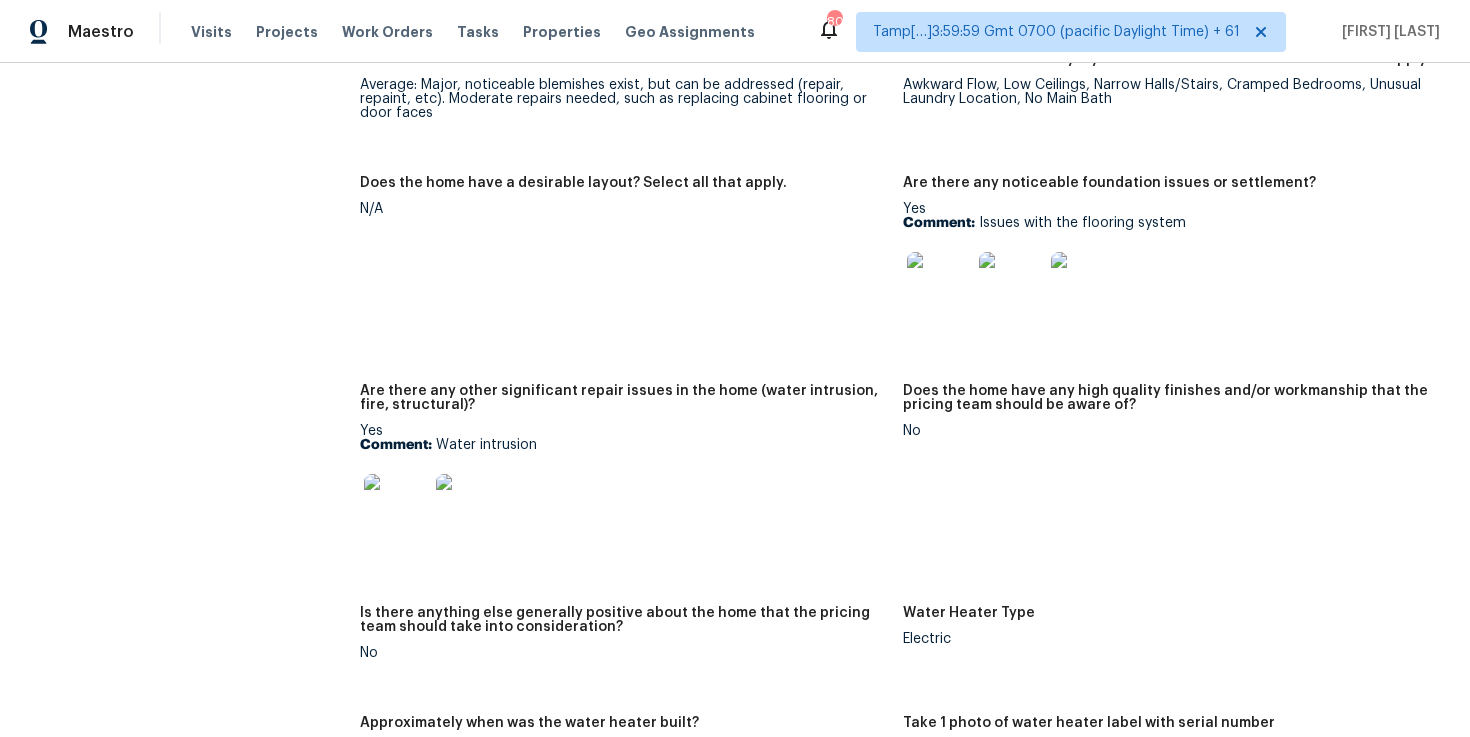 scroll, scrollTop: 3370, scrollLeft: 0, axis: vertical 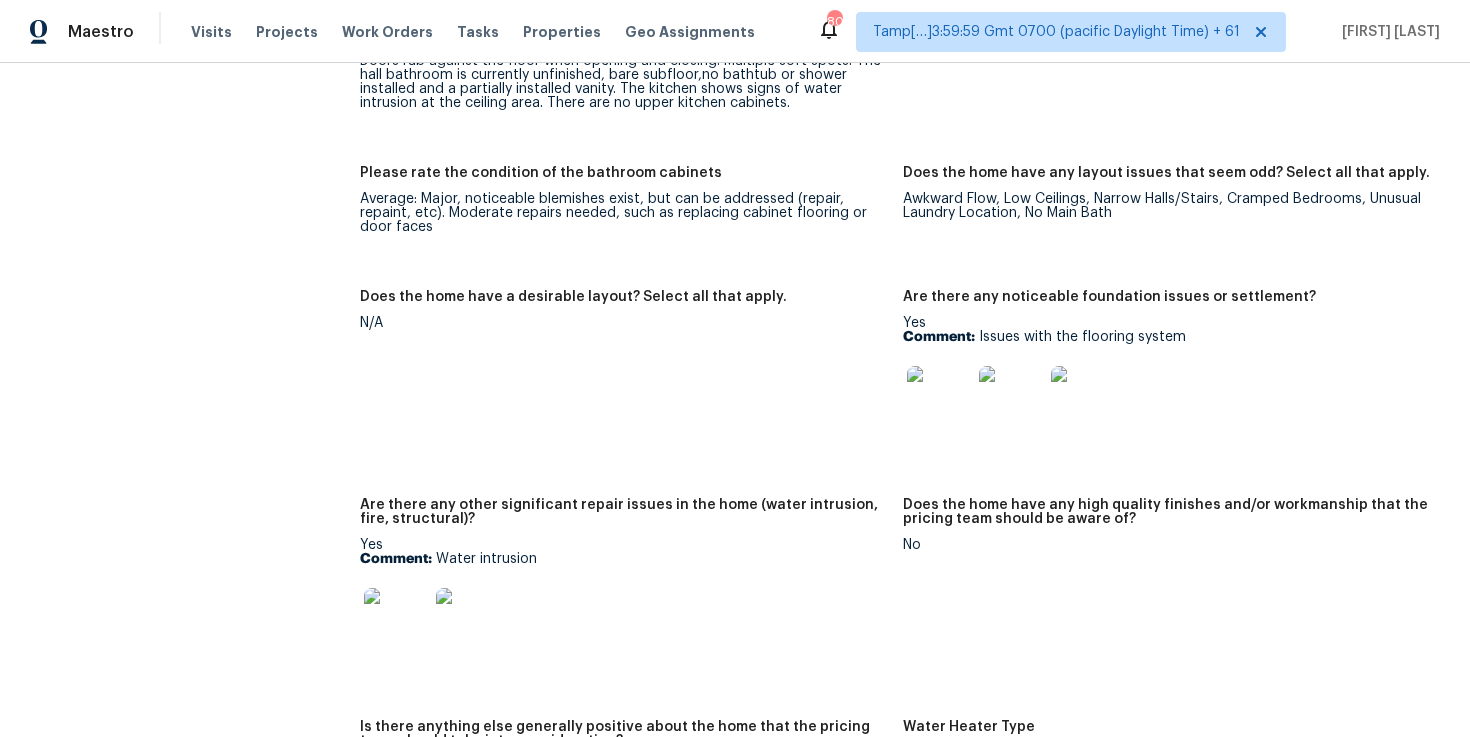 click on "Does the home have a desirable layout? Select all that apply. N/A" at bounding box center (631, 382) 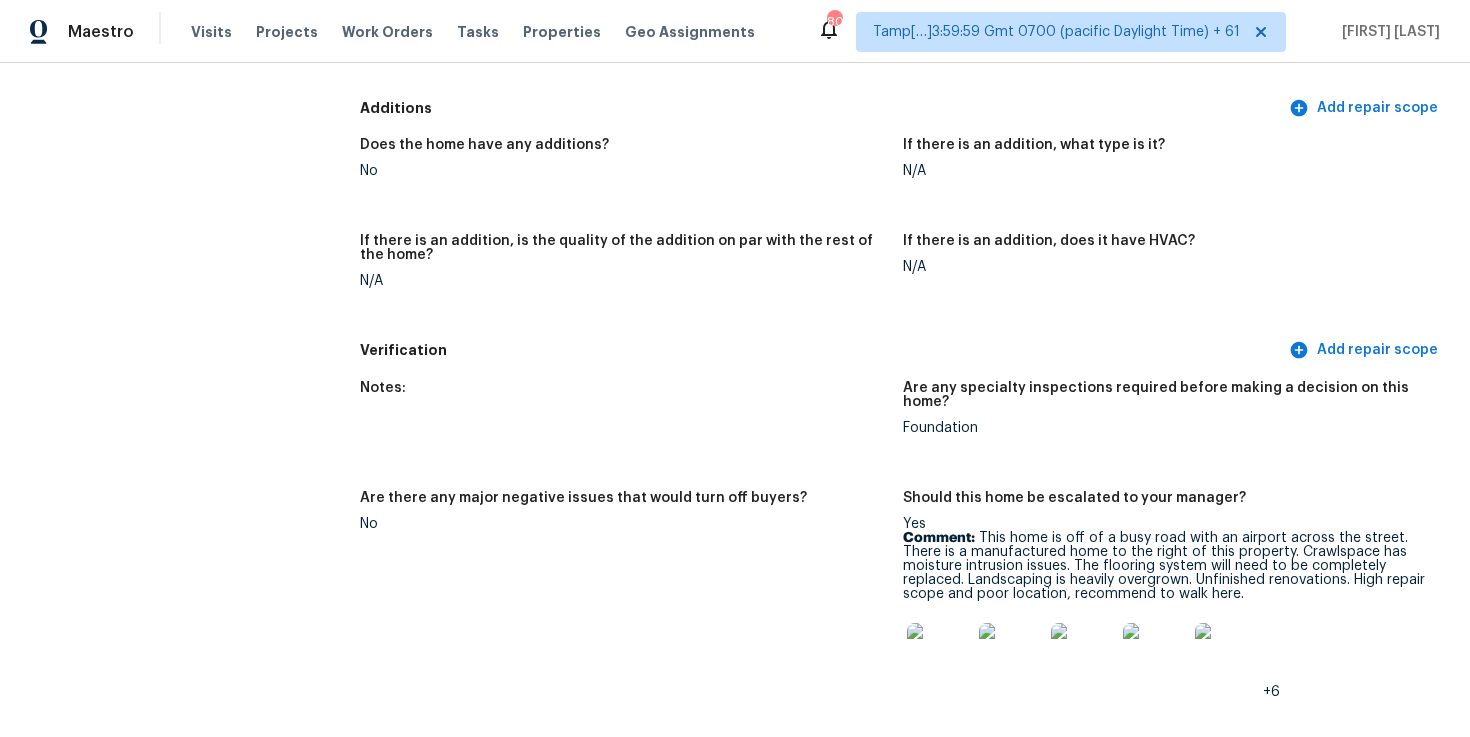 scroll, scrollTop: 6341, scrollLeft: 0, axis: vertical 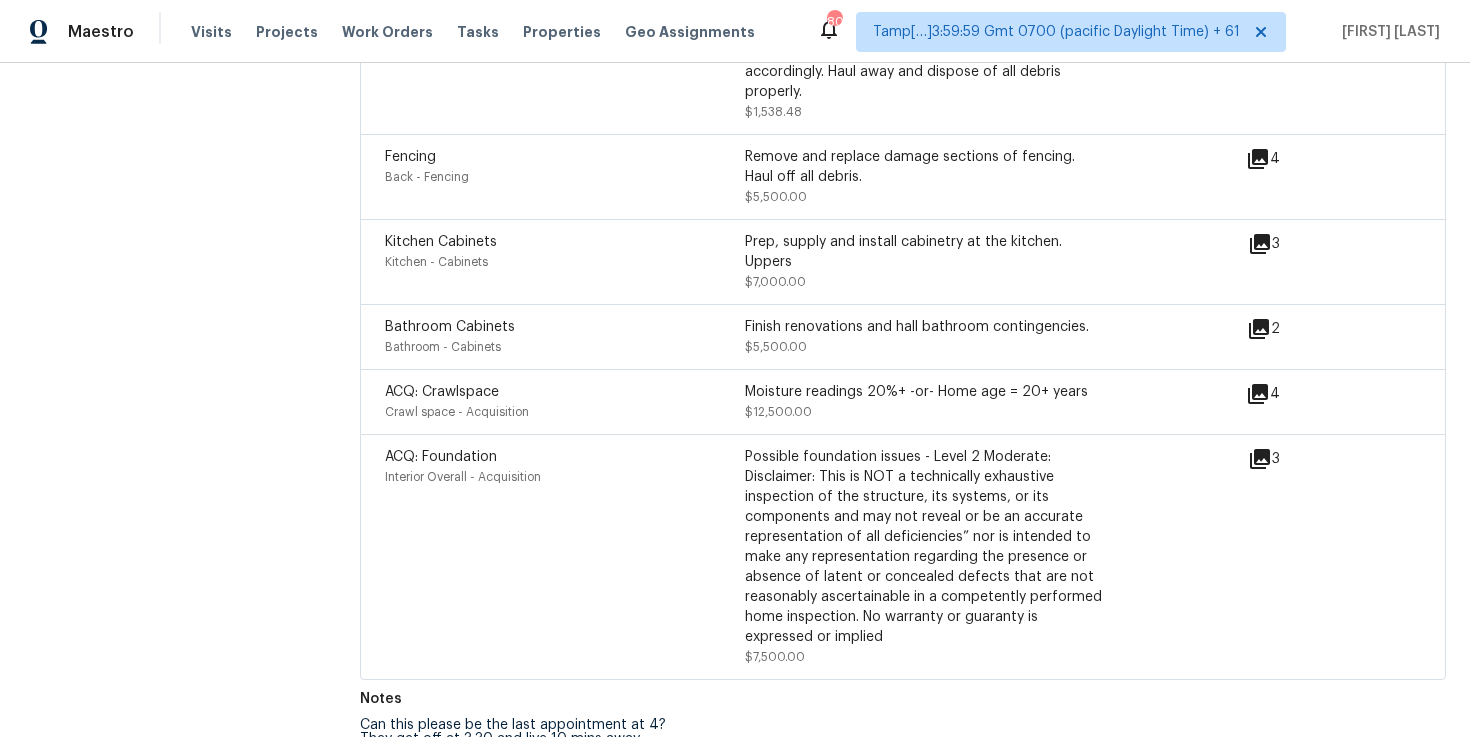click 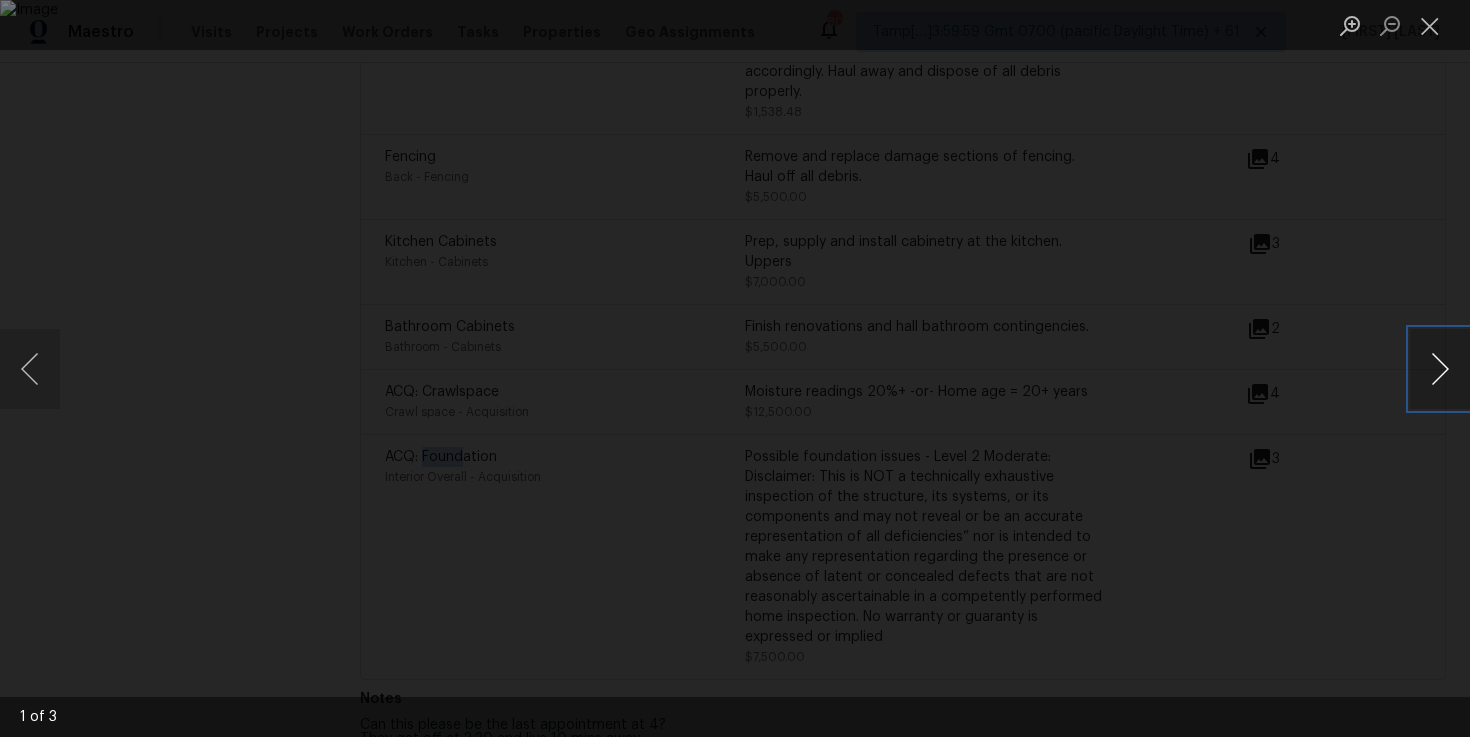 click at bounding box center (1440, 369) 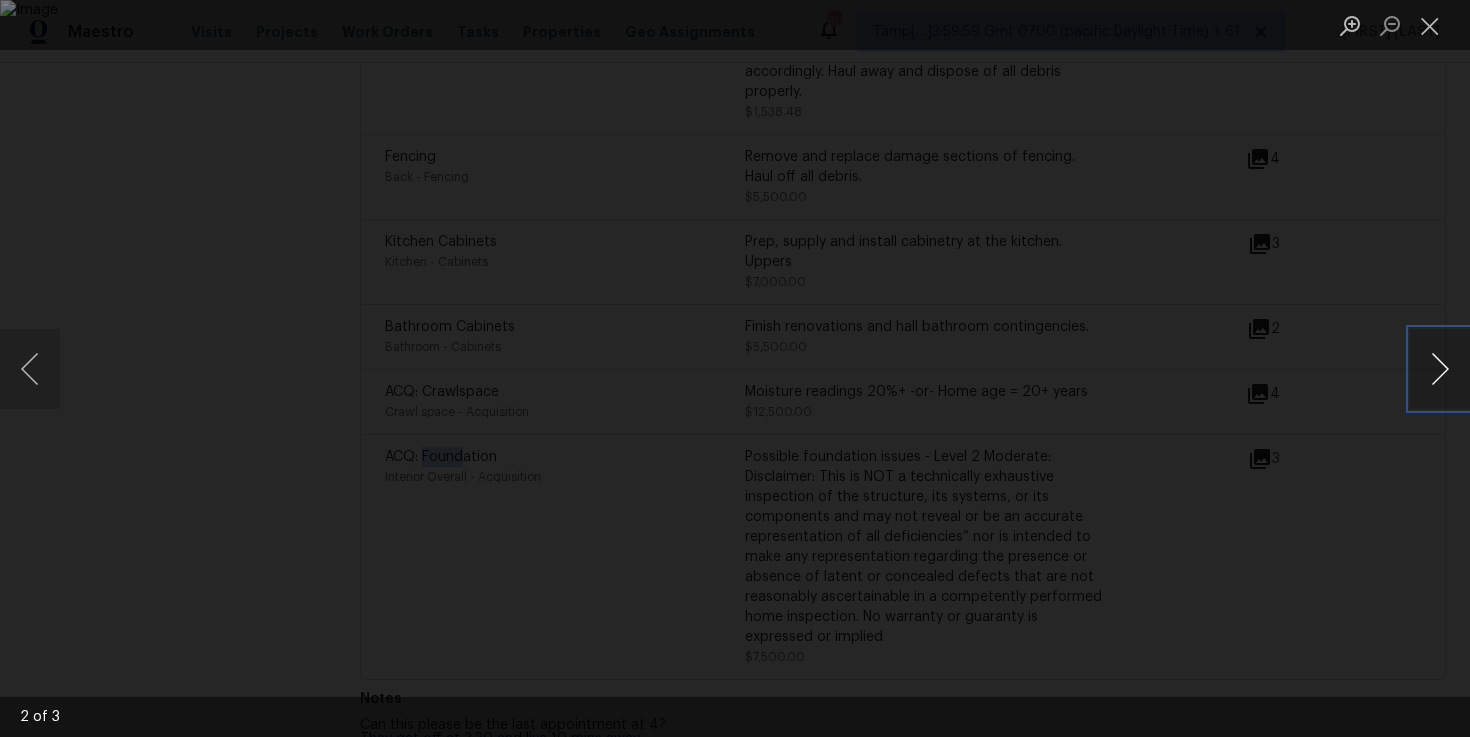 type 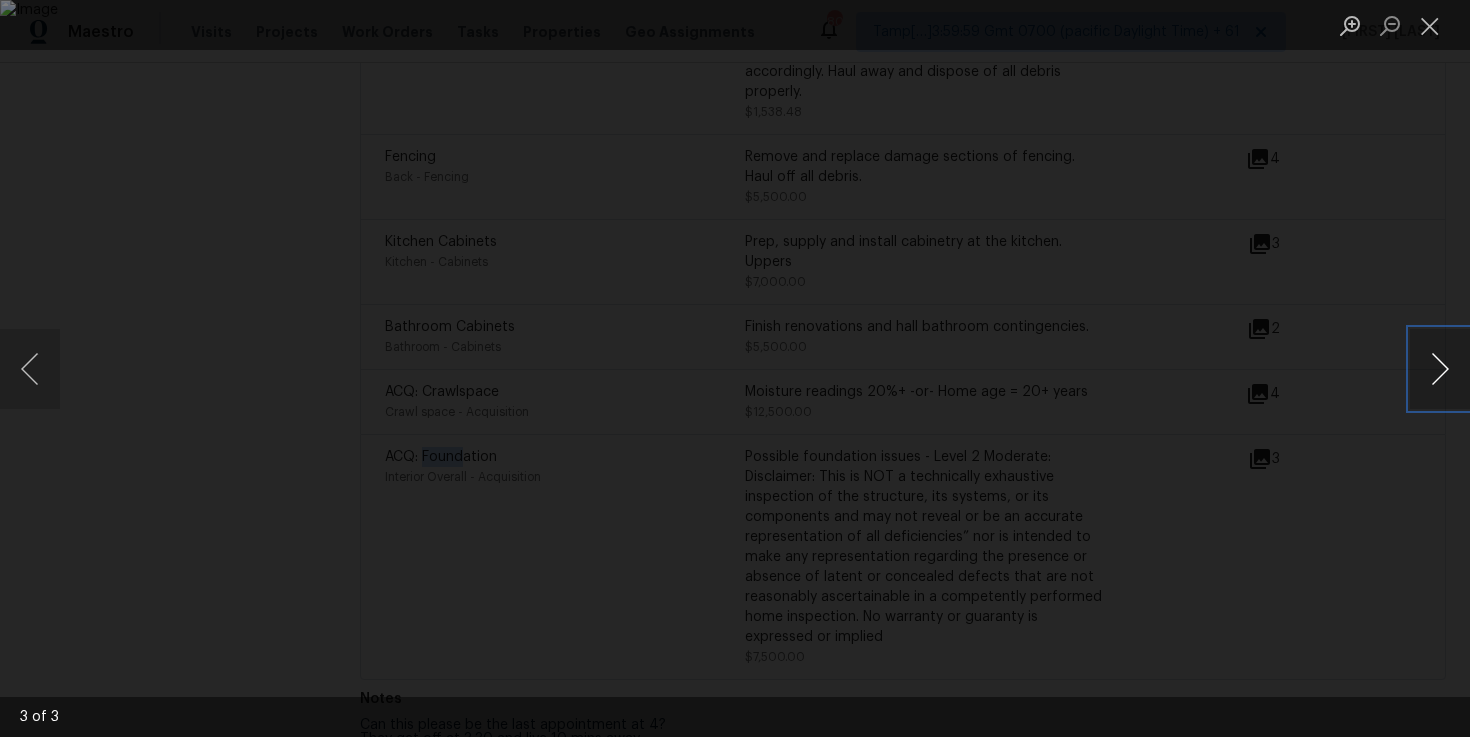 click at bounding box center [1440, 369] 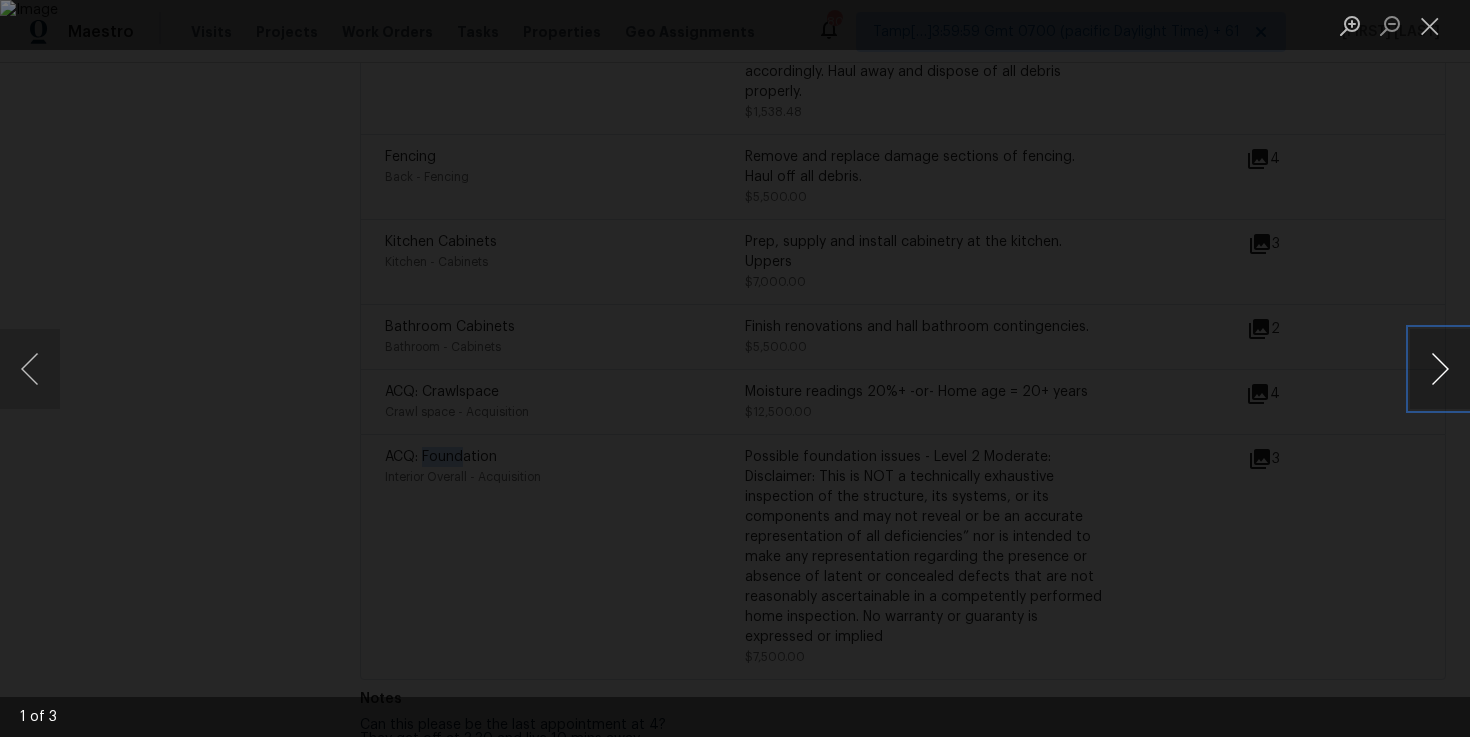 click at bounding box center (1440, 369) 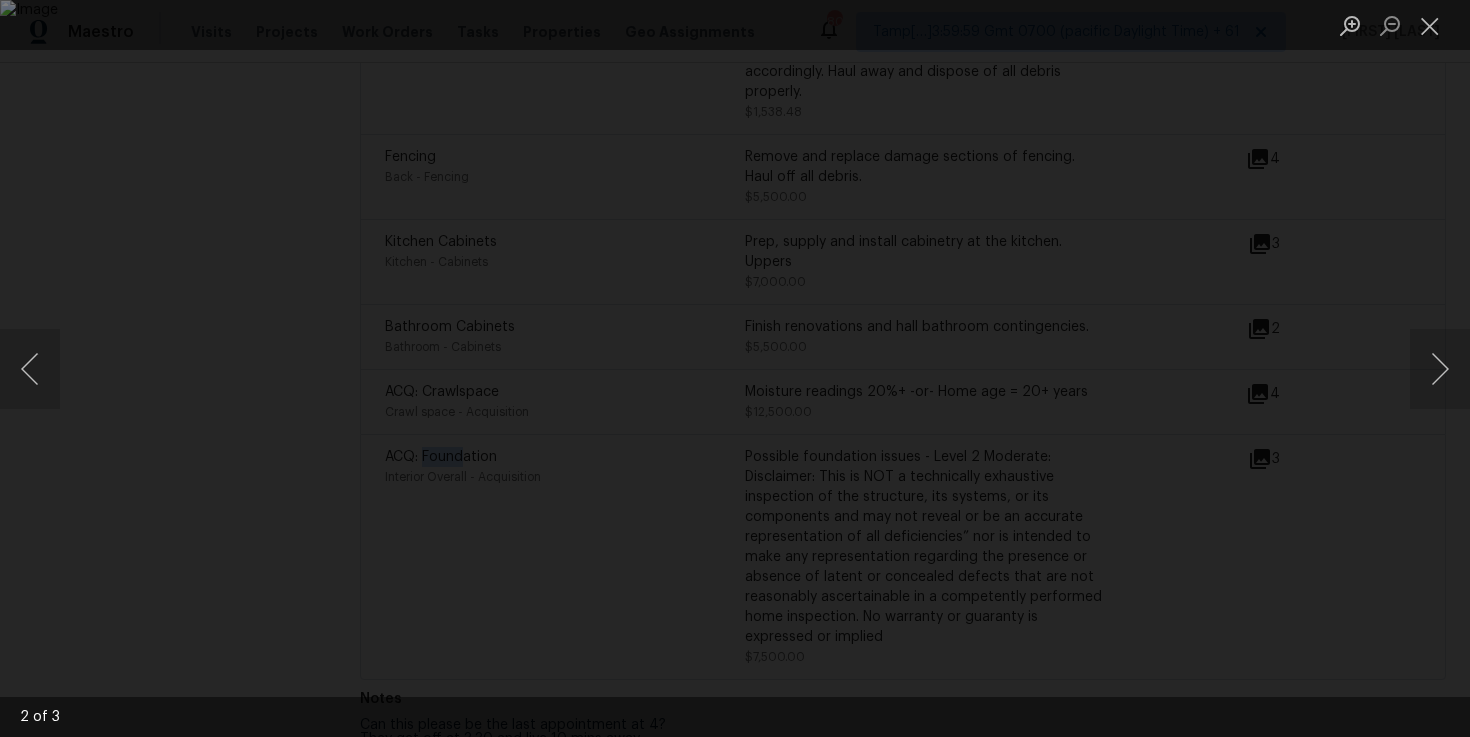 click at bounding box center [735, 368] 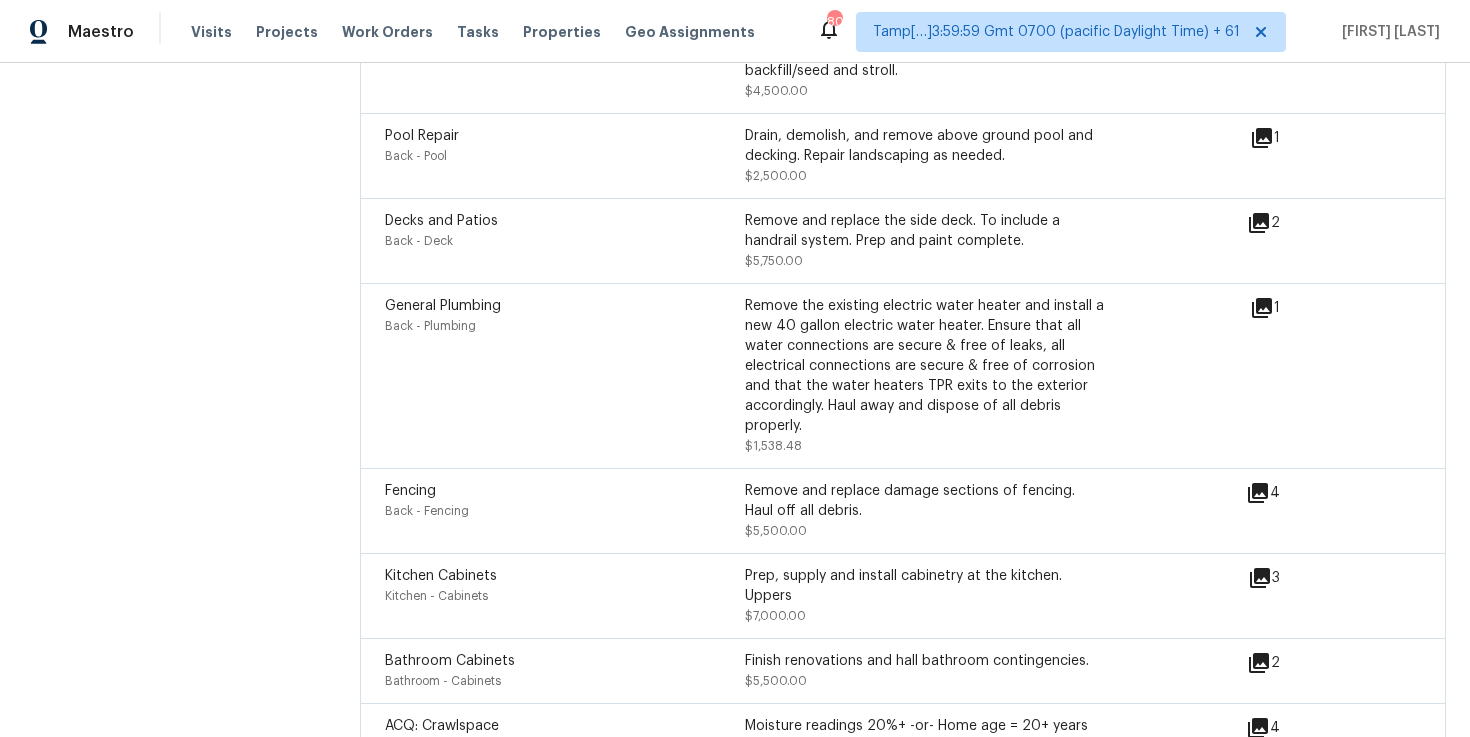 scroll, scrollTop: 6341, scrollLeft: 0, axis: vertical 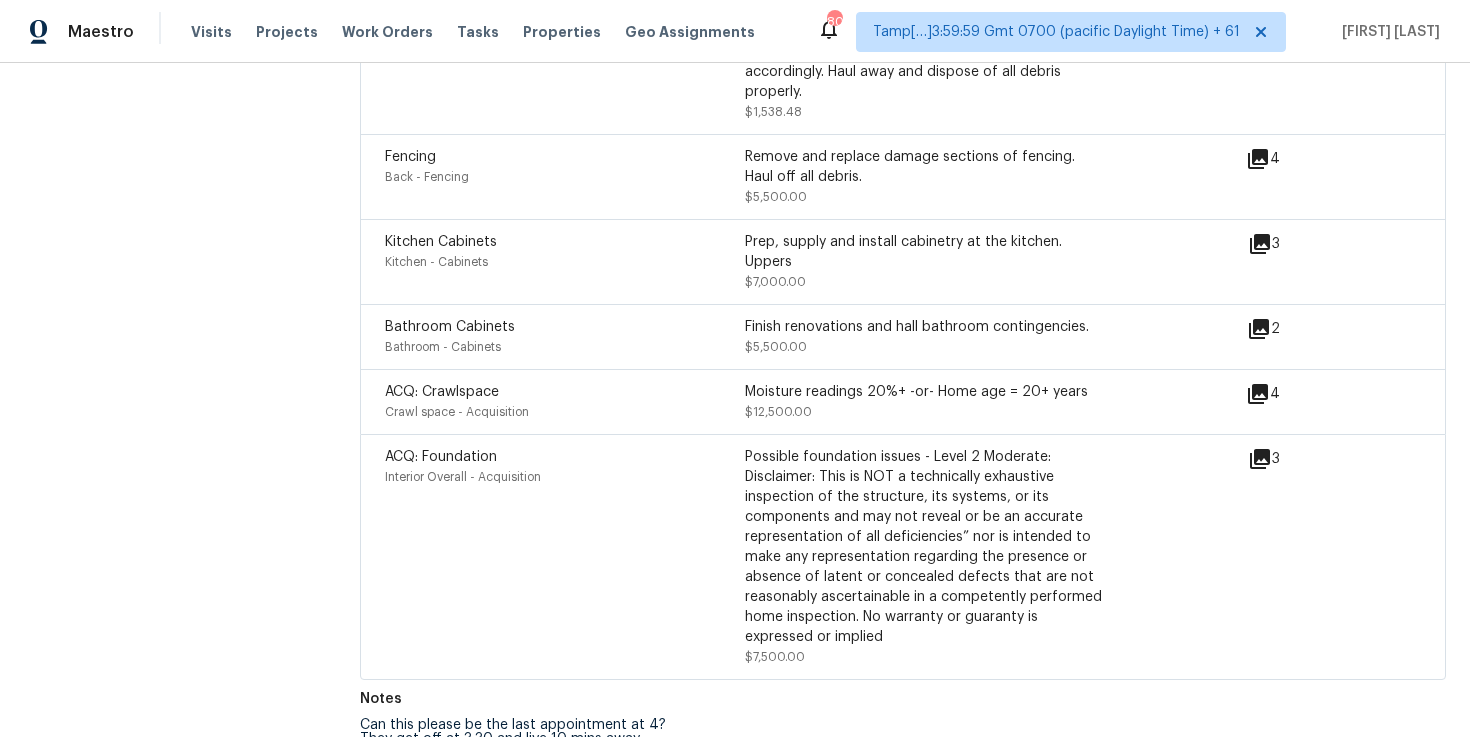 click 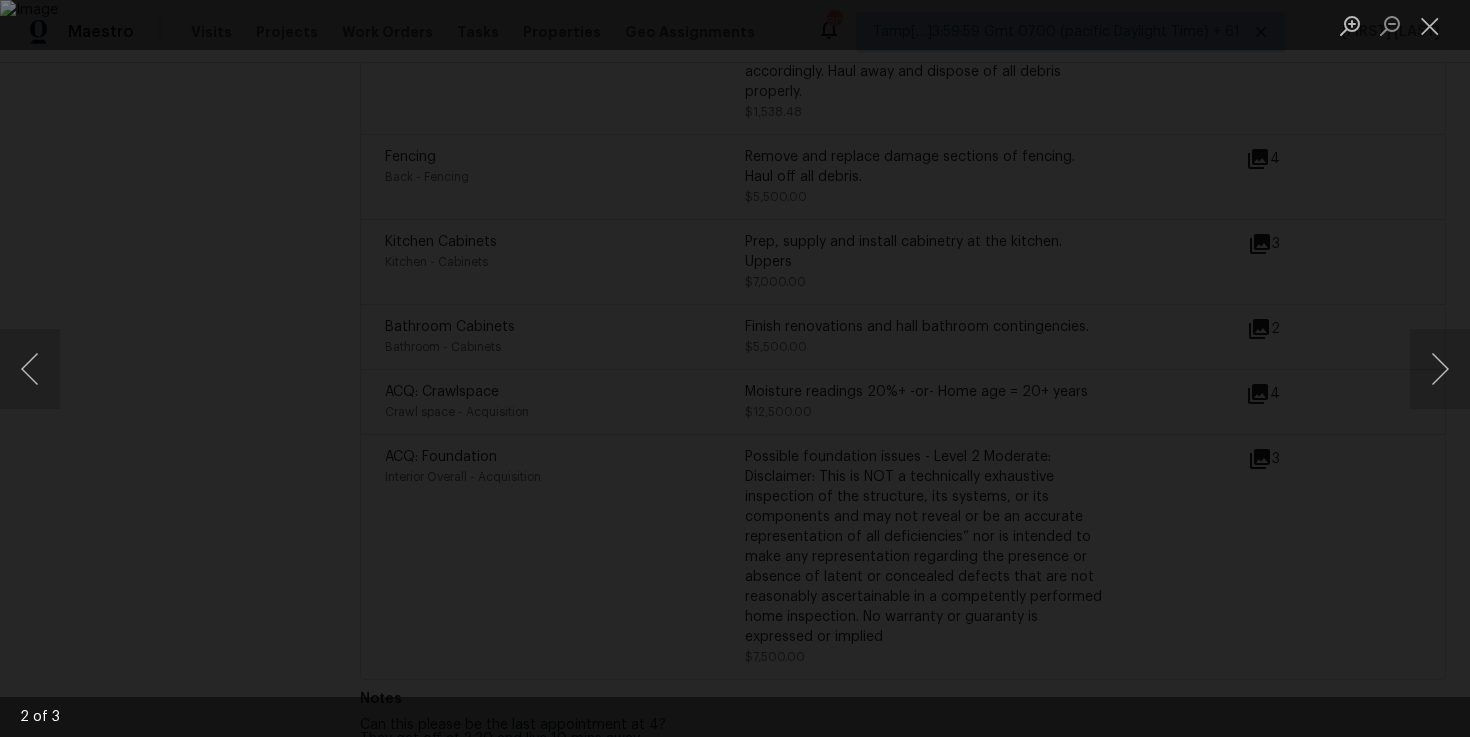 click at bounding box center [735, 368] 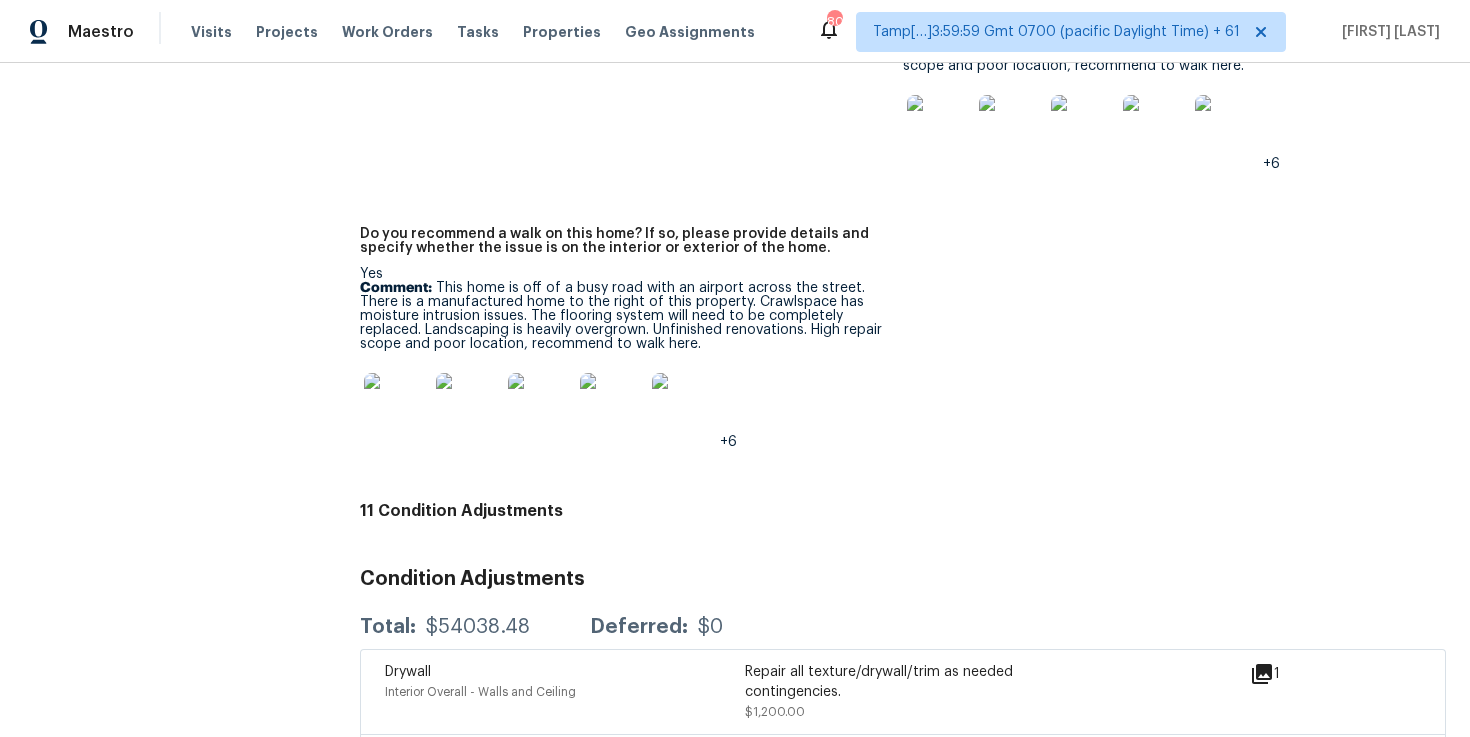 scroll, scrollTop: 5158, scrollLeft: 0, axis: vertical 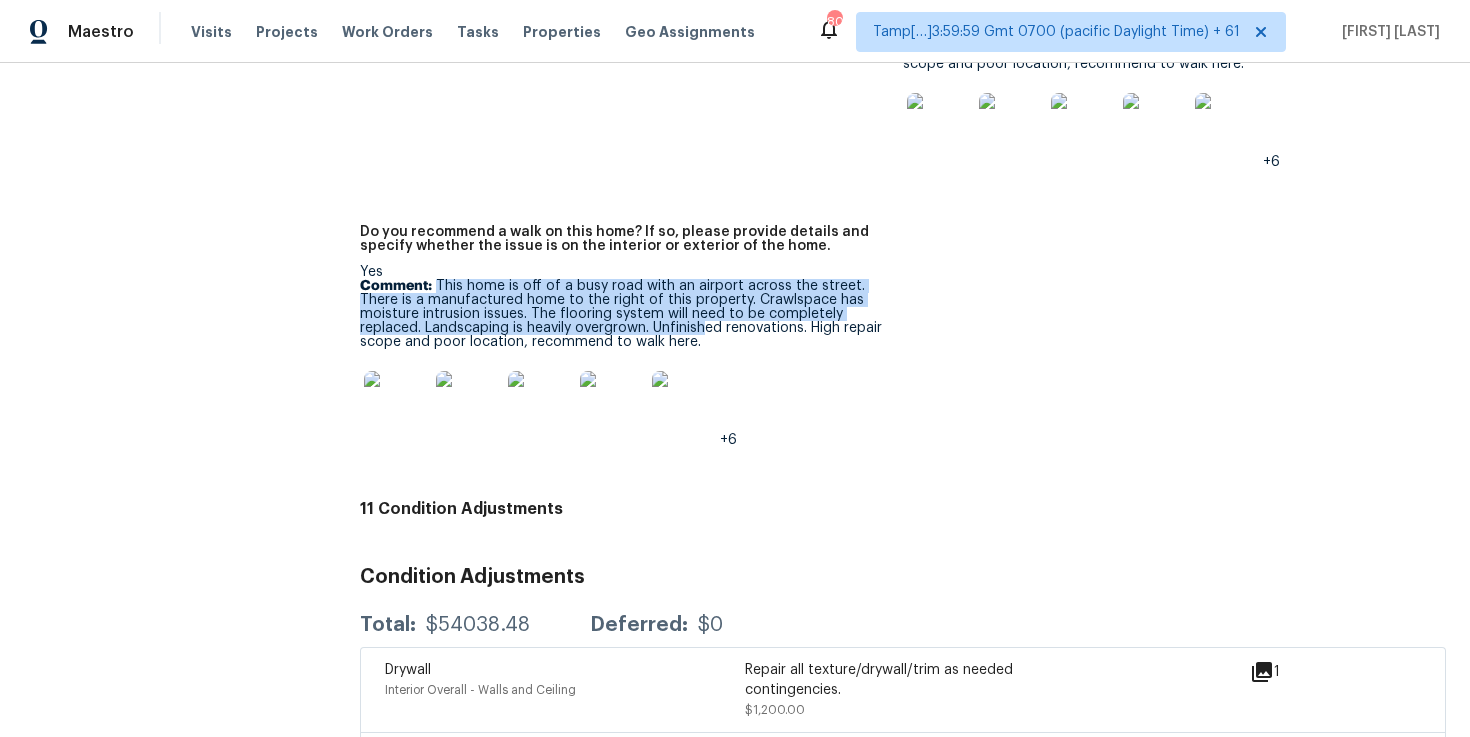 drag, startPoint x: 437, startPoint y: 257, endPoint x: 711, endPoint y: 301, distance: 277.51035 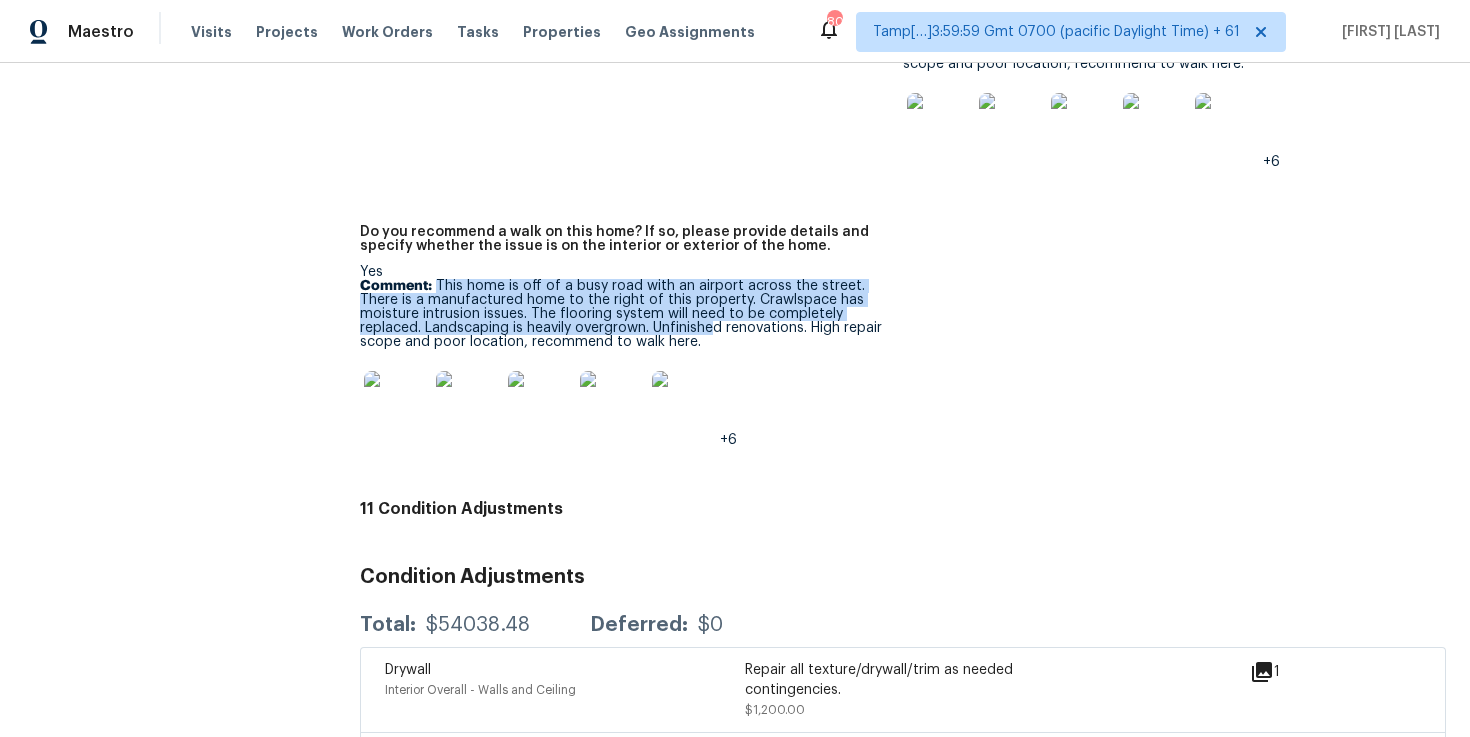 click at bounding box center [684, 403] 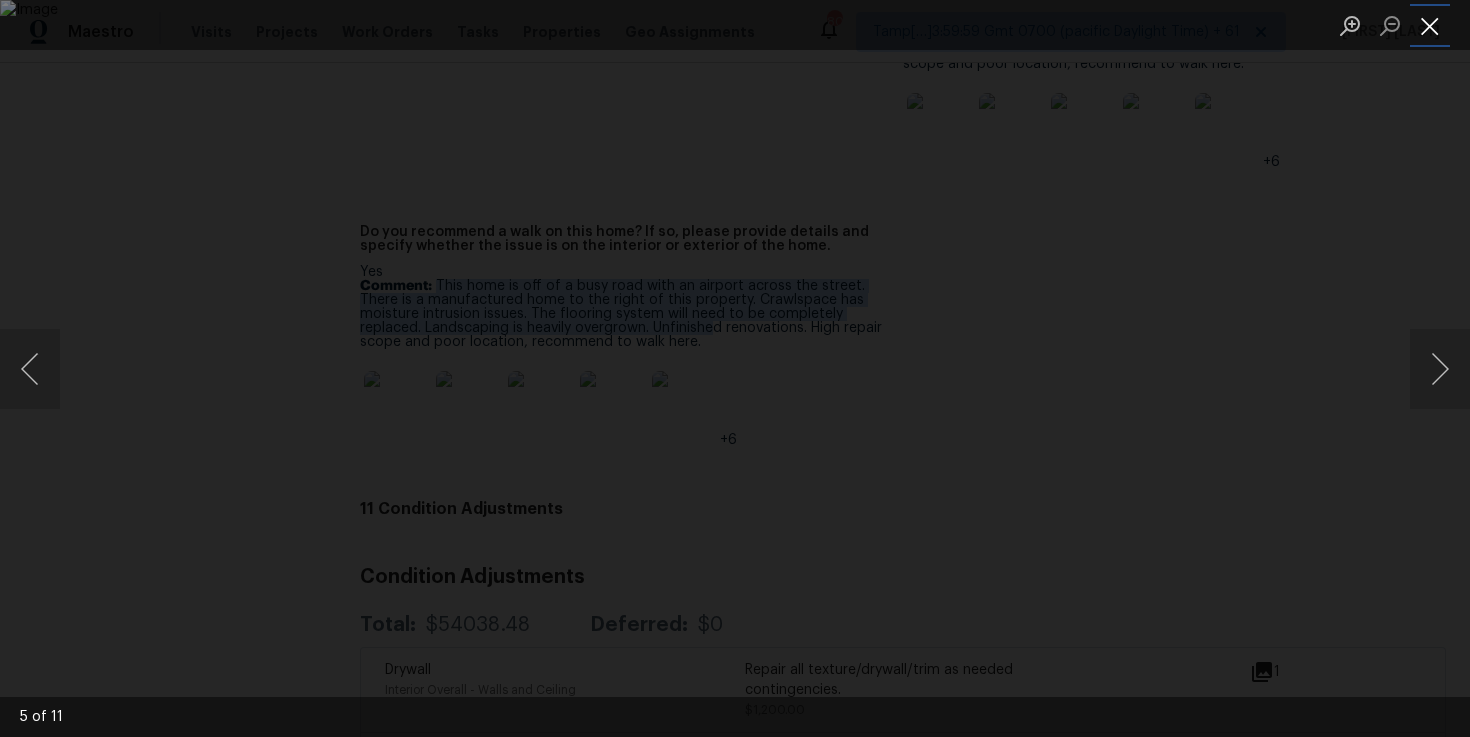 click at bounding box center (1430, 25) 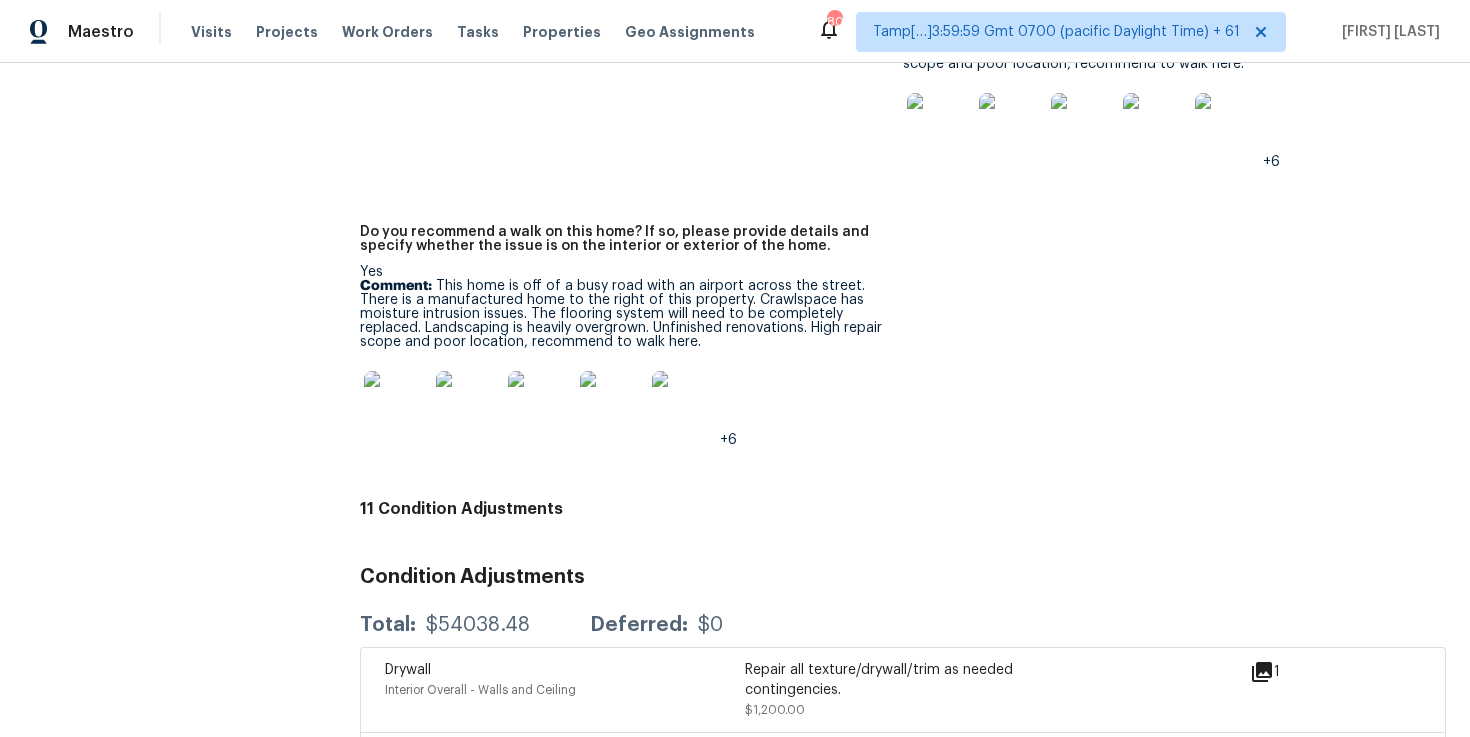 click on "Do you recommend a walk on this home? If so, please provide details and specify whether the issue is on the interior or exterior of the home. Yes Comment:   This home is off of a busy road with an airport across the street. There is a manufactured home to the right of this property. Crawlspace has moisture intrusion issues. The flooring system will need to be completely replaced. Landscaping is heavily overgrown. Unfinished renovations. High repair scope and poor location, recommend to walk here.  +6" at bounding box center (631, 352) 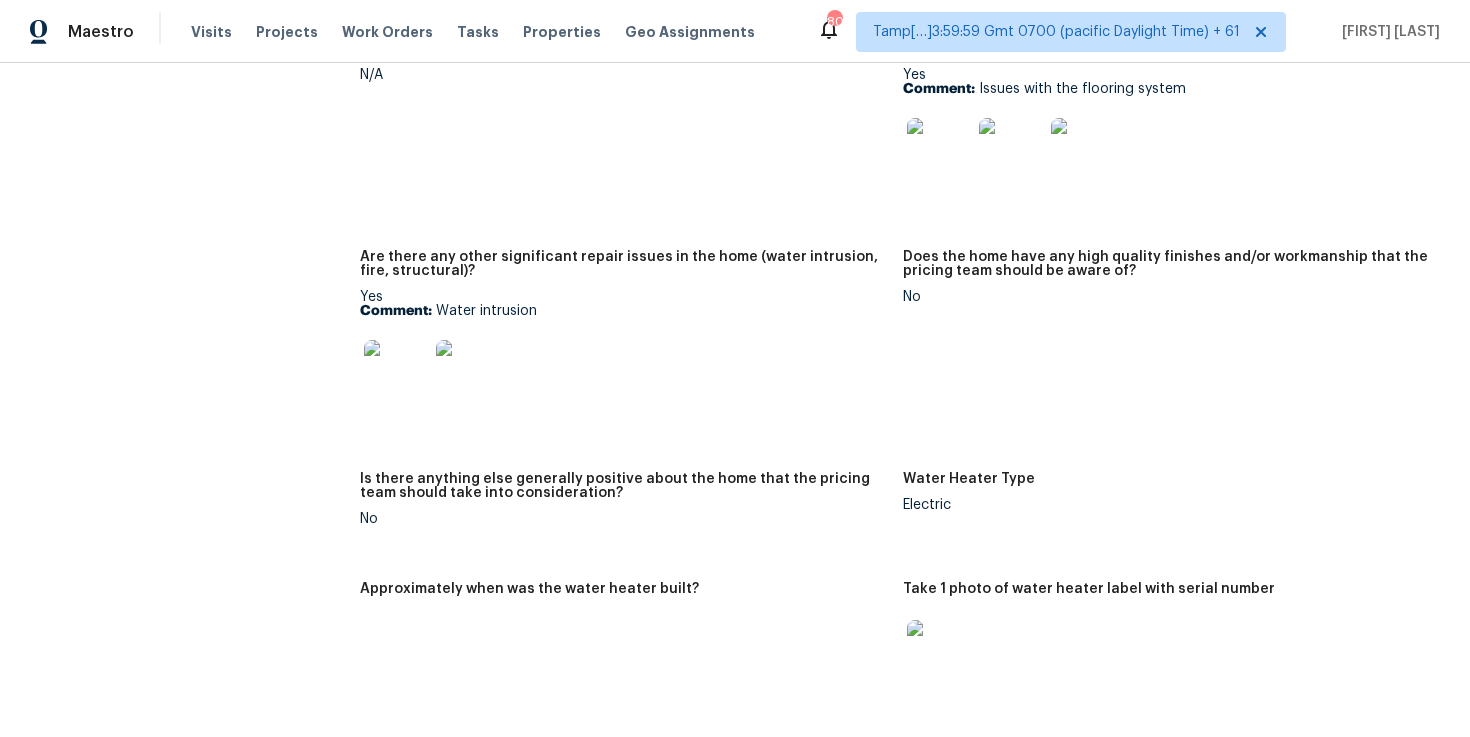 scroll, scrollTop: 3619, scrollLeft: 0, axis: vertical 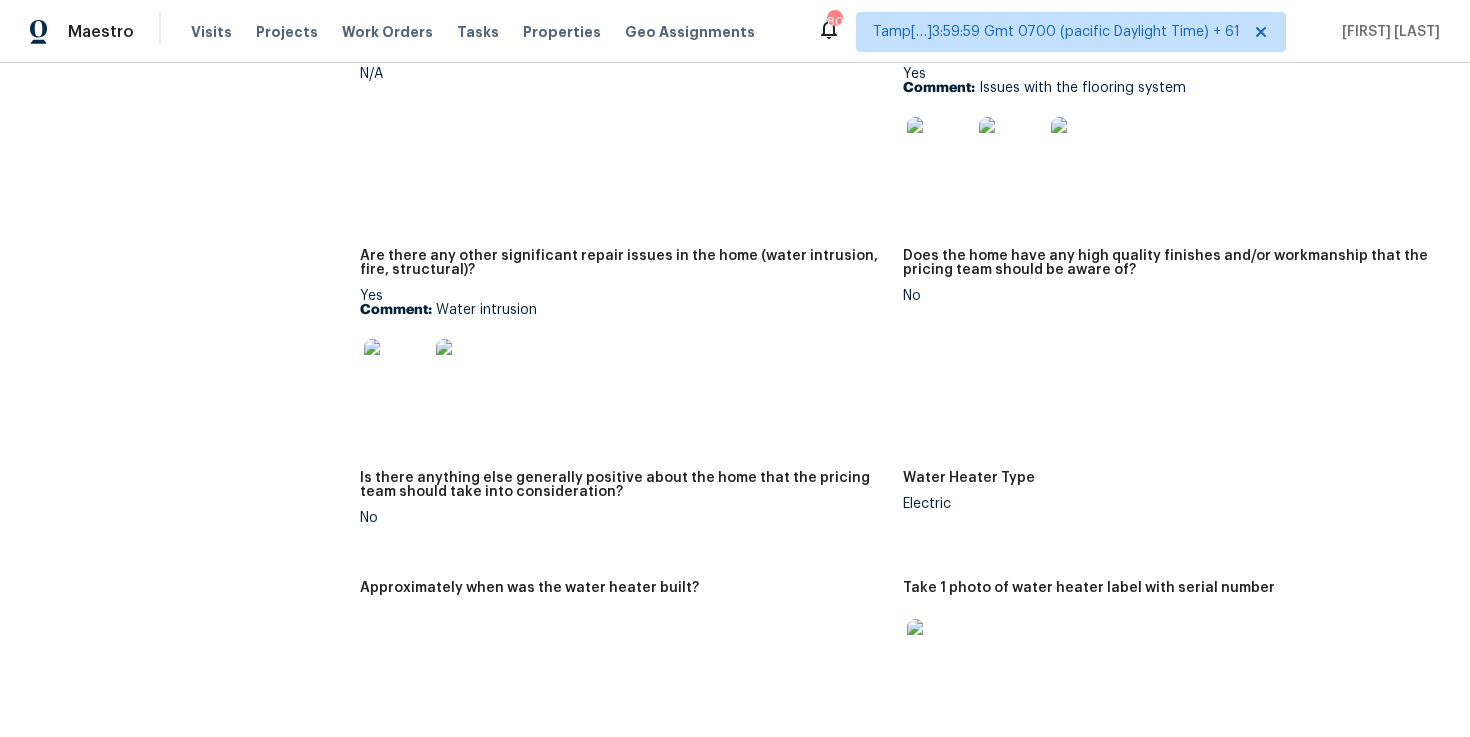 click at bounding box center [396, 371] 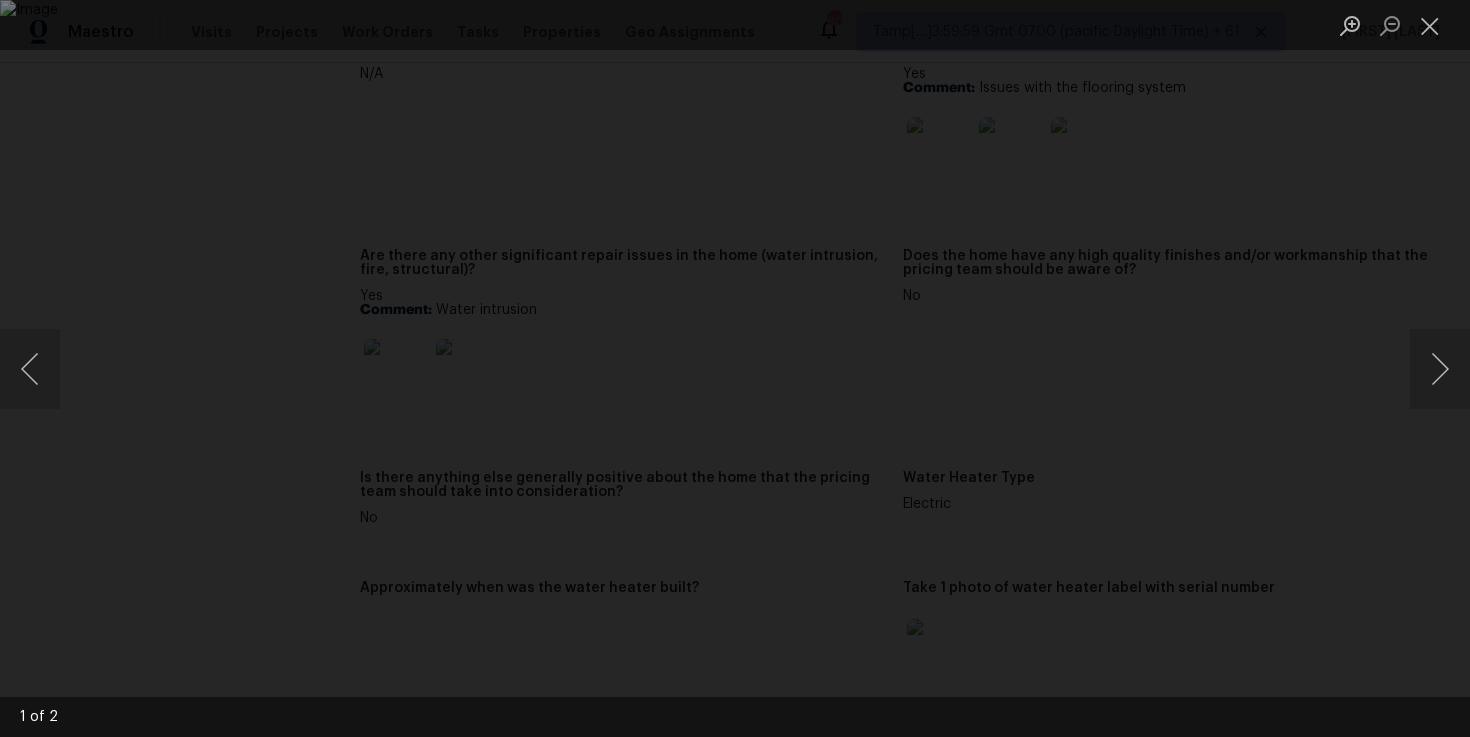 click at bounding box center [735, 368] 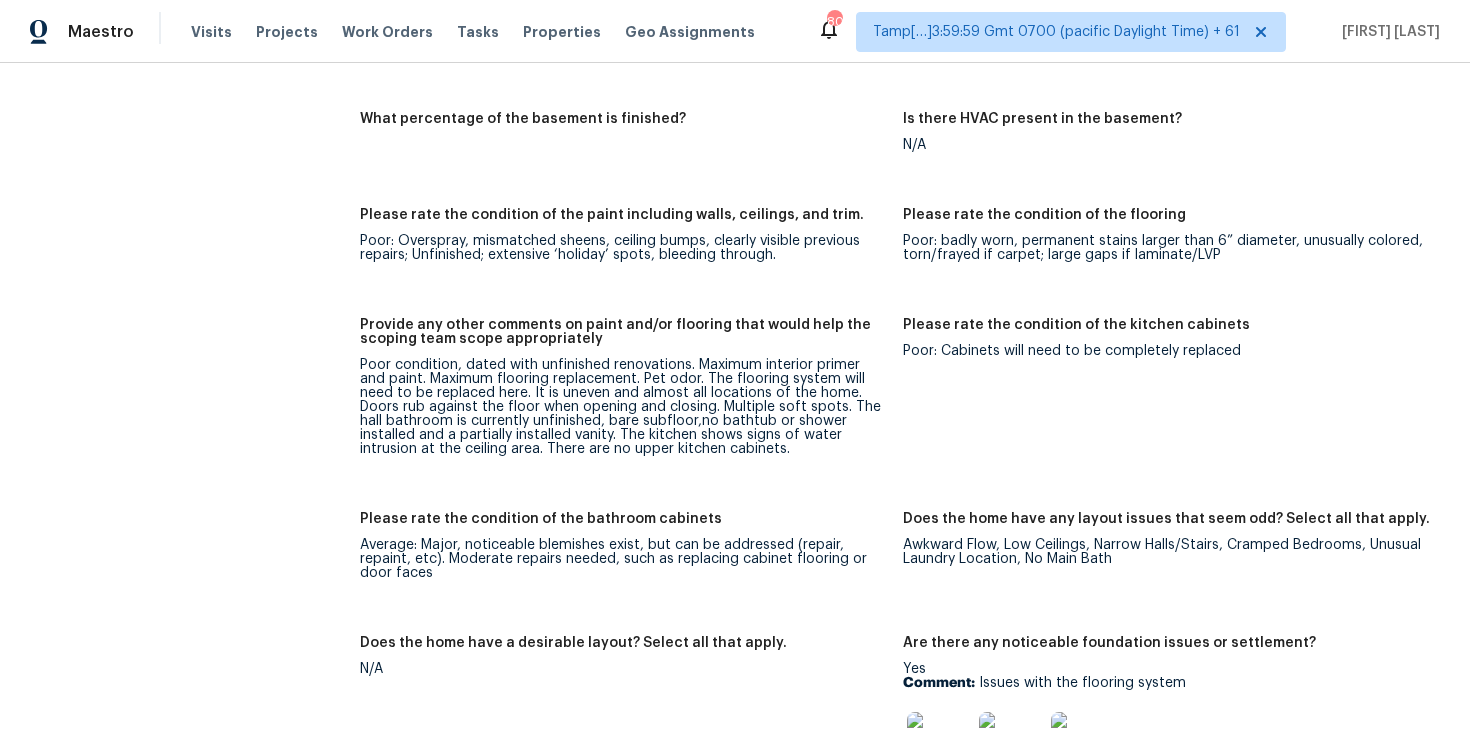 scroll, scrollTop: 3025, scrollLeft: 0, axis: vertical 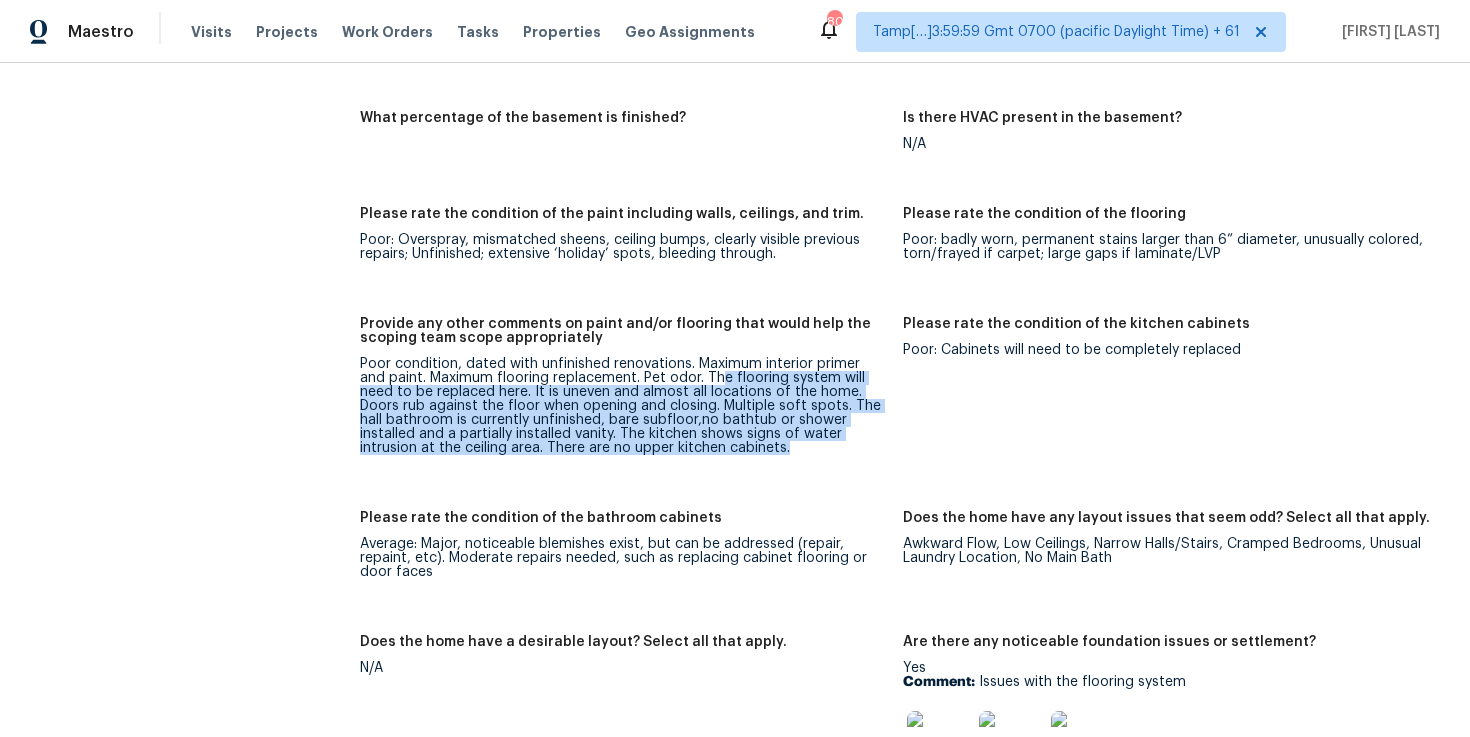 drag, startPoint x: 694, startPoint y: 358, endPoint x: 711, endPoint y: 435, distance: 78.854294 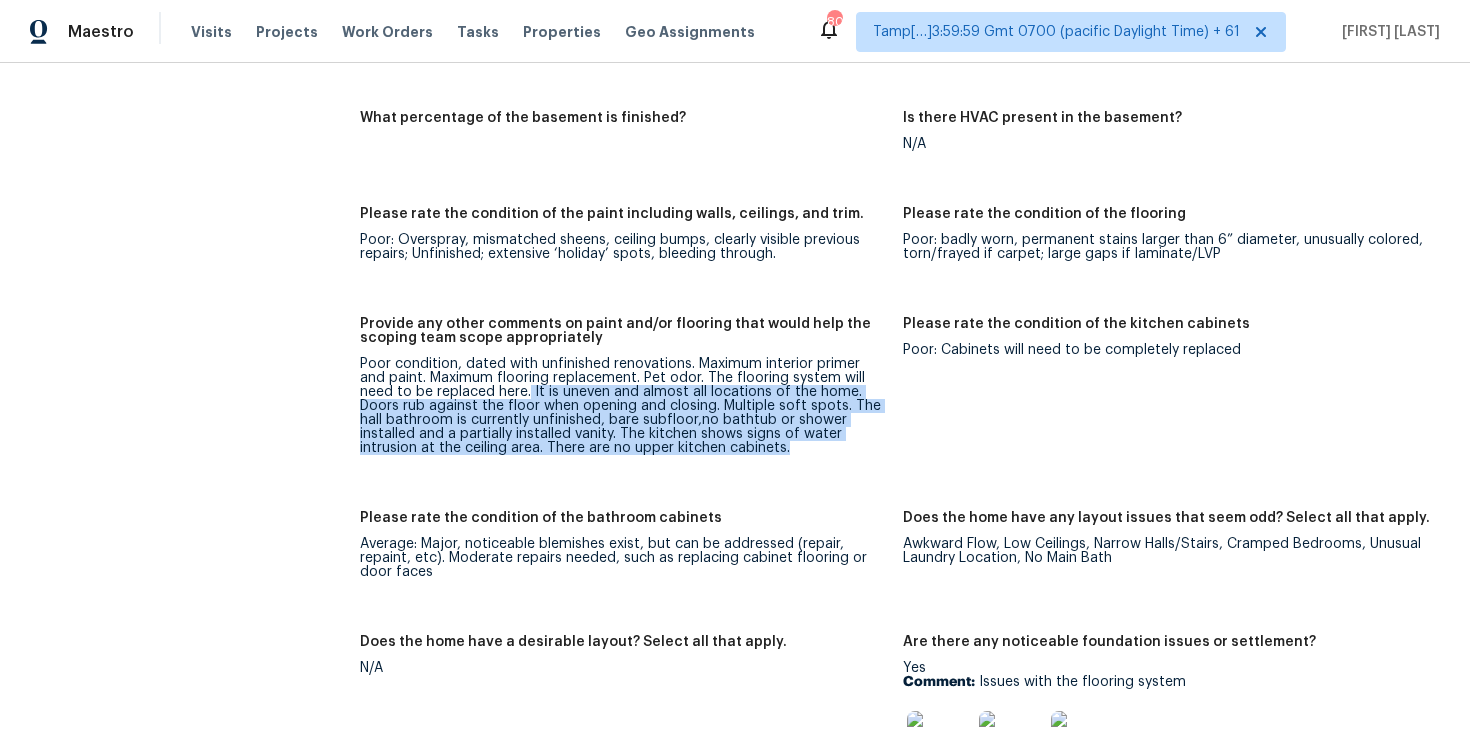 drag, startPoint x: 474, startPoint y: 383, endPoint x: 588, endPoint y: 455, distance: 134.83324 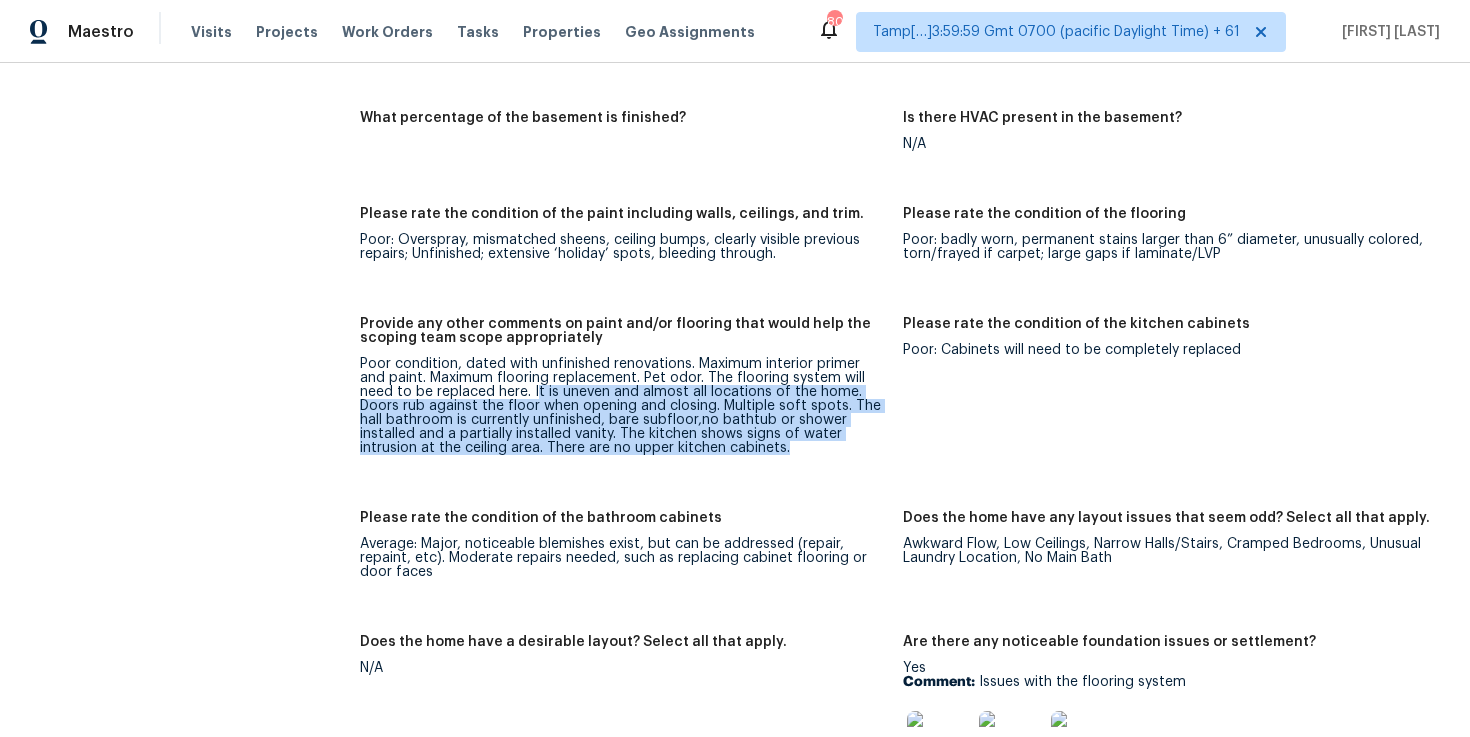 drag, startPoint x: 482, startPoint y: 372, endPoint x: 706, endPoint y: 451, distance: 237.52263 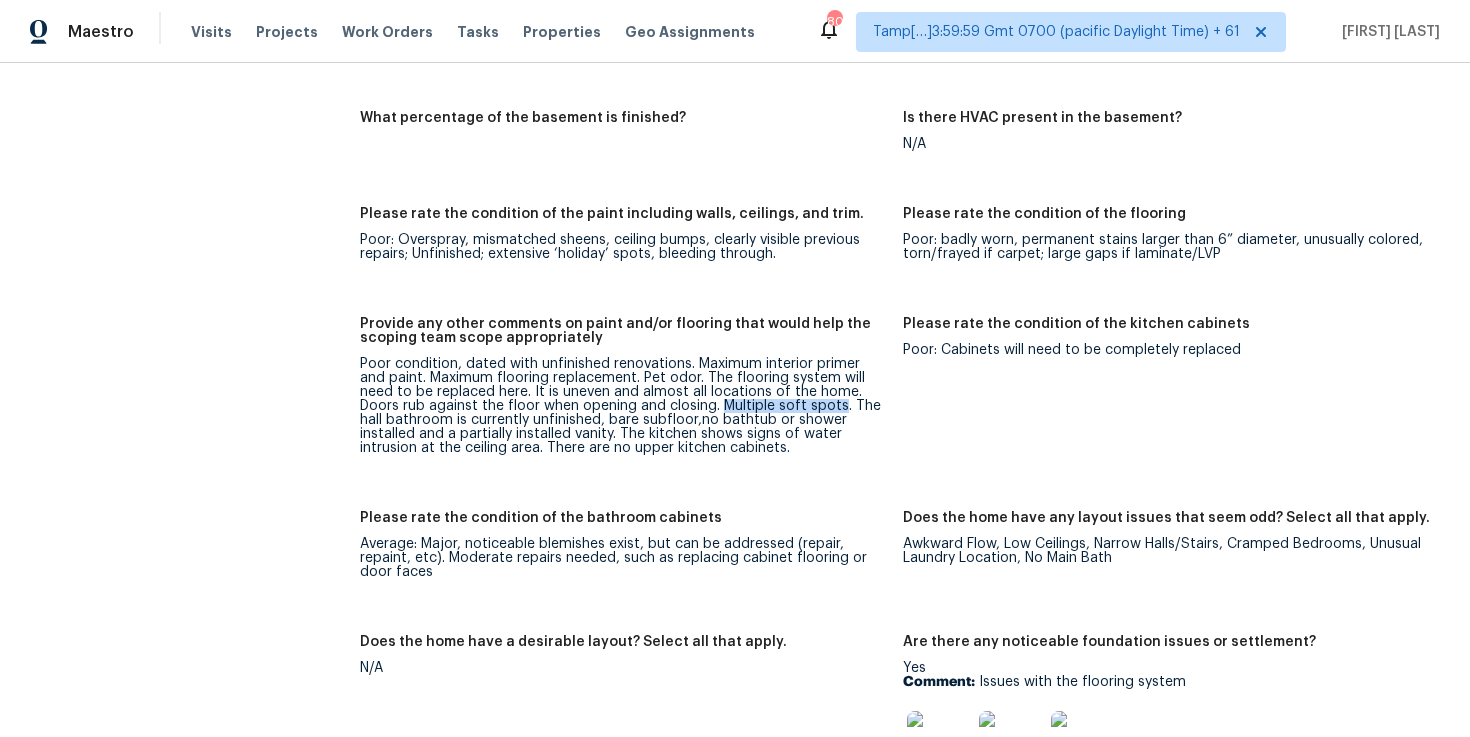 drag, startPoint x: 650, startPoint y: 391, endPoint x: 769, endPoint y: 387, distance: 119.06721 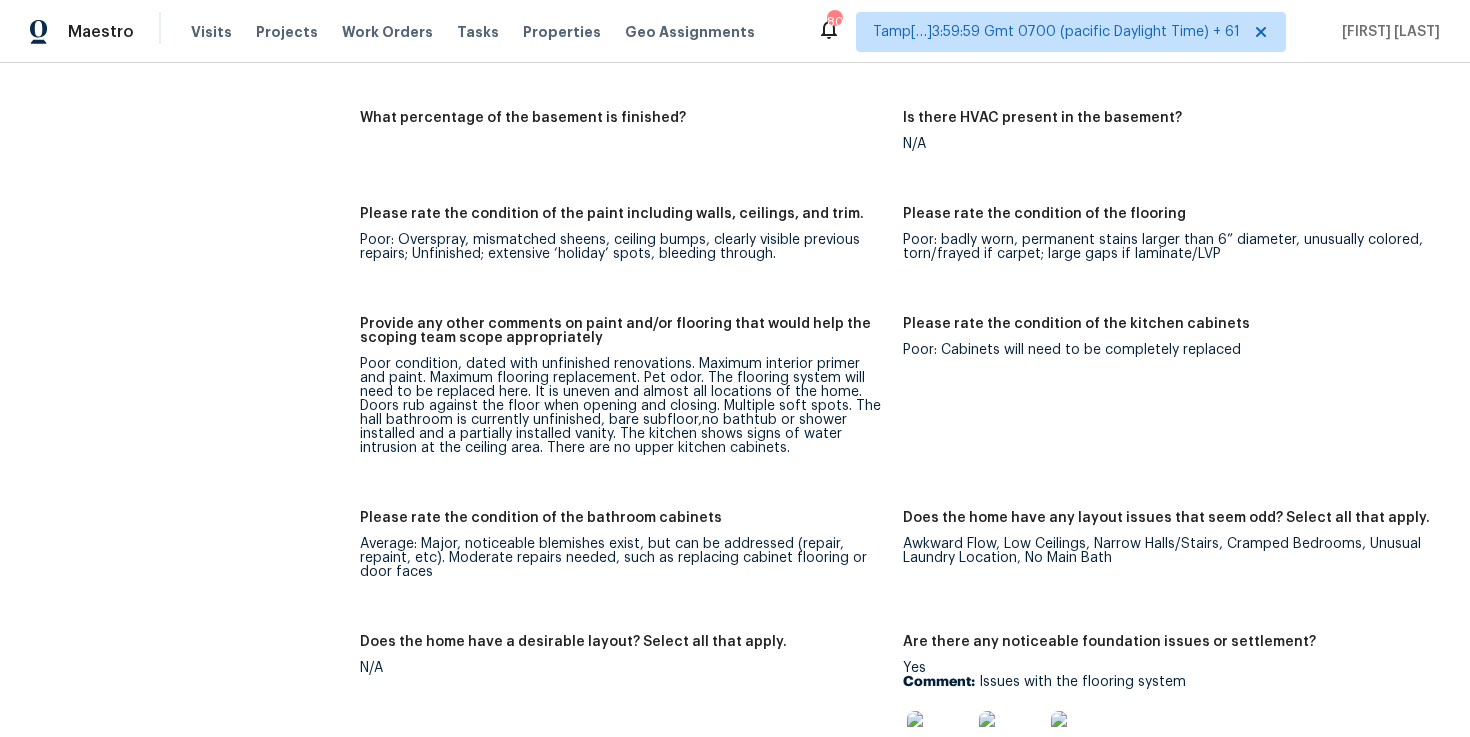 scroll, scrollTop: 3048, scrollLeft: 0, axis: vertical 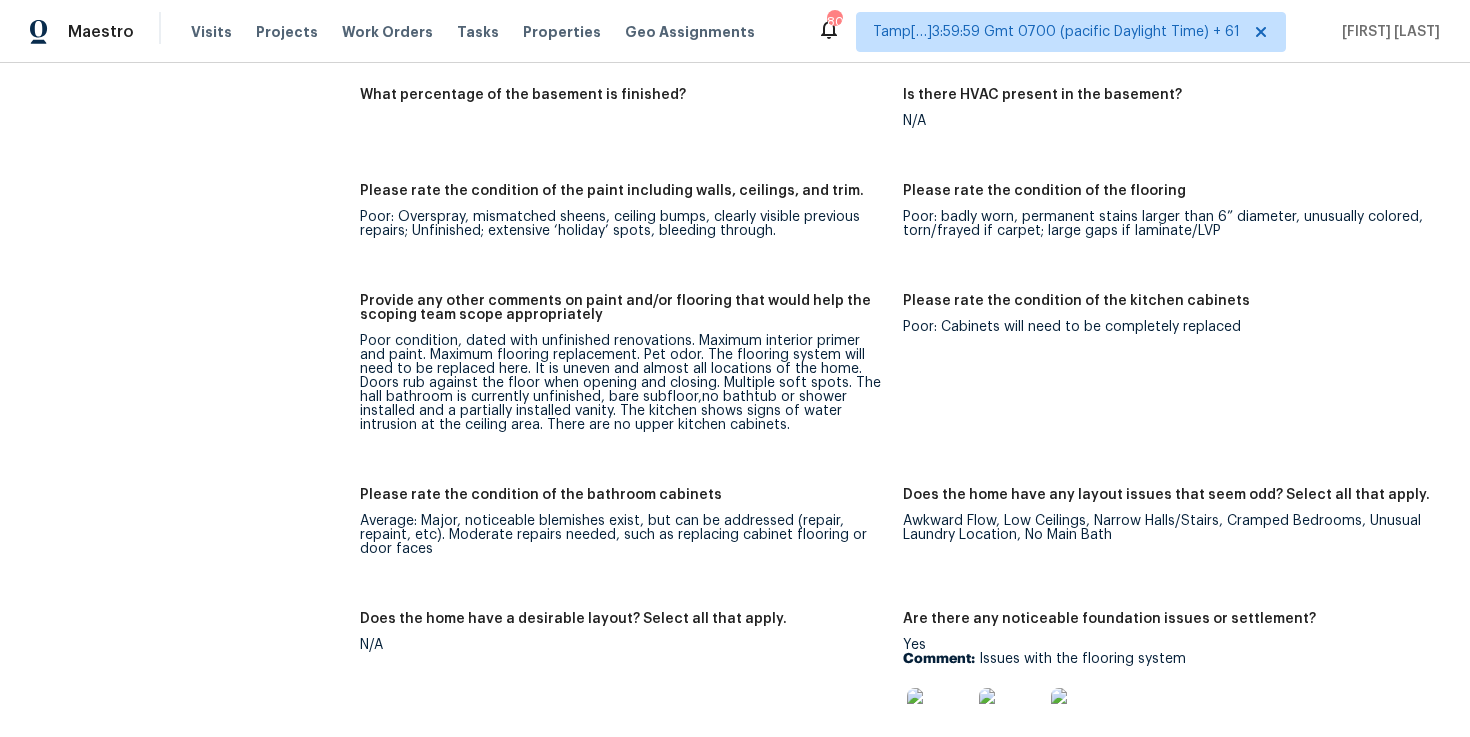 drag, startPoint x: 649, startPoint y: 367, endPoint x: 769, endPoint y: 362, distance: 120.10412 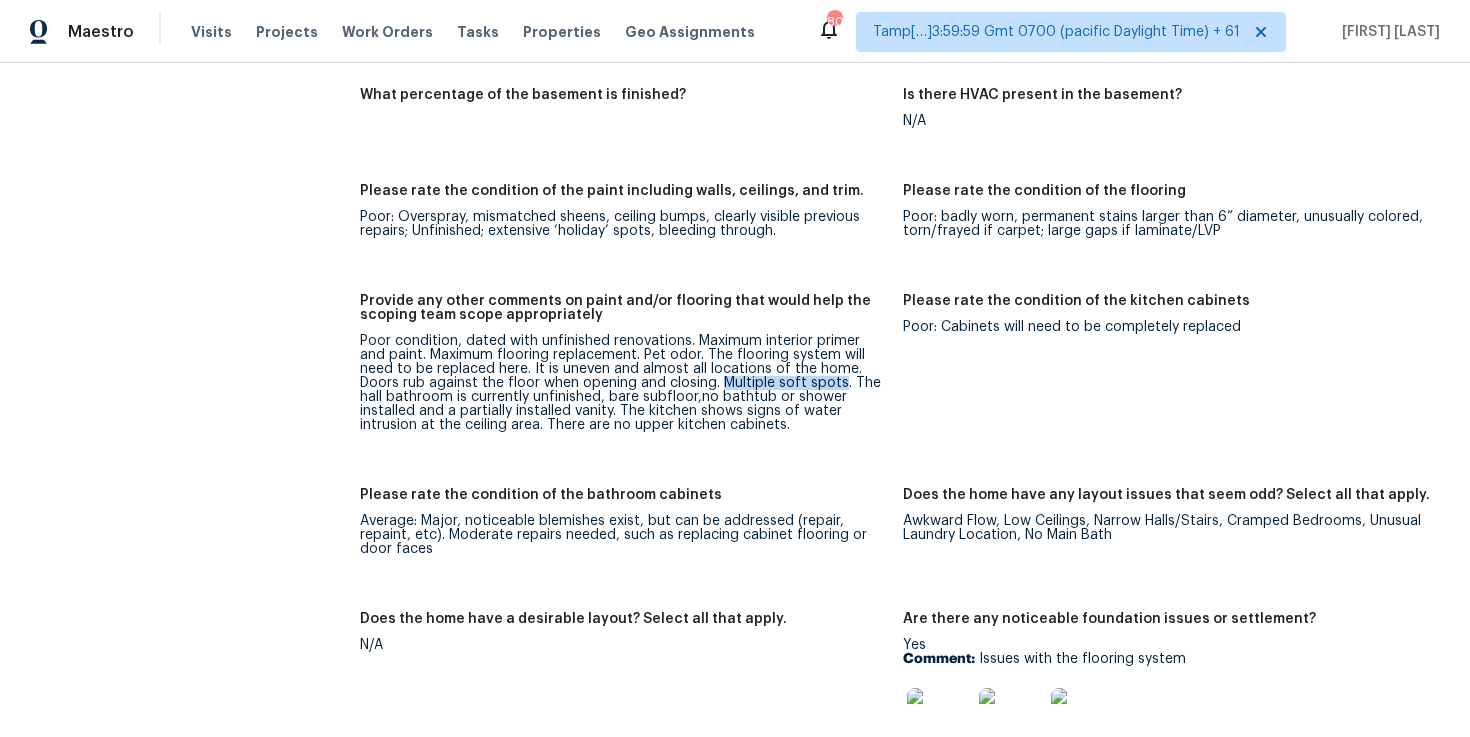 drag, startPoint x: 650, startPoint y: 367, endPoint x: 771, endPoint y: 364, distance: 121.037186 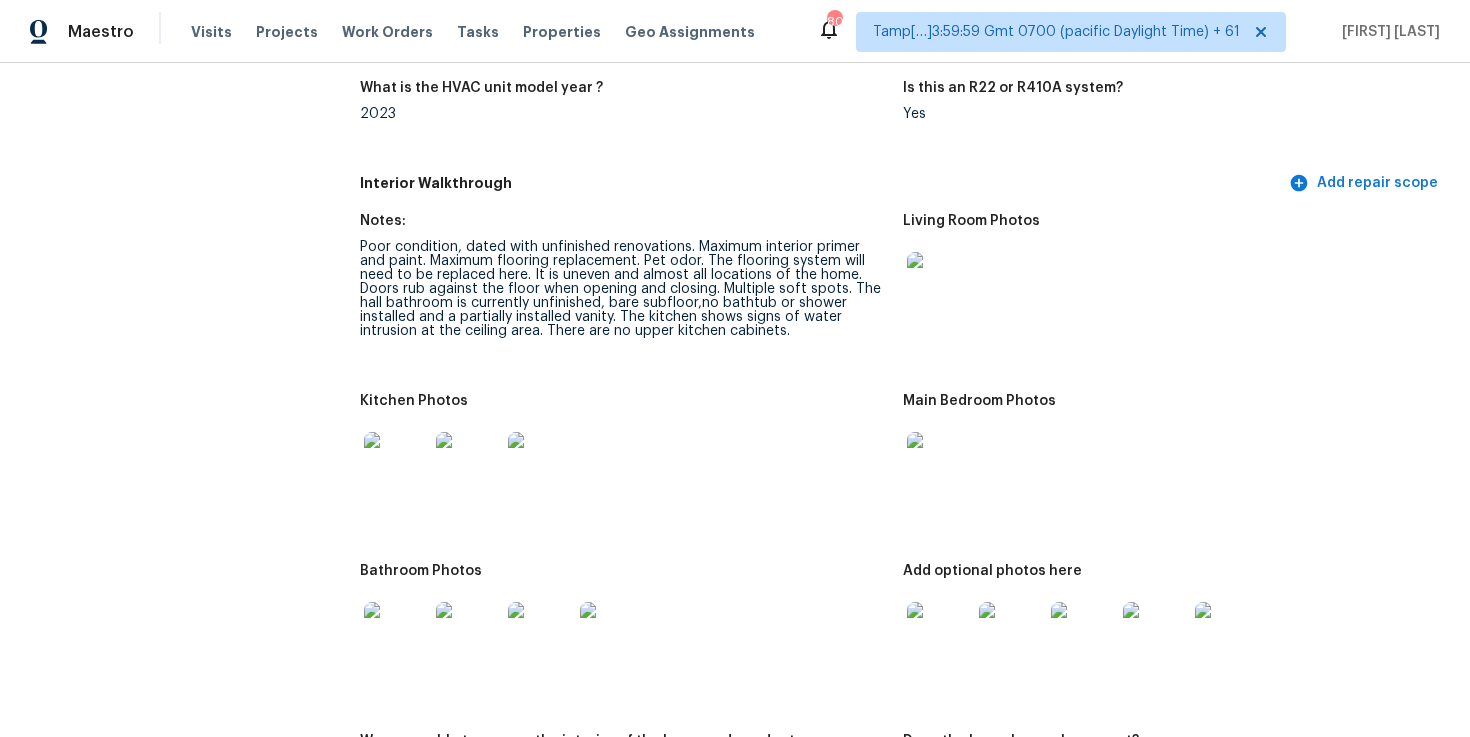 scroll, scrollTop: 2291, scrollLeft: 0, axis: vertical 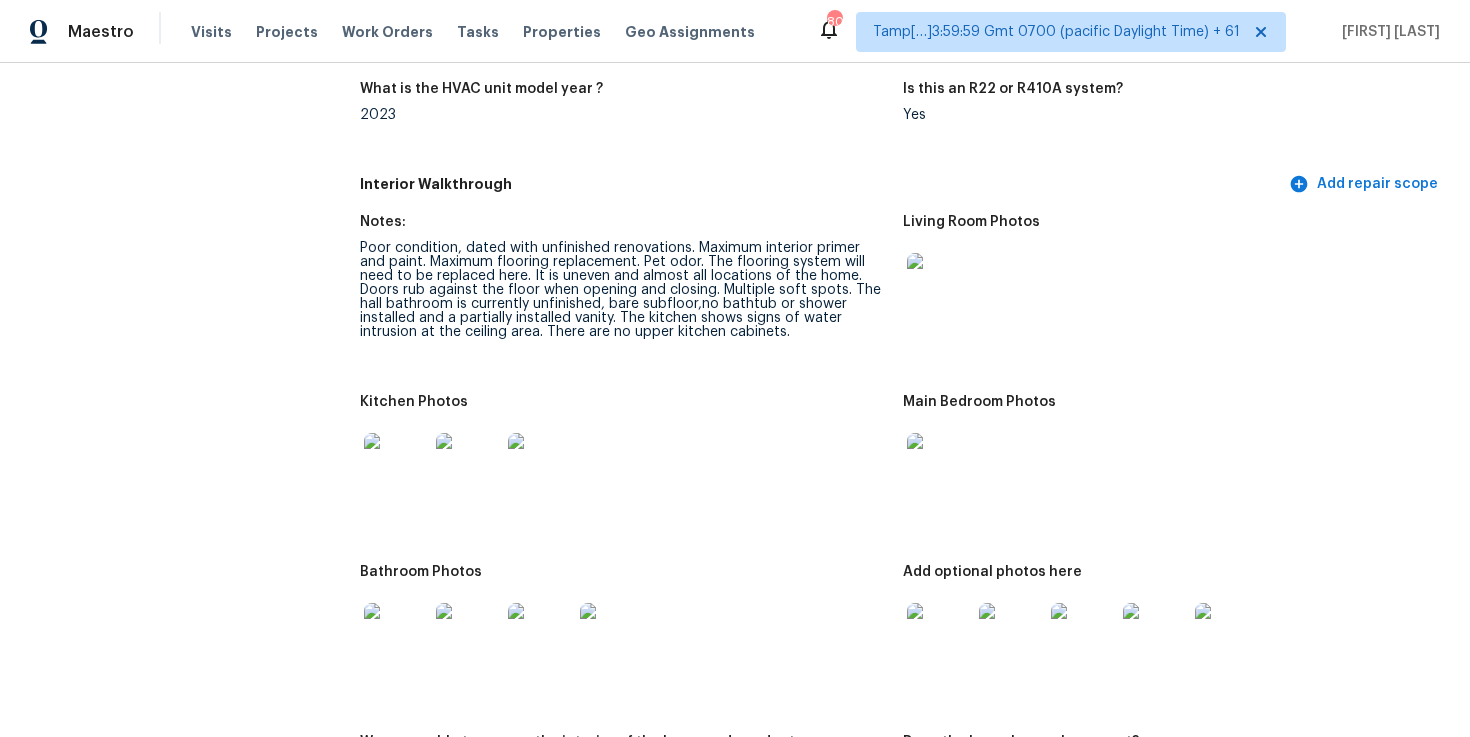 click at bounding box center (396, 465) 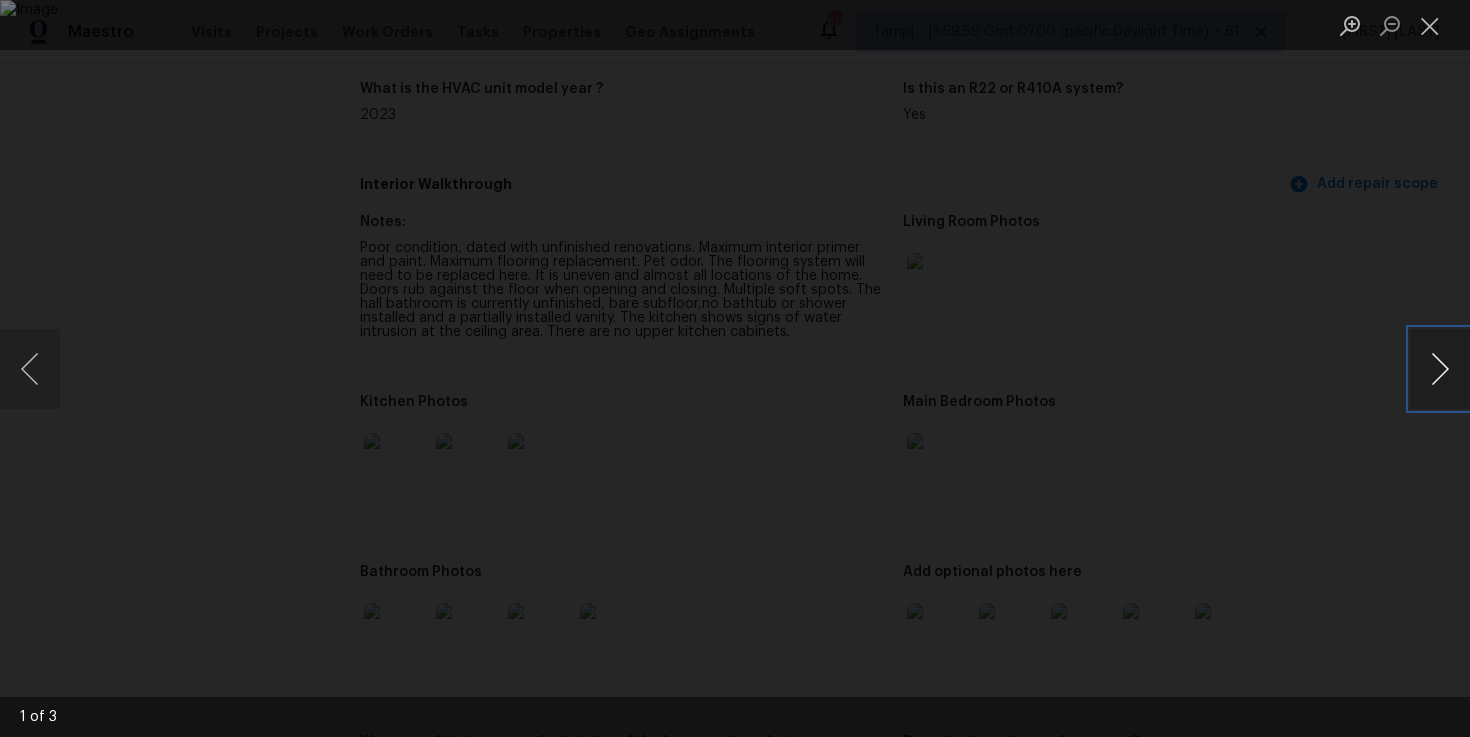 click at bounding box center (1440, 369) 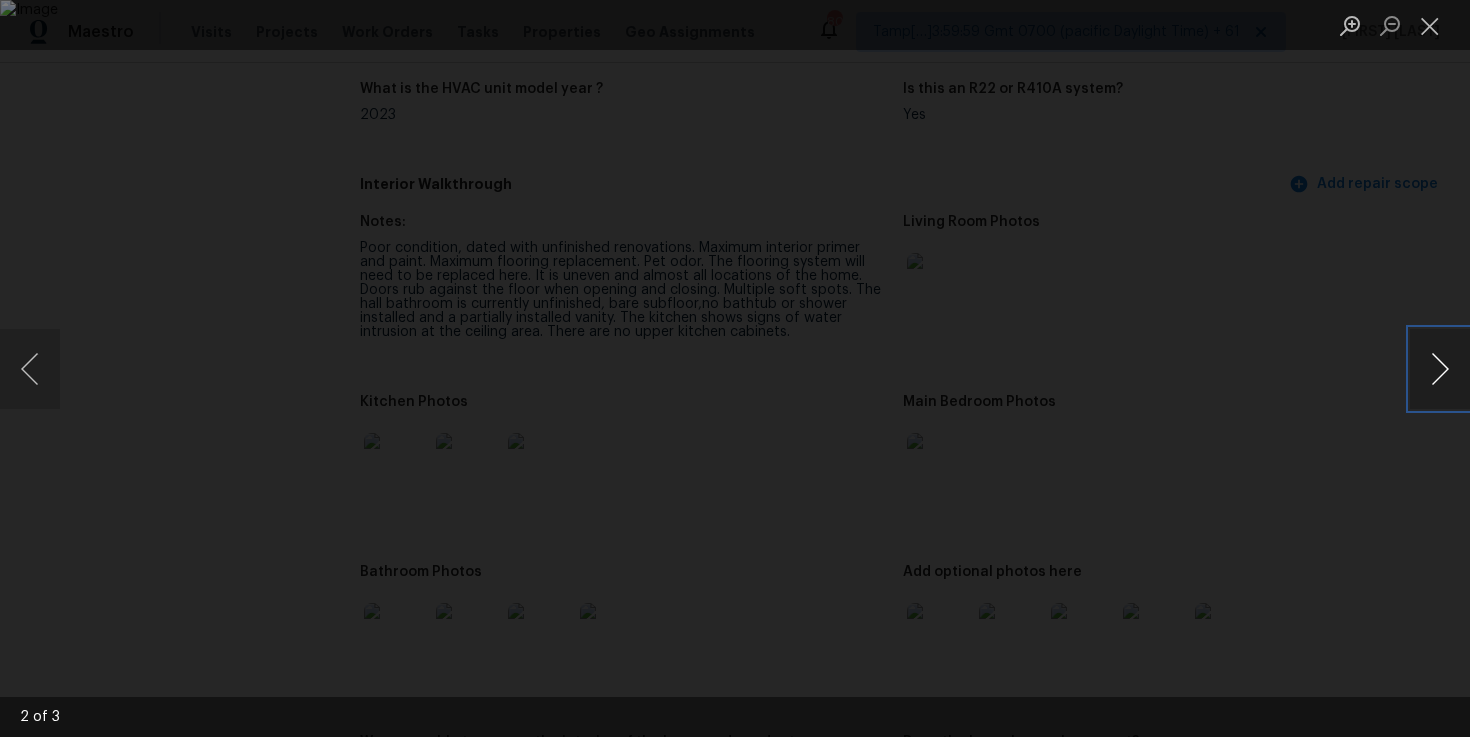 type 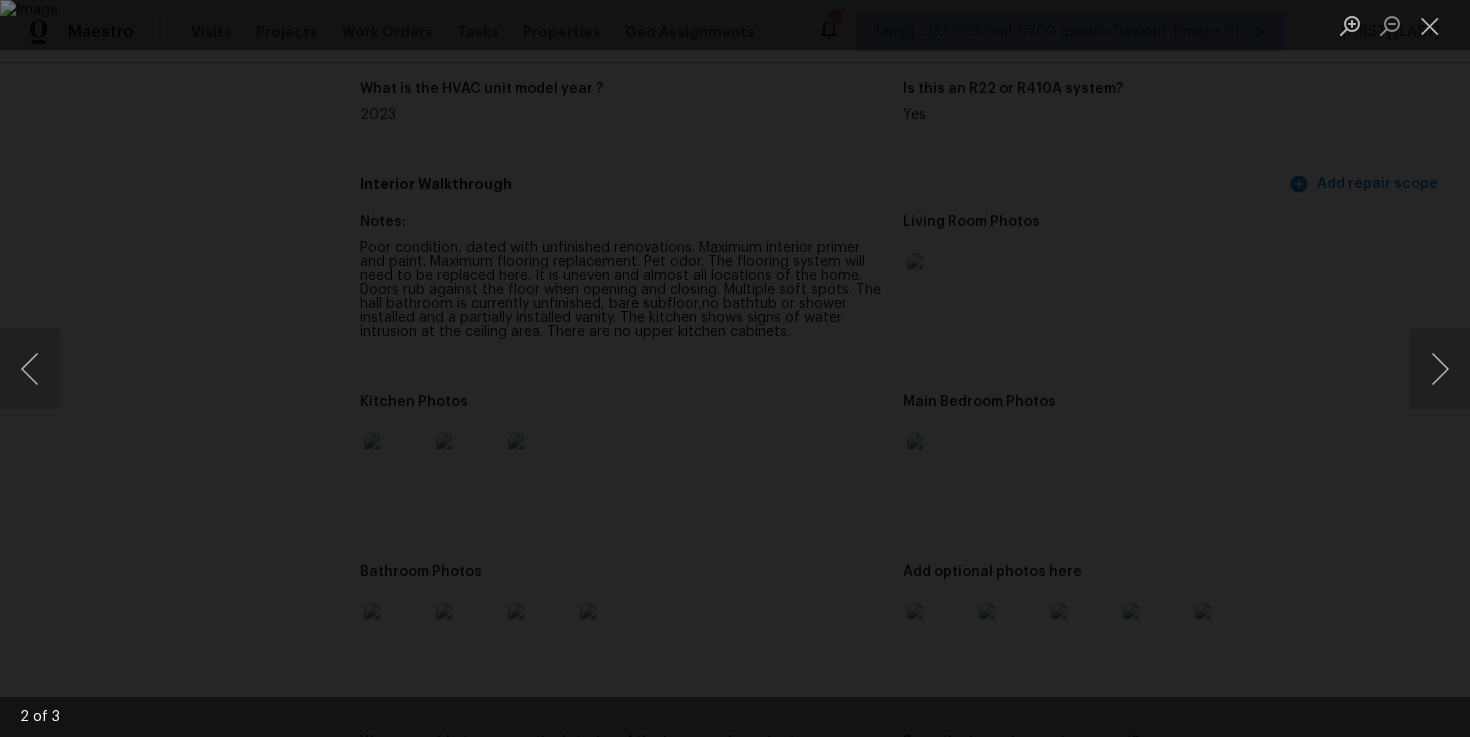 click at bounding box center (735, 368) 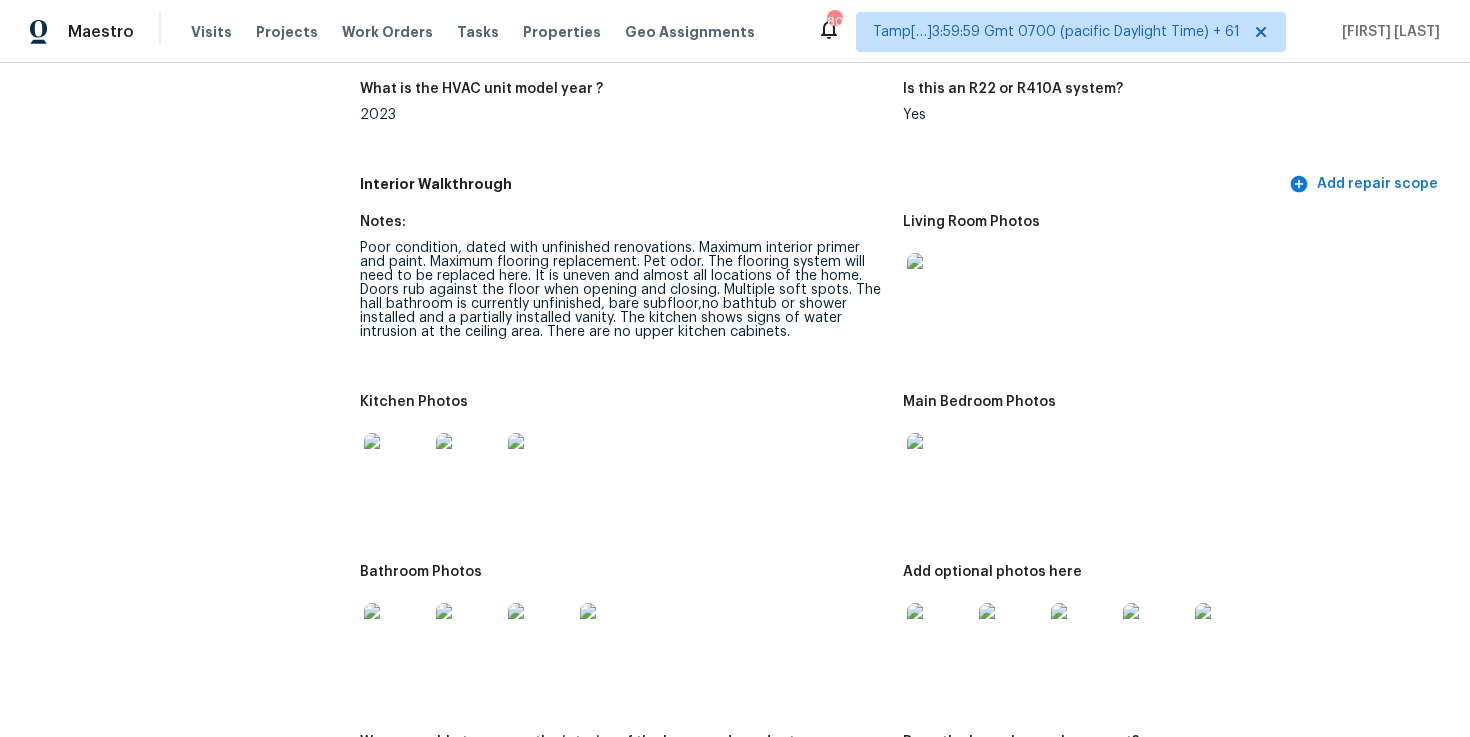 click at bounding box center [396, 635] 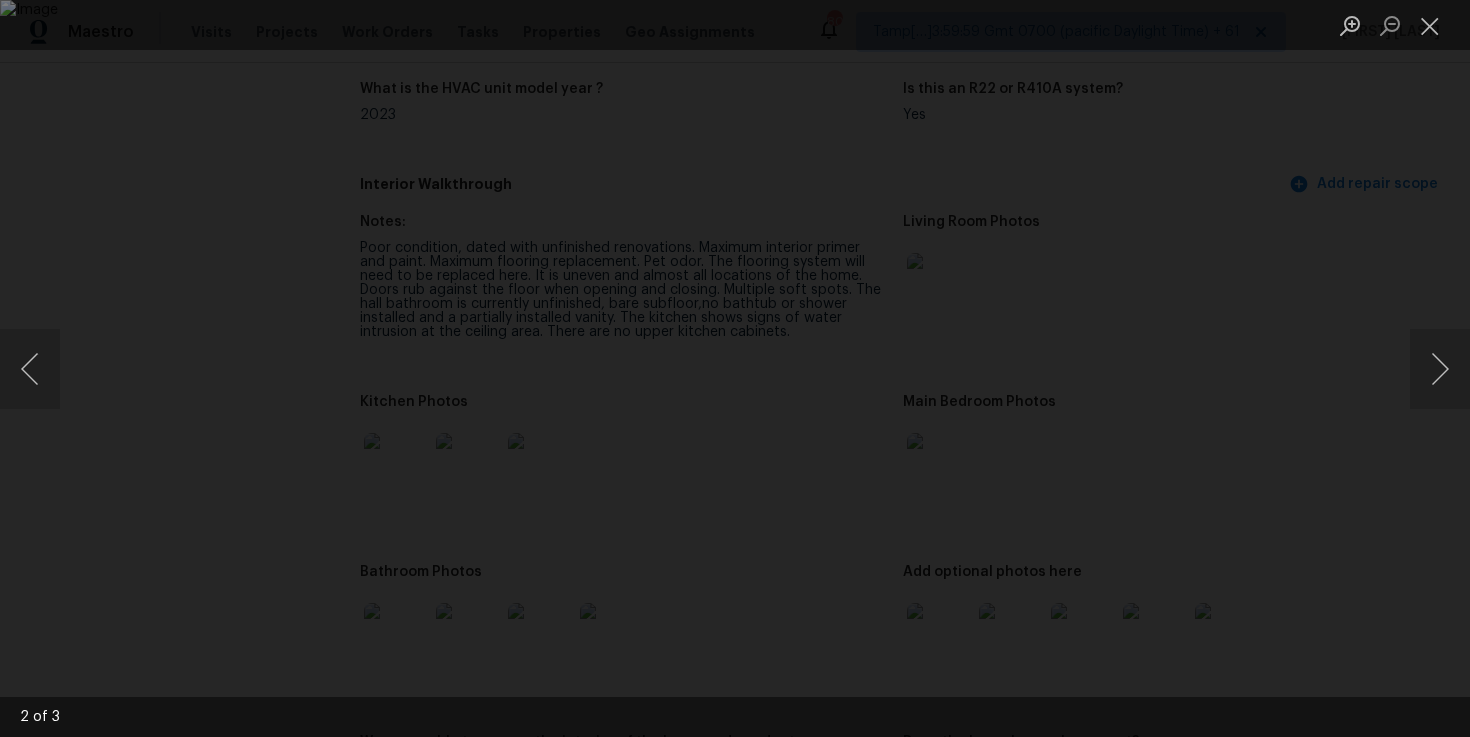 click at bounding box center (735, 368) 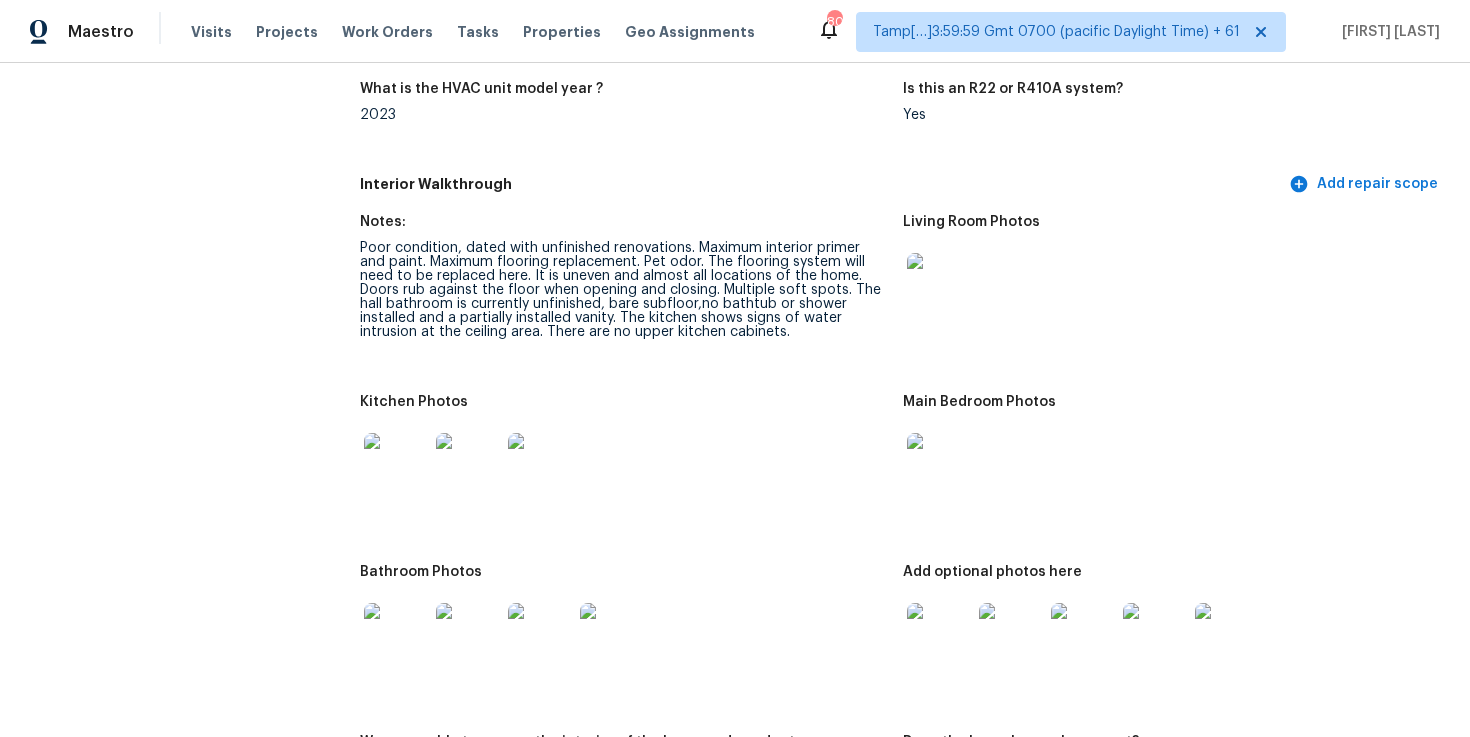 click at bounding box center (623, 465) 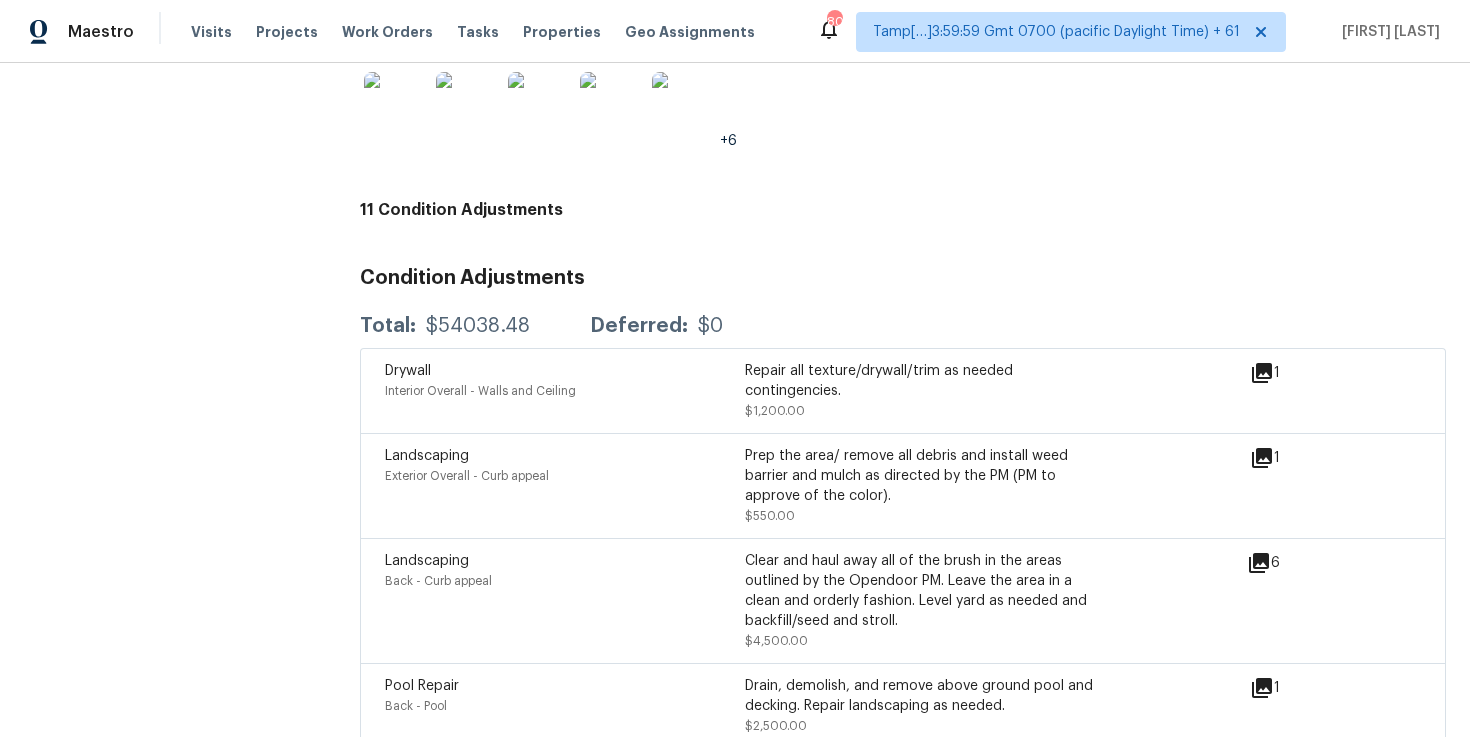scroll, scrollTop: 5463, scrollLeft: 0, axis: vertical 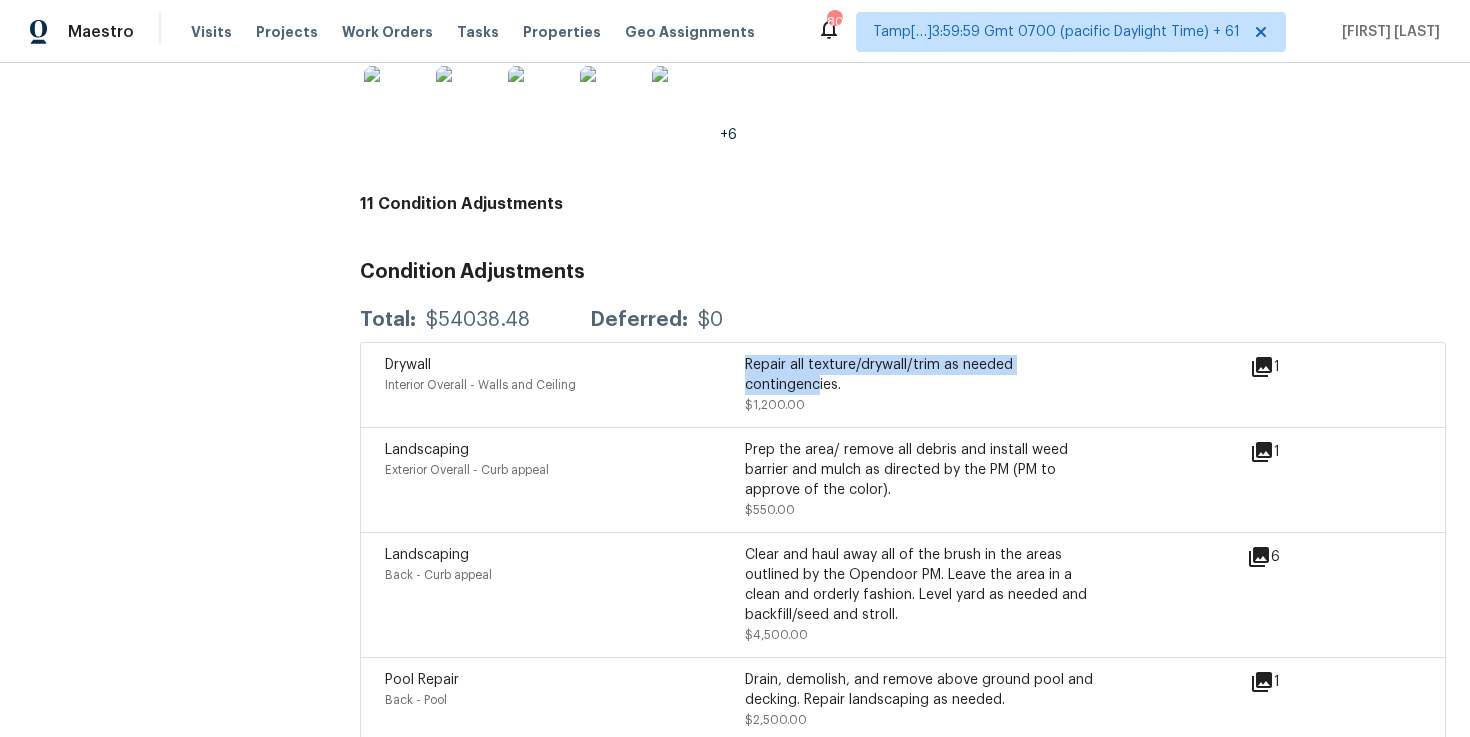 drag, startPoint x: 744, startPoint y: 341, endPoint x: 818, endPoint y: 358, distance: 75.9276 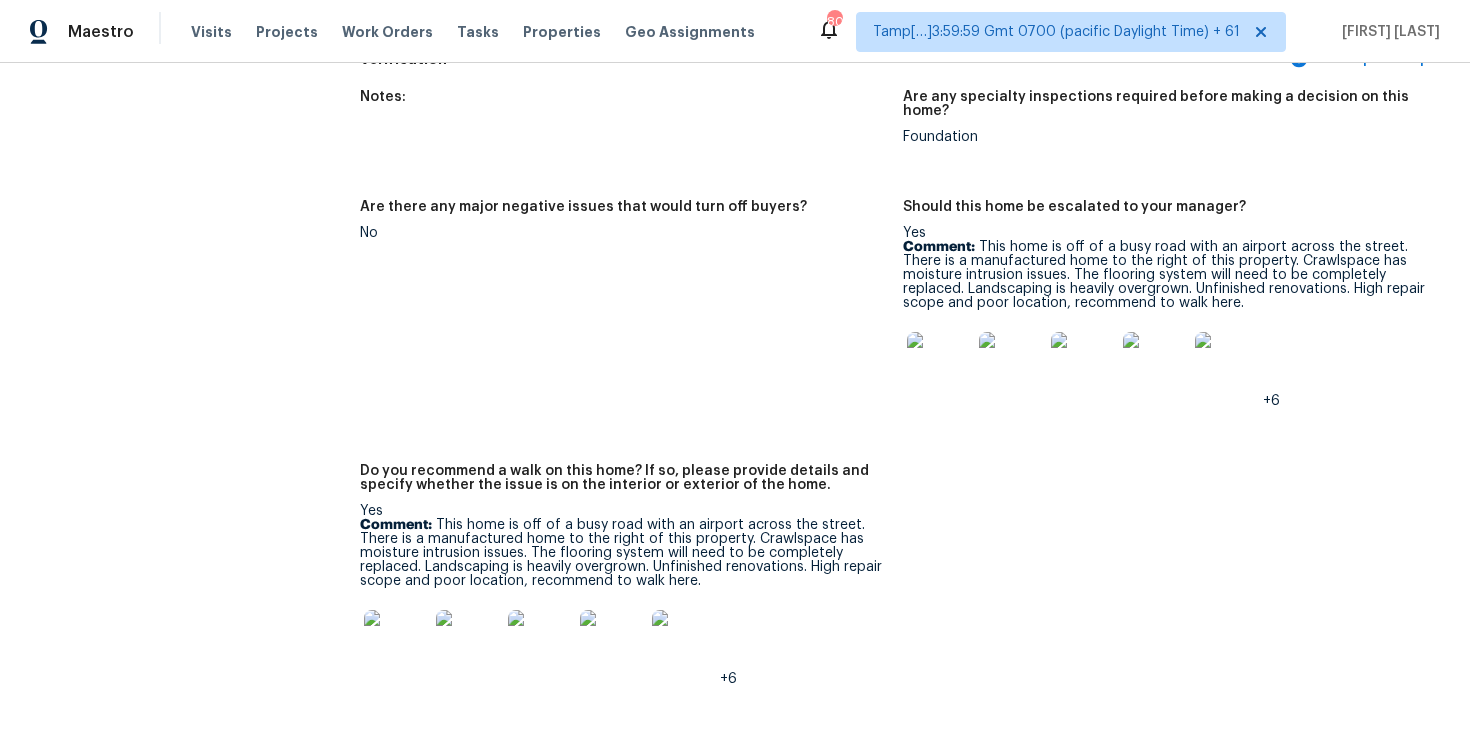 scroll, scrollTop: 4925, scrollLeft: 0, axis: vertical 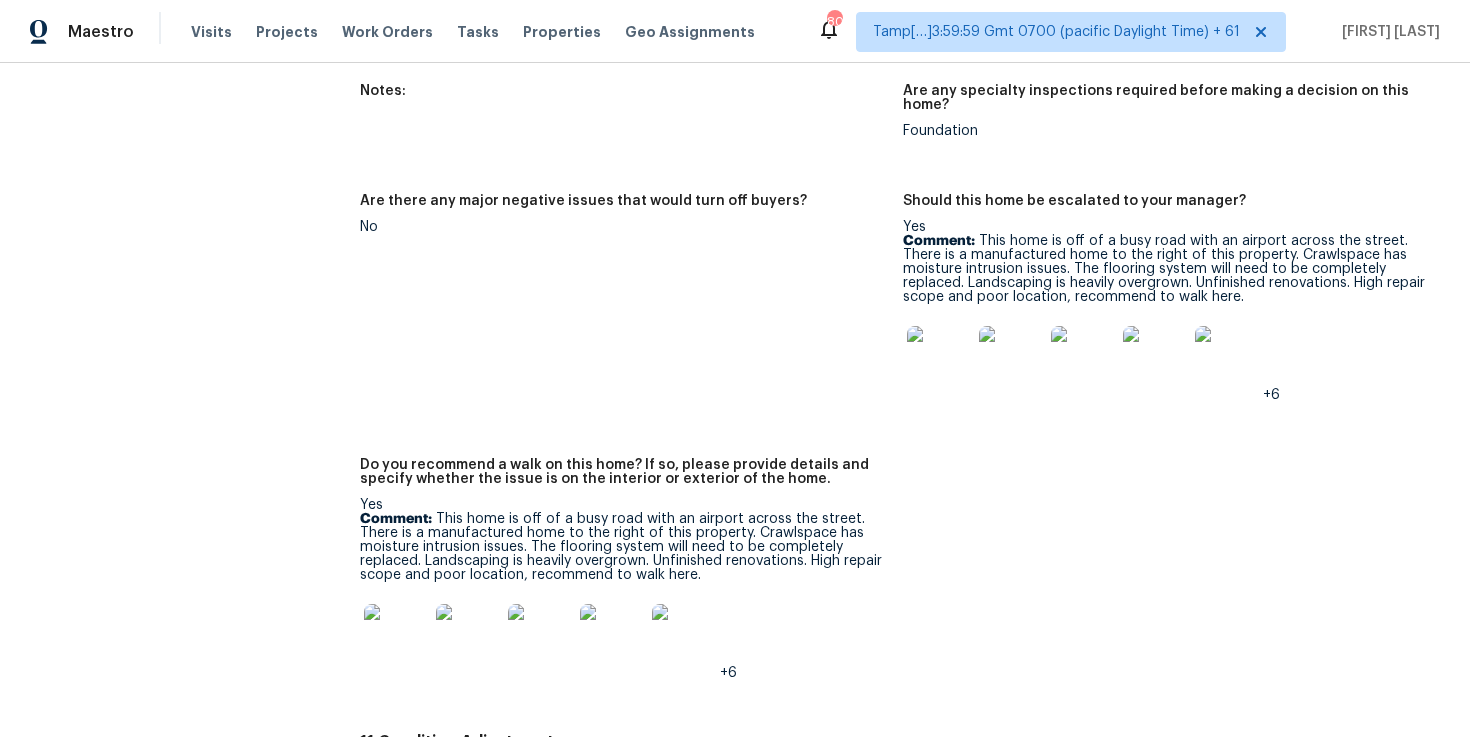click at bounding box center [396, 636] 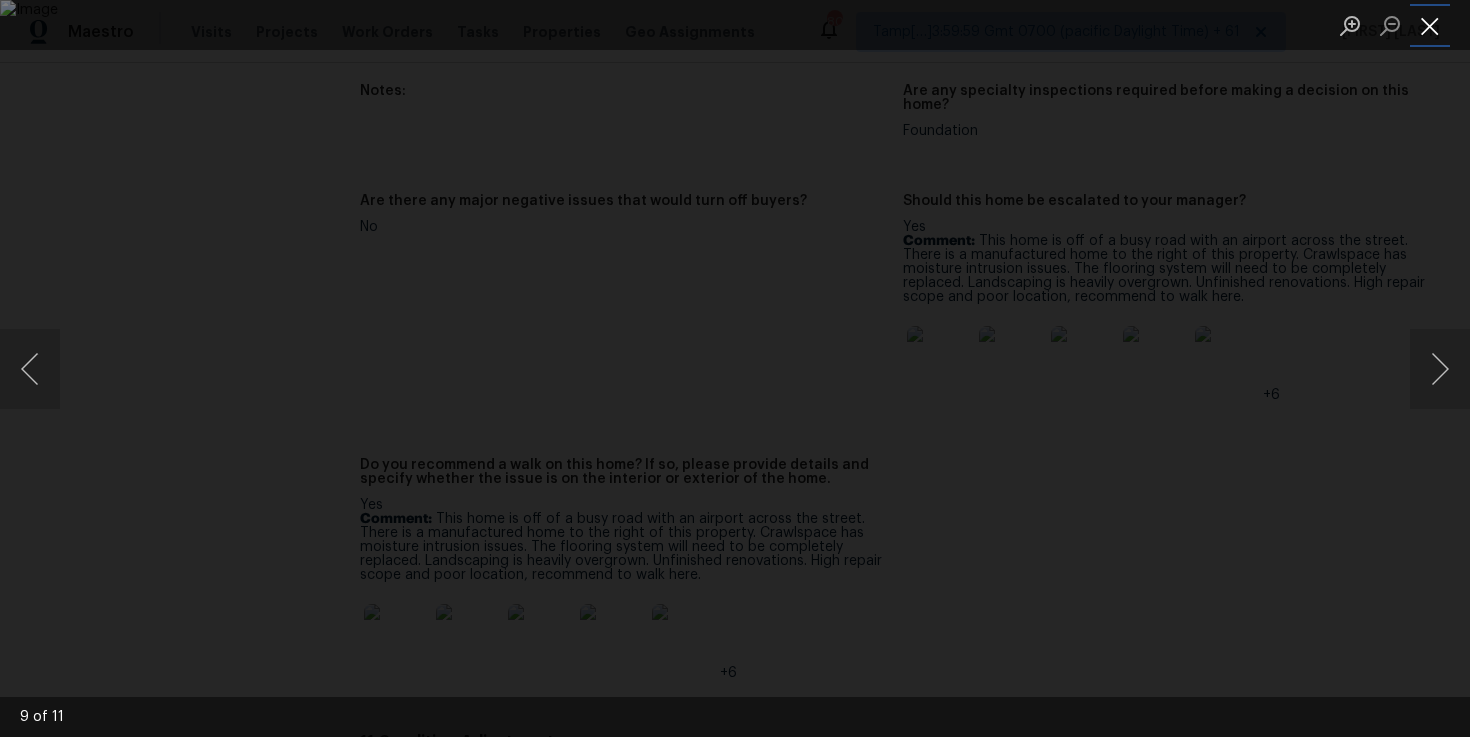 click at bounding box center [1430, 25] 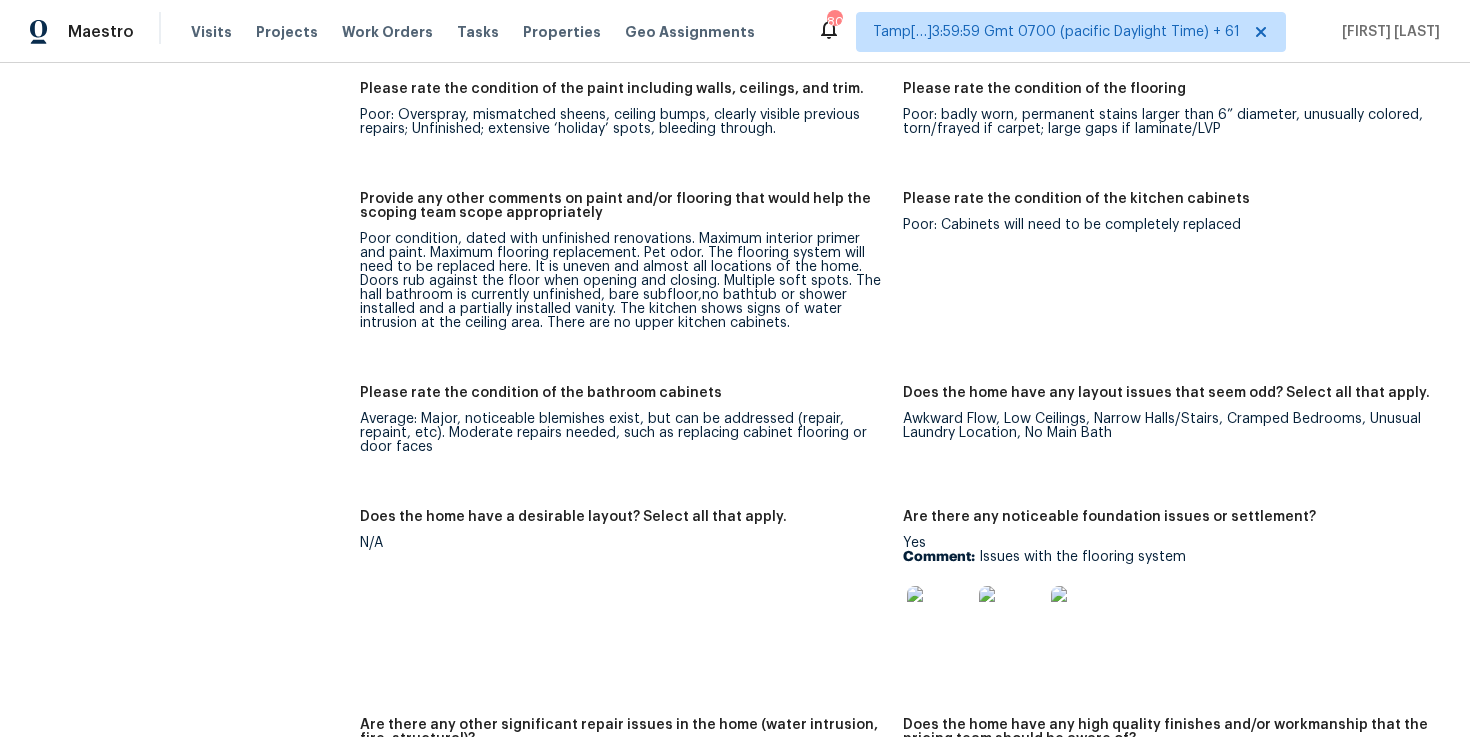 scroll, scrollTop: 3120, scrollLeft: 0, axis: vertical 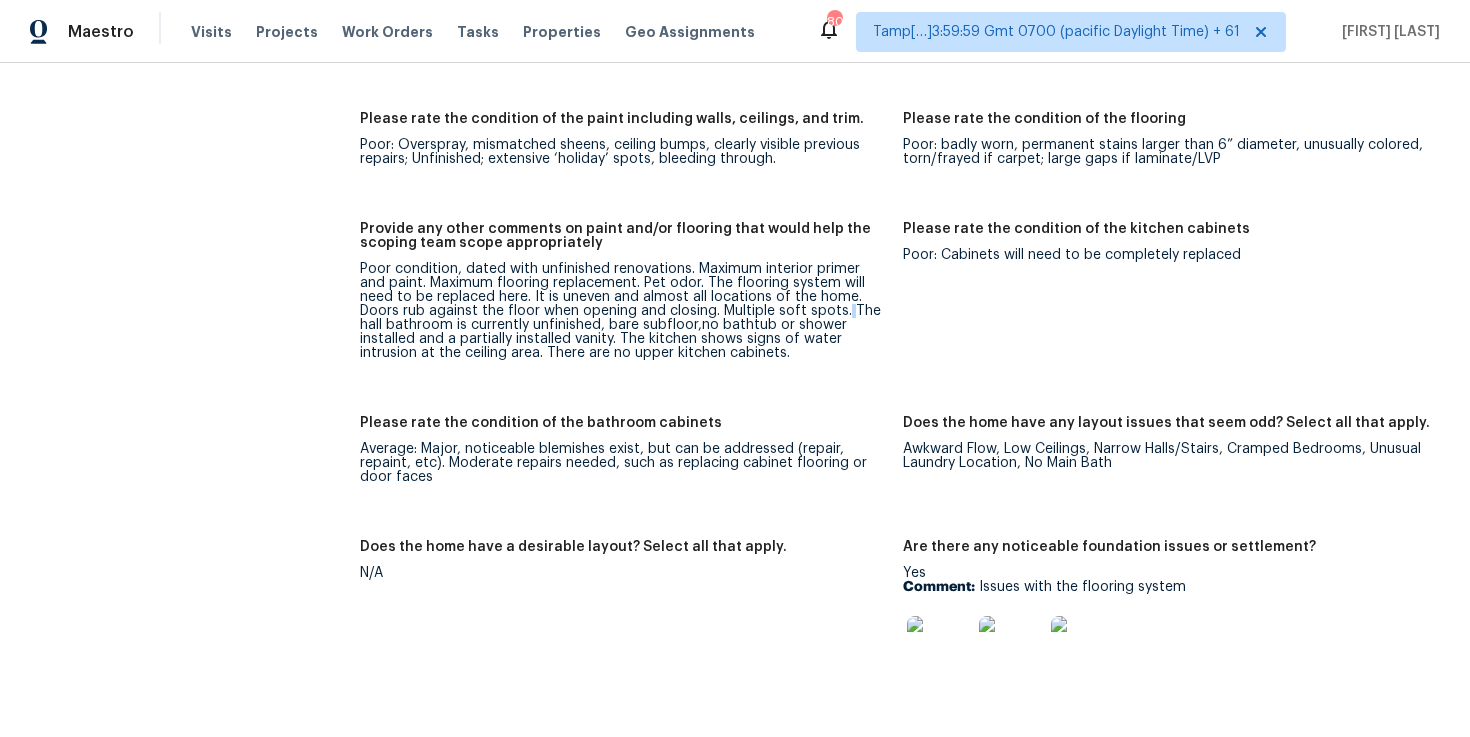 click on "Poor condition, dated with unfinished renovations. Maximum interior primer and paint. Maximum flooring replacement. Pet odor. The flooring system will need to be replaced here. It is uneven and almost all locations of the home. Doors rub against the floor when opening and closing. Multiple soft spots. The hall bathroom is currently unfinished, bare subfloor,no bathtub or shower installed and a partially installed vanity. The kitchen shows signs of water intrusion at the ceiling area. There are no upper kitchen cabinets." at bounding box center [623, 311] 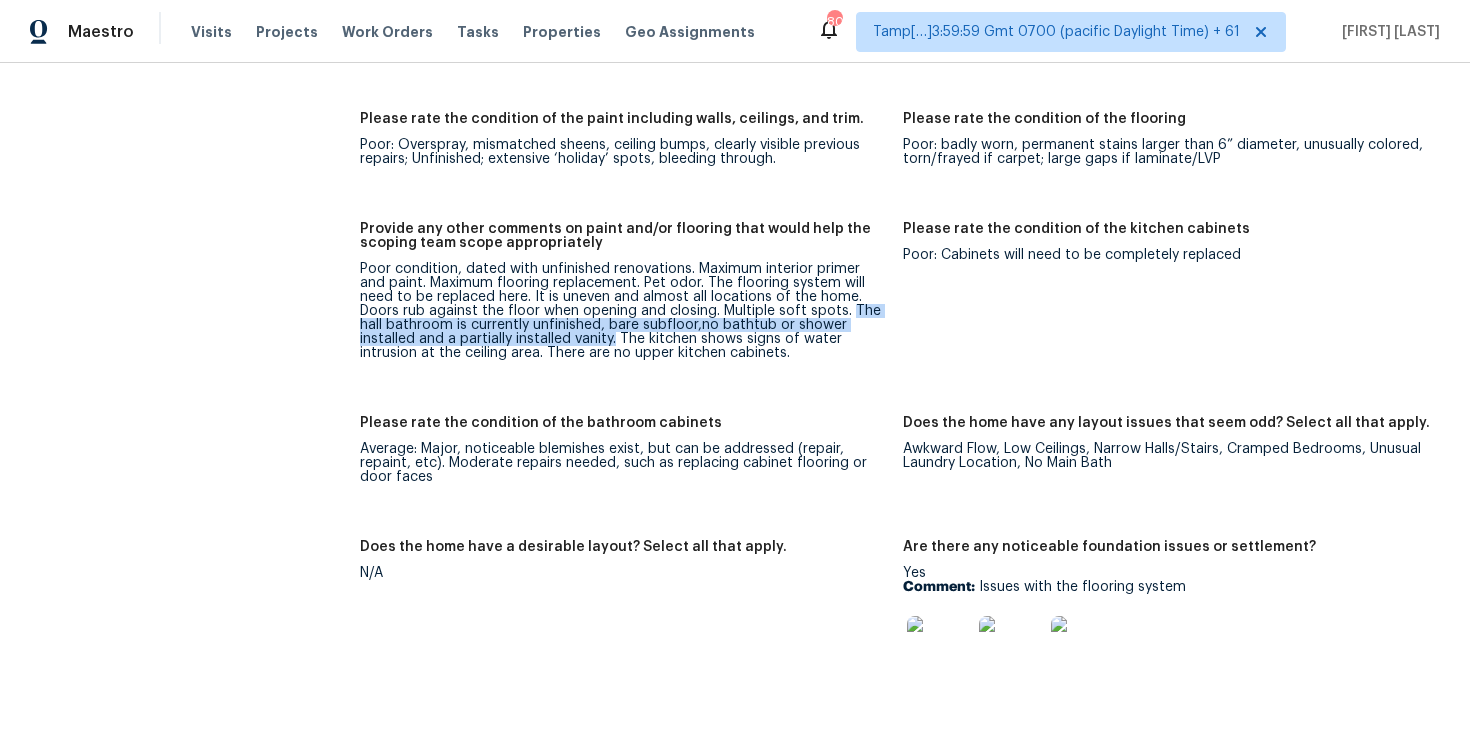 drag, startPoint x: 782, startPoint y: 293, endPoint x: 557, endPoint y: 325, distance: 227.26416 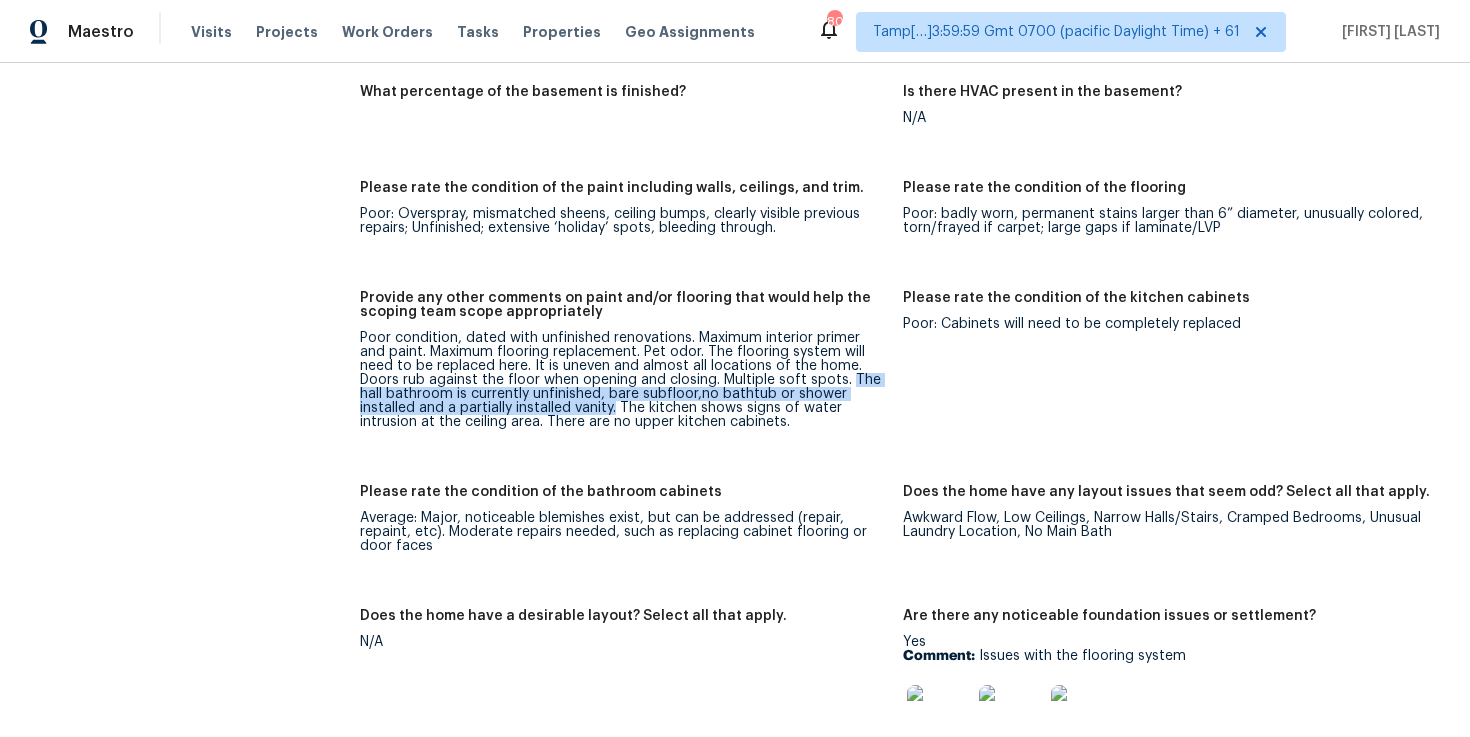 click on "Provide any other comments on paint and/or flooring that would help the scoping team scope appropriately Poor condition, dated with unfinished renovations. Maximum interior primer and paint. Maximum flooring replacement. Pet odor. The flooring system will need to be replaced here. It is uneven and almost all locations of the home. Doors rub against the floor when opening and closing. Multiple soft spots. The hall bathroom is currently unfinished, bare subfloor,no bathtub or shower installed and a partially installed vanity. The kitchen shows signs of water intrusion at the ceiling area. There are no upper kitchen cabinets." at bounding box center [631, 376] 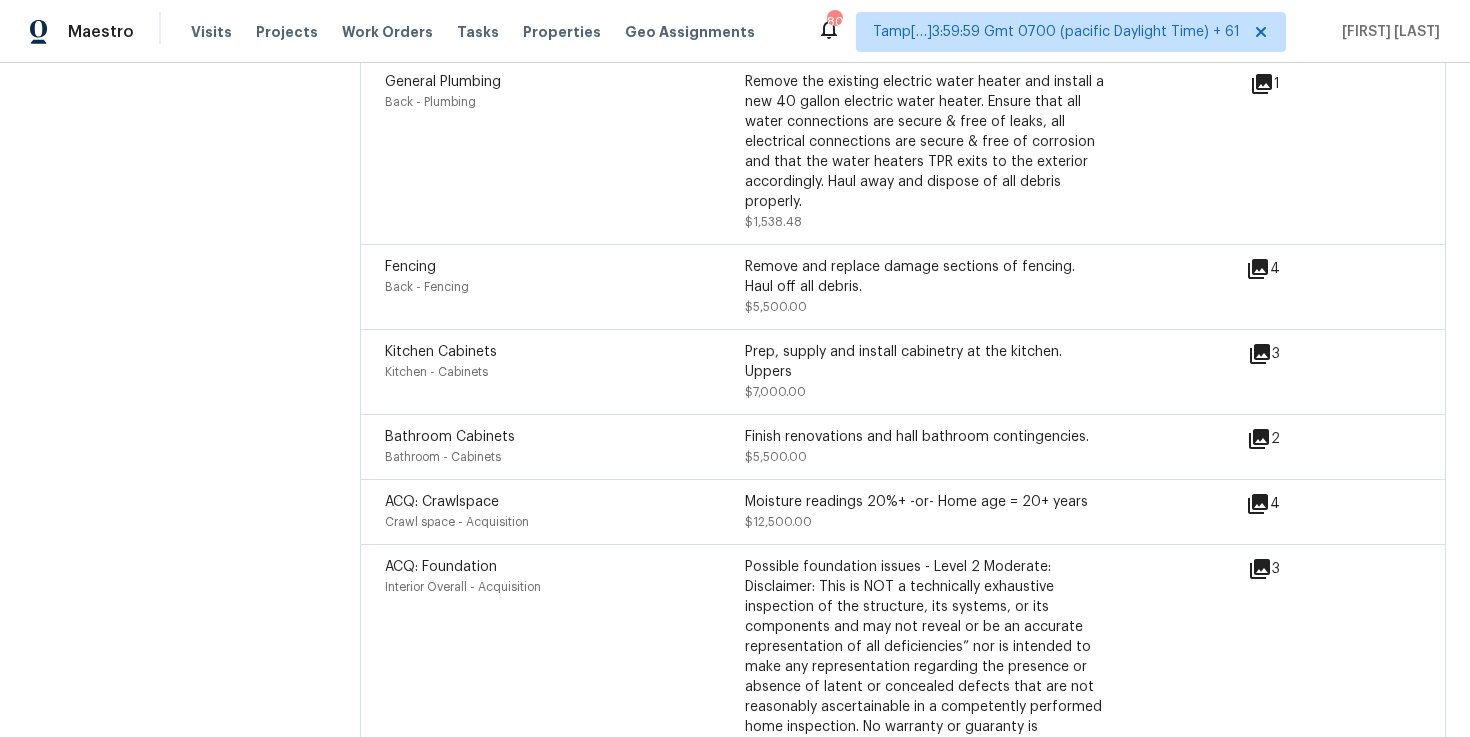 scroll, scrollTop: 6229, scrollLeft: 0, axis: vertical 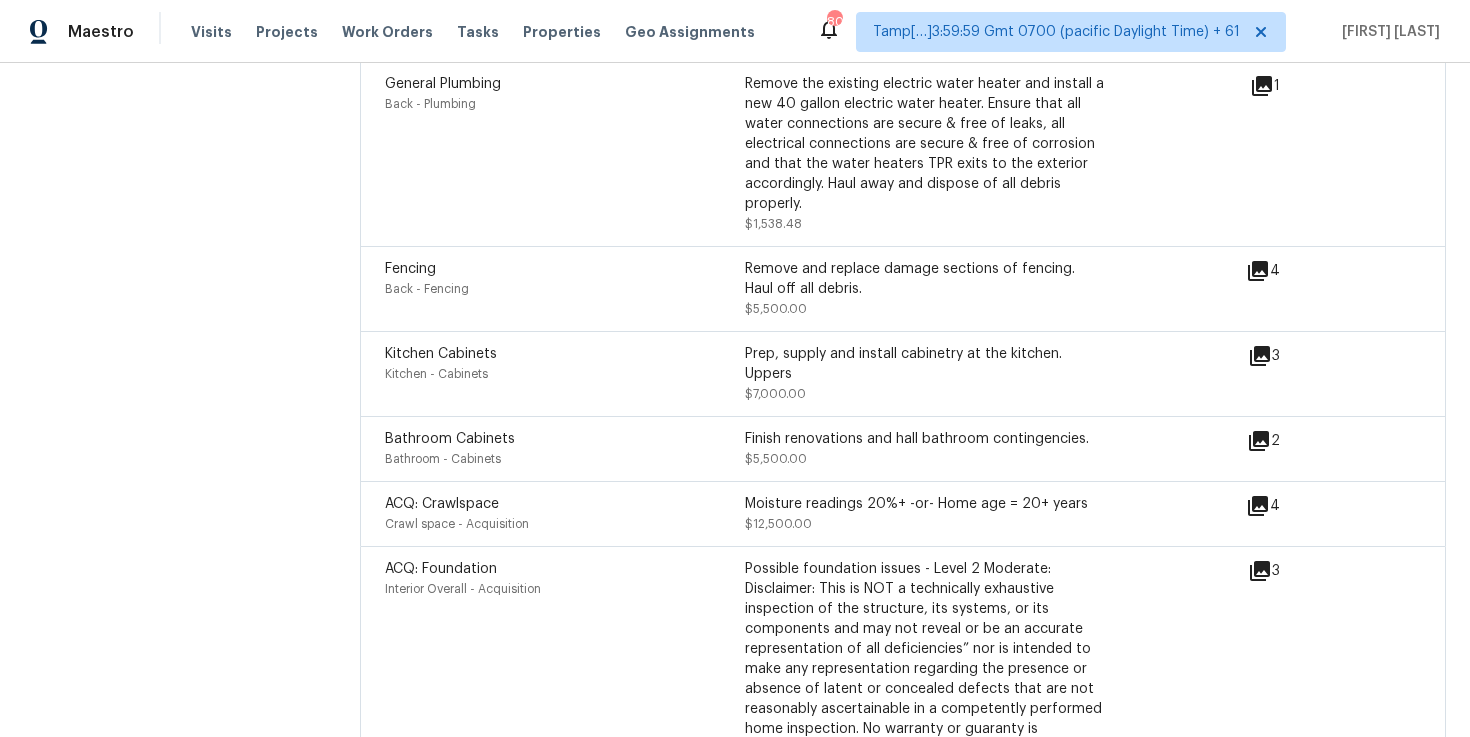 click 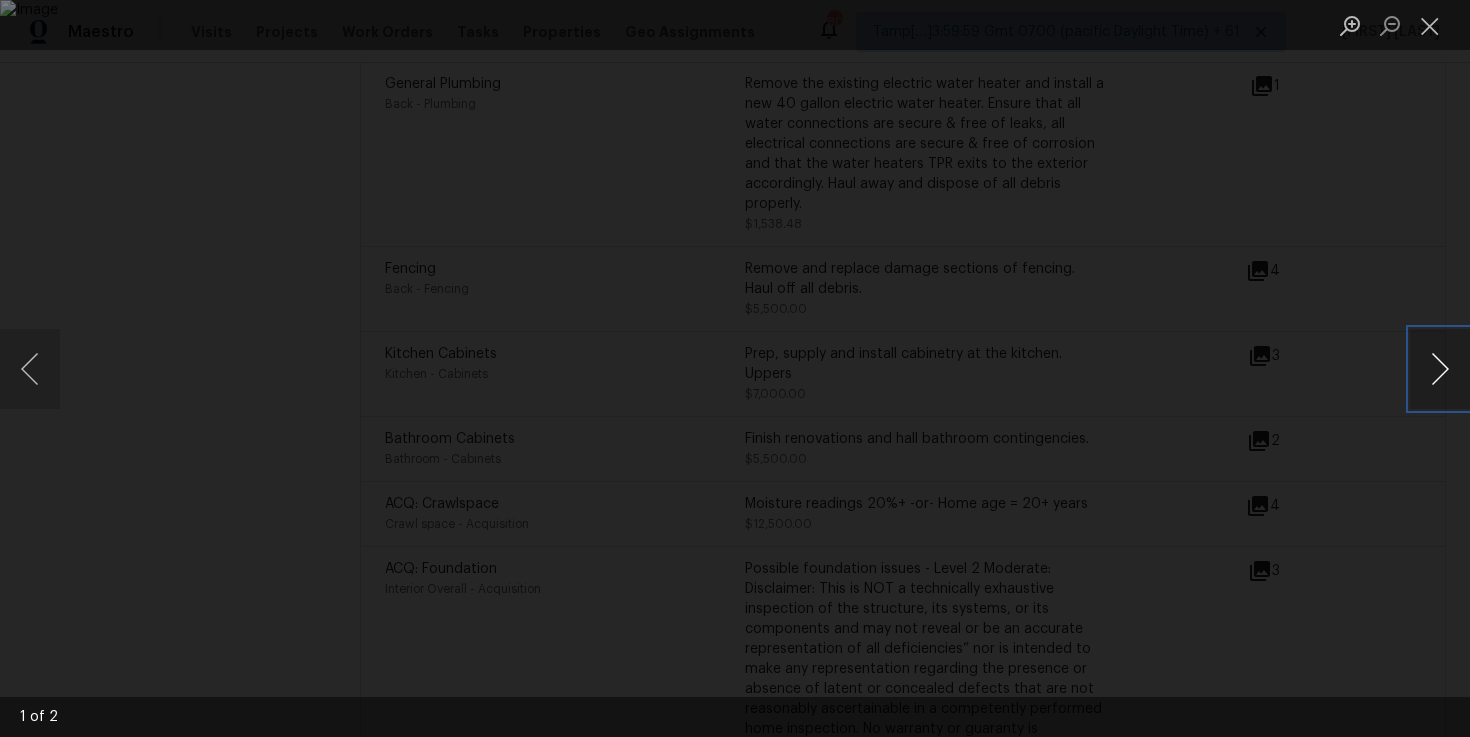 click at bounding box center (1440, 369) 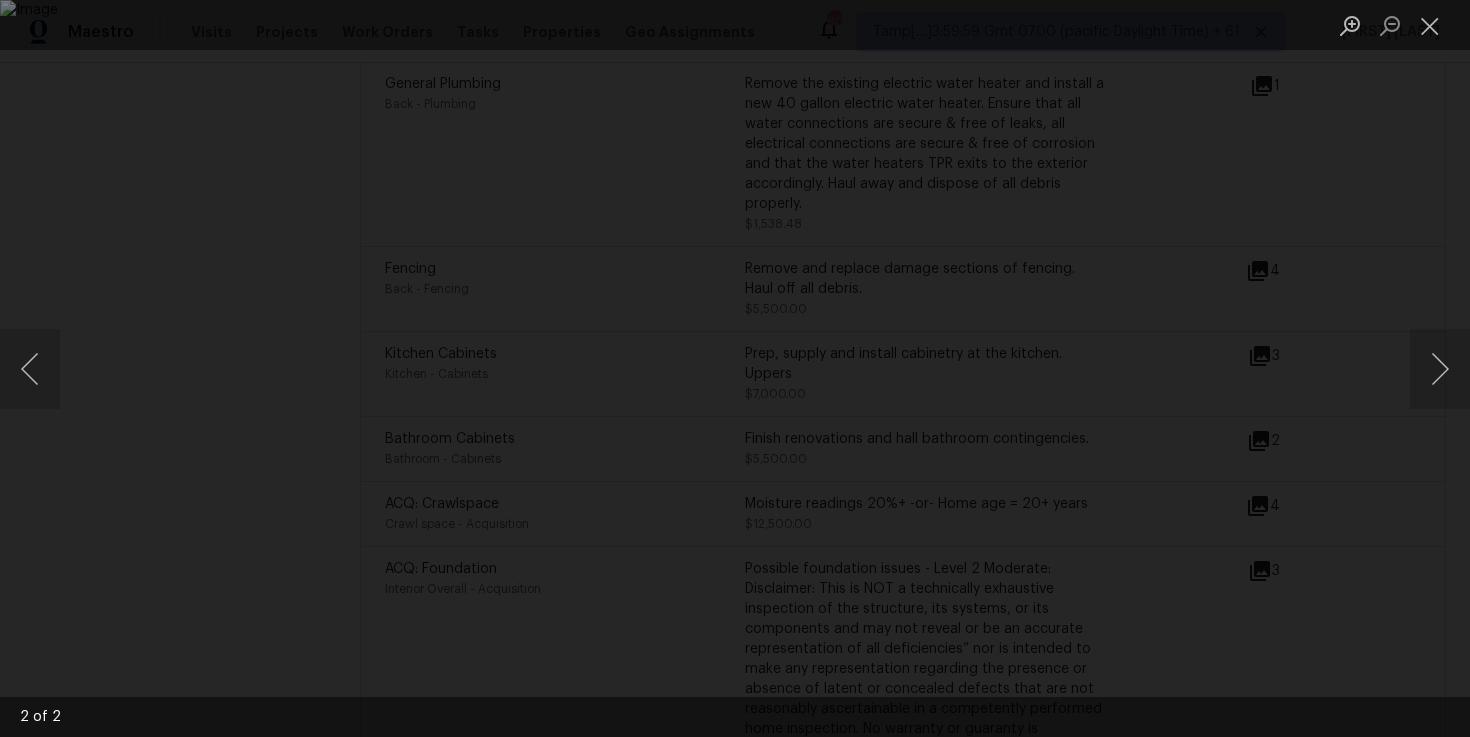 click at bounding box center (735, 368) 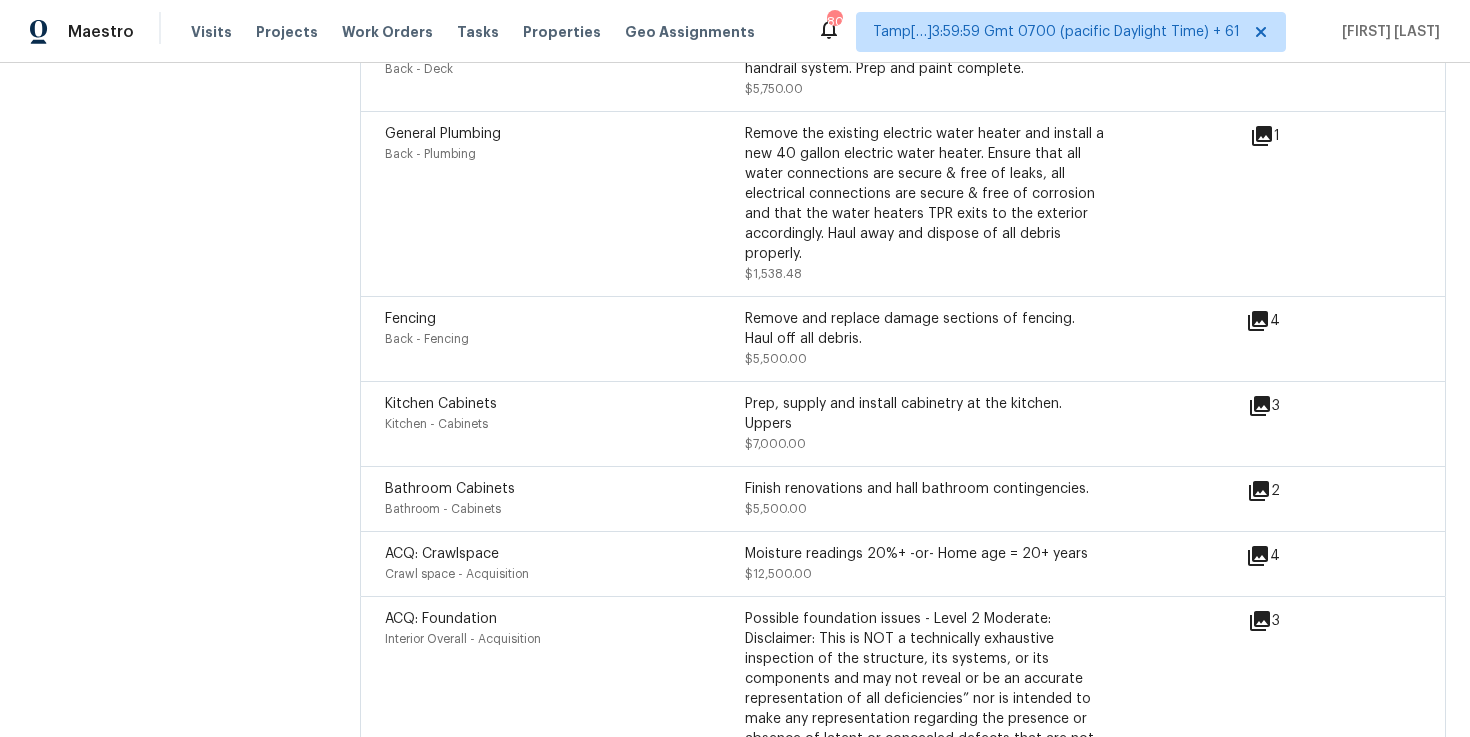 scroll, scrollTop: 6181, scrollLeft: 0, axis: vertical 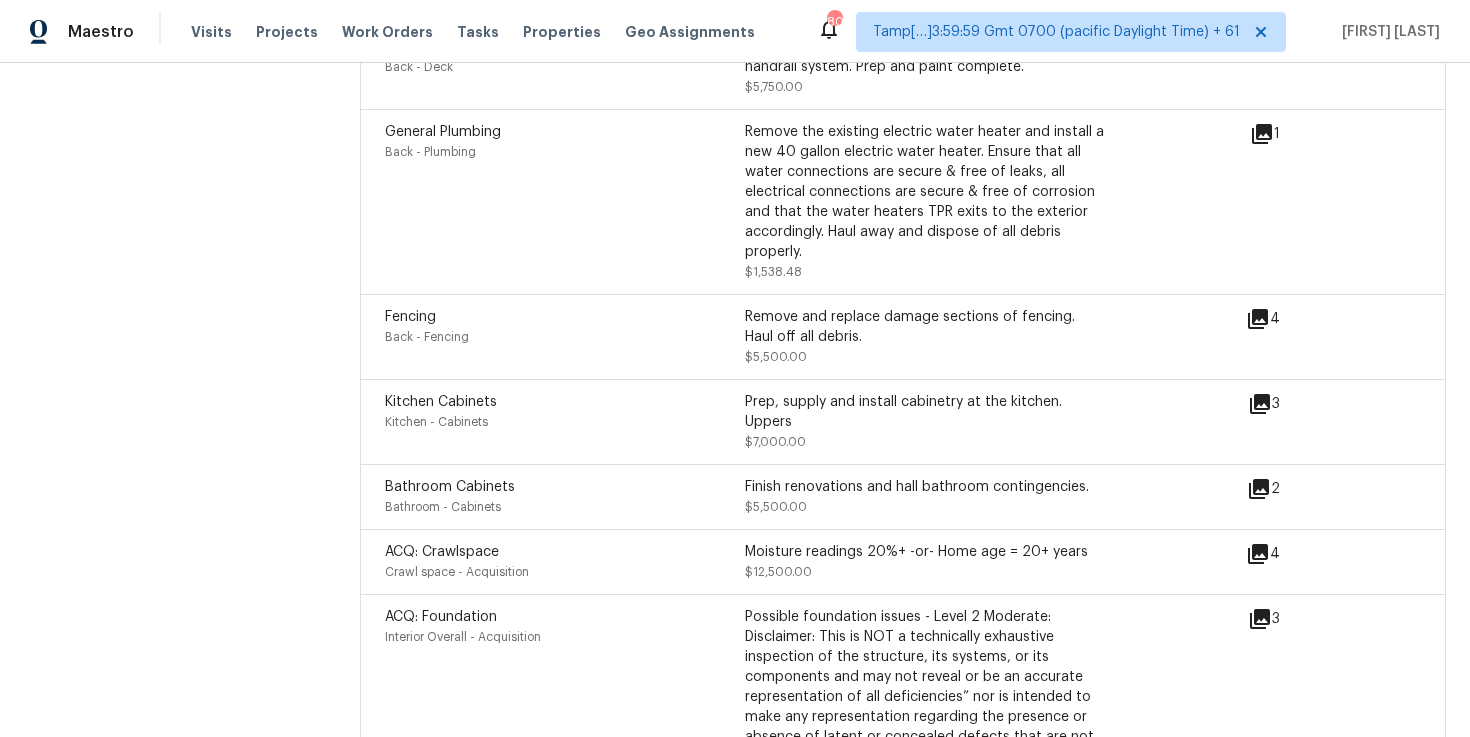 click 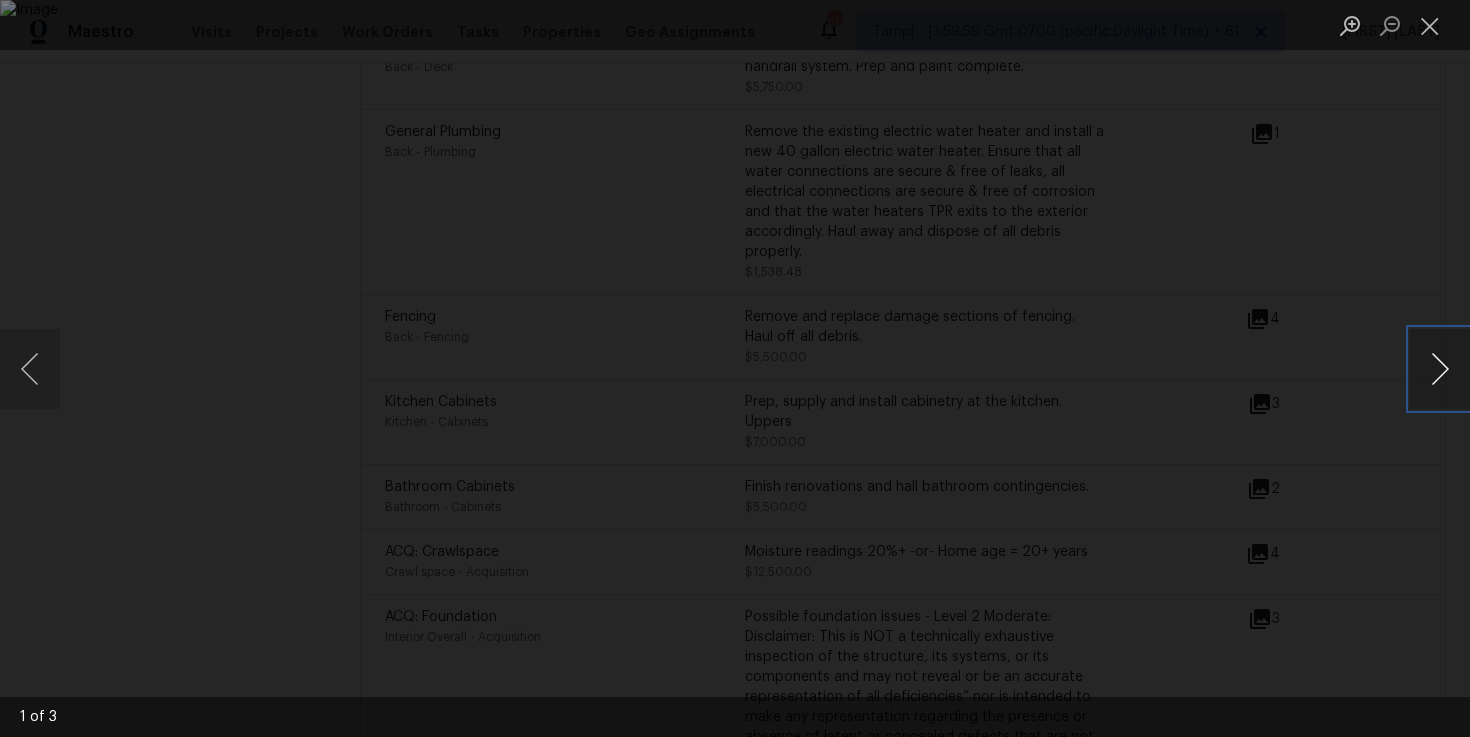 click at bounding box center (1440, 369) 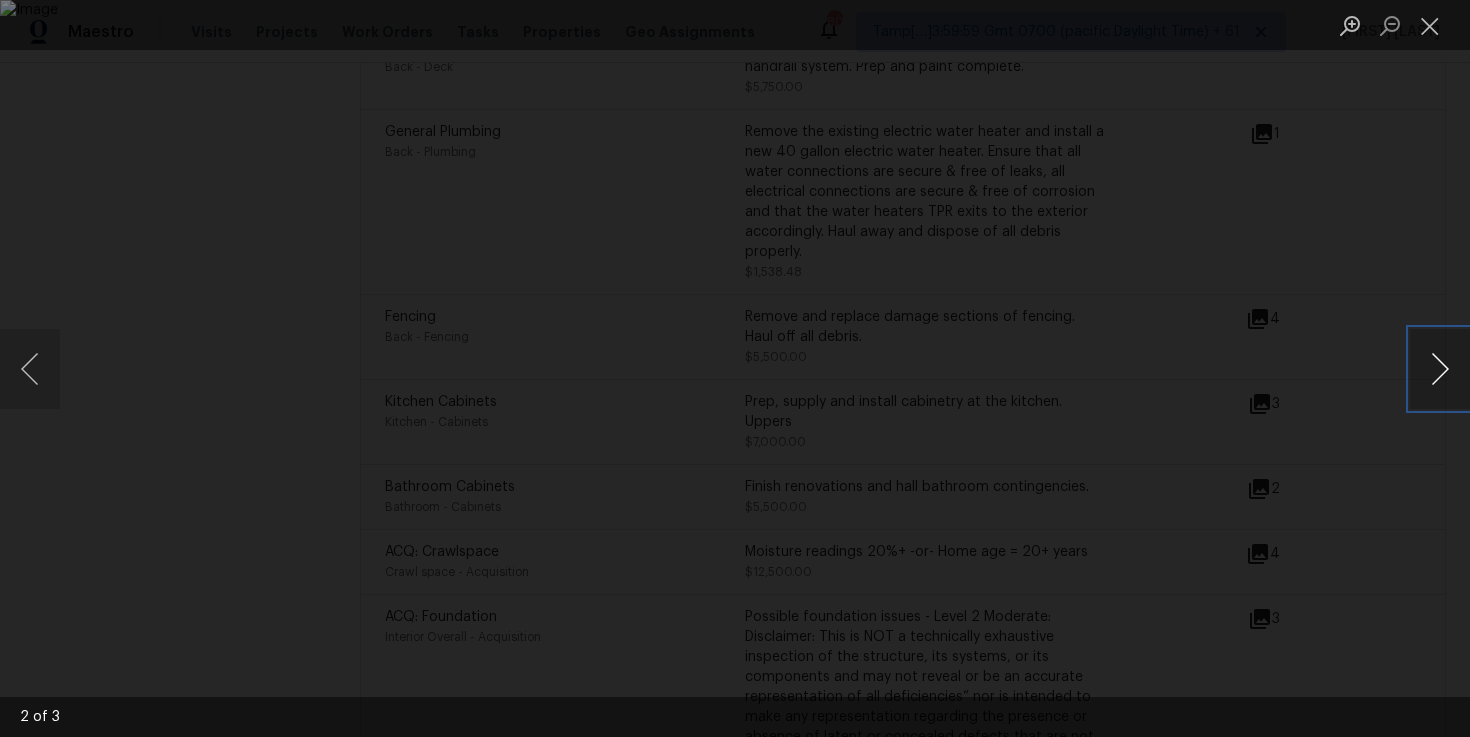 click at bounding box center (1440, 369) 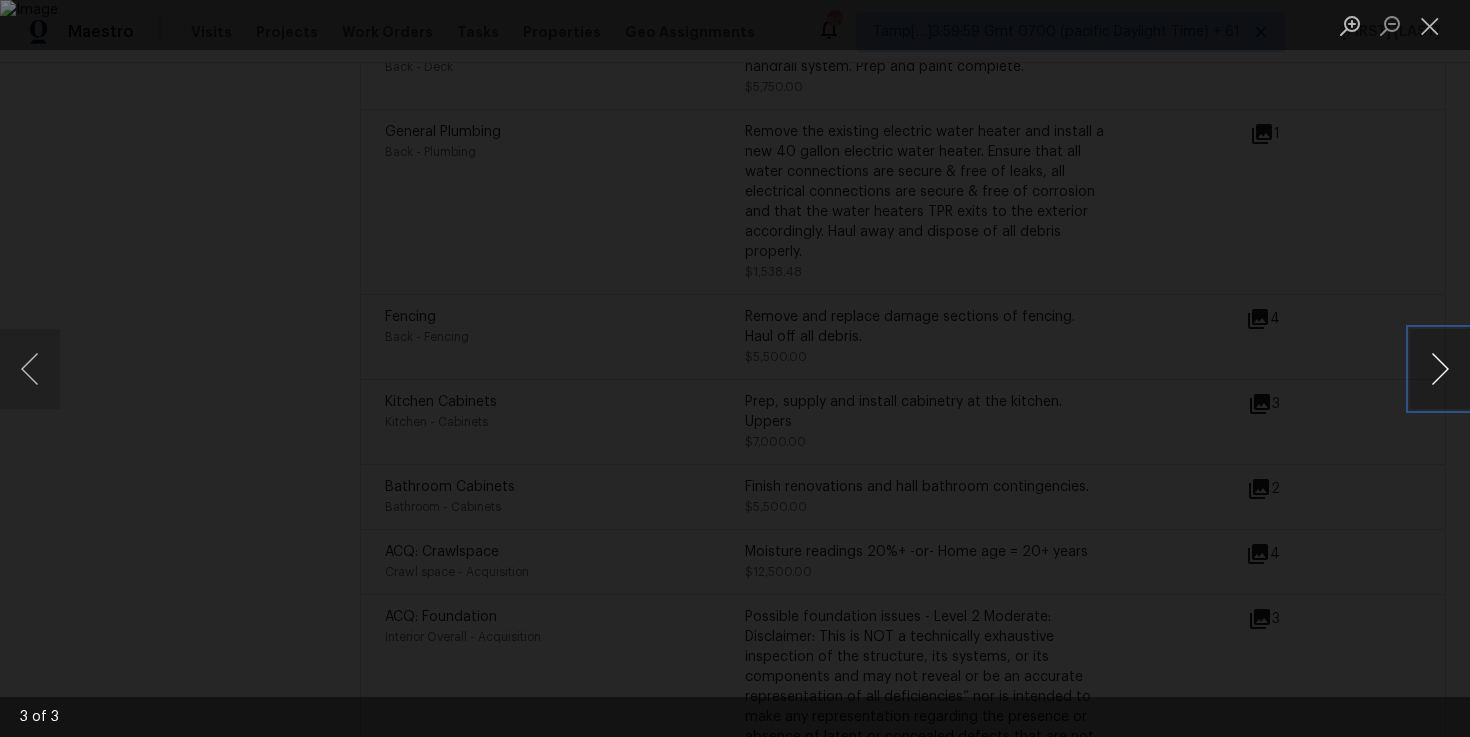 click at bounding box center (1440, 369) 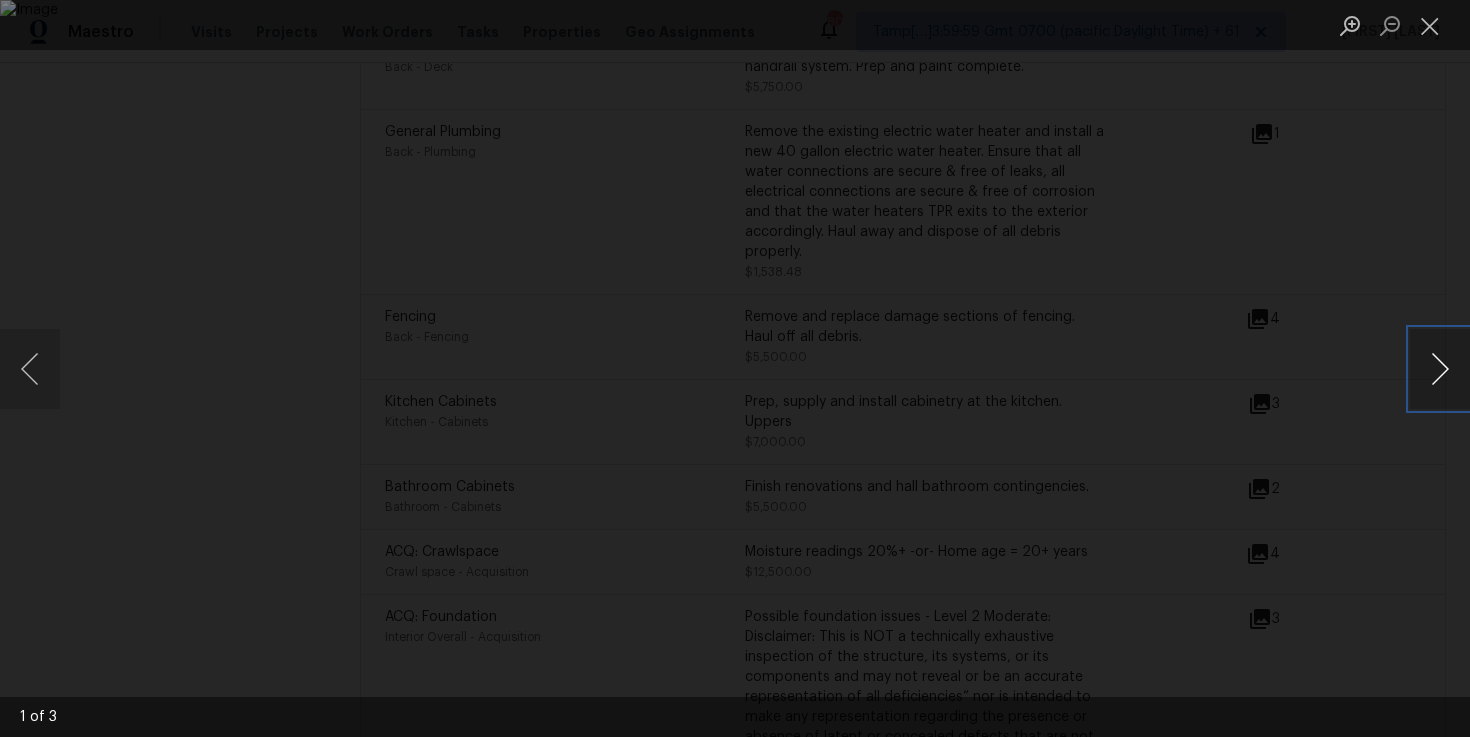 click at bounding box center [1440, 369] 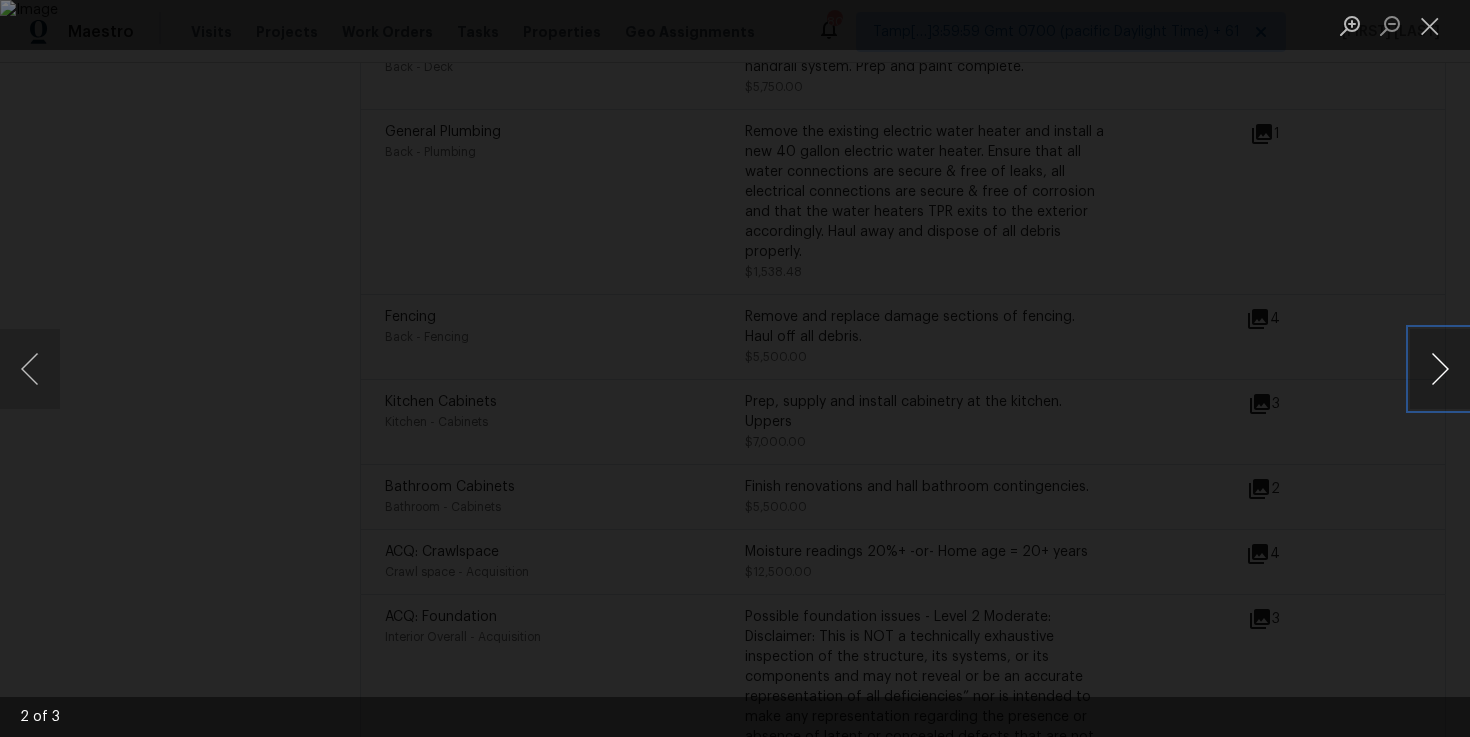 click at bounding box center (1440, 369) 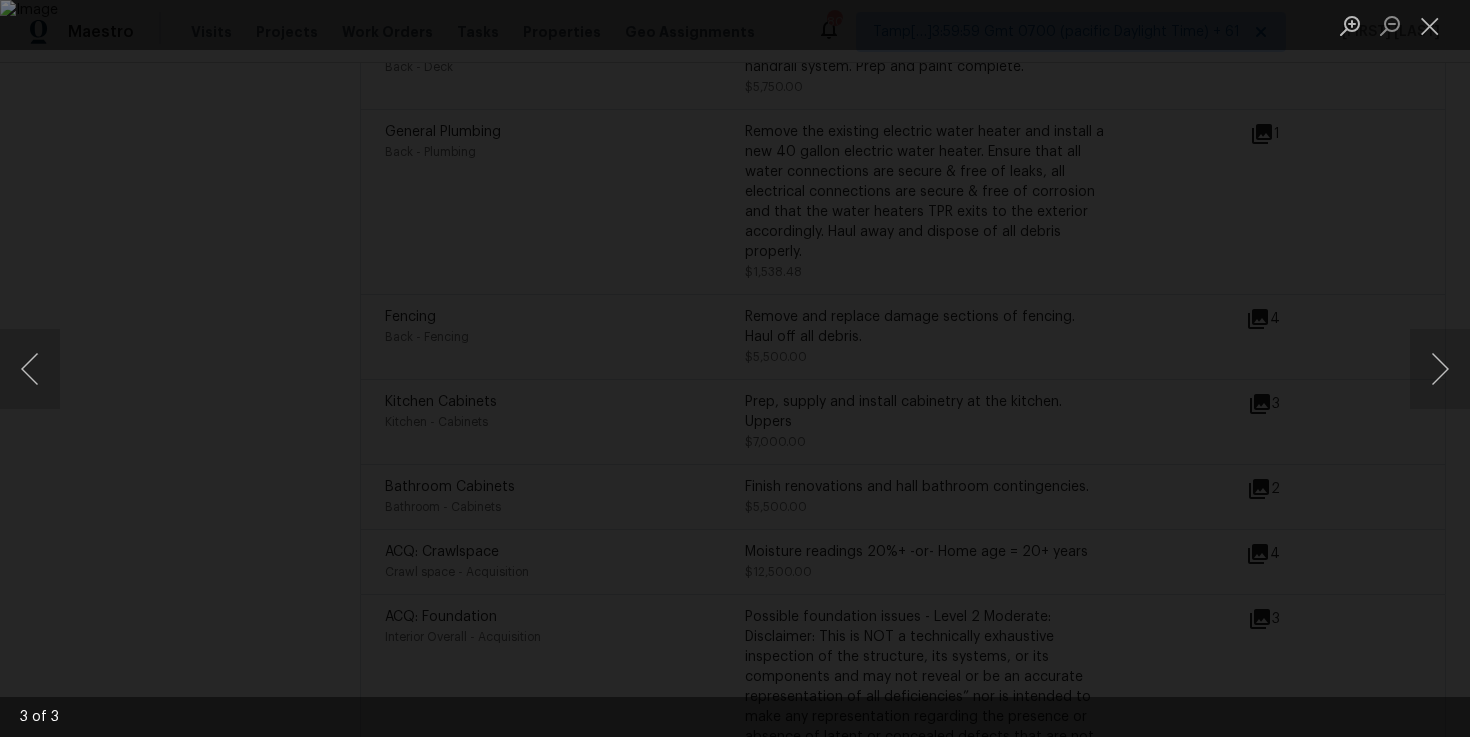click at bounding box center [735, 368] 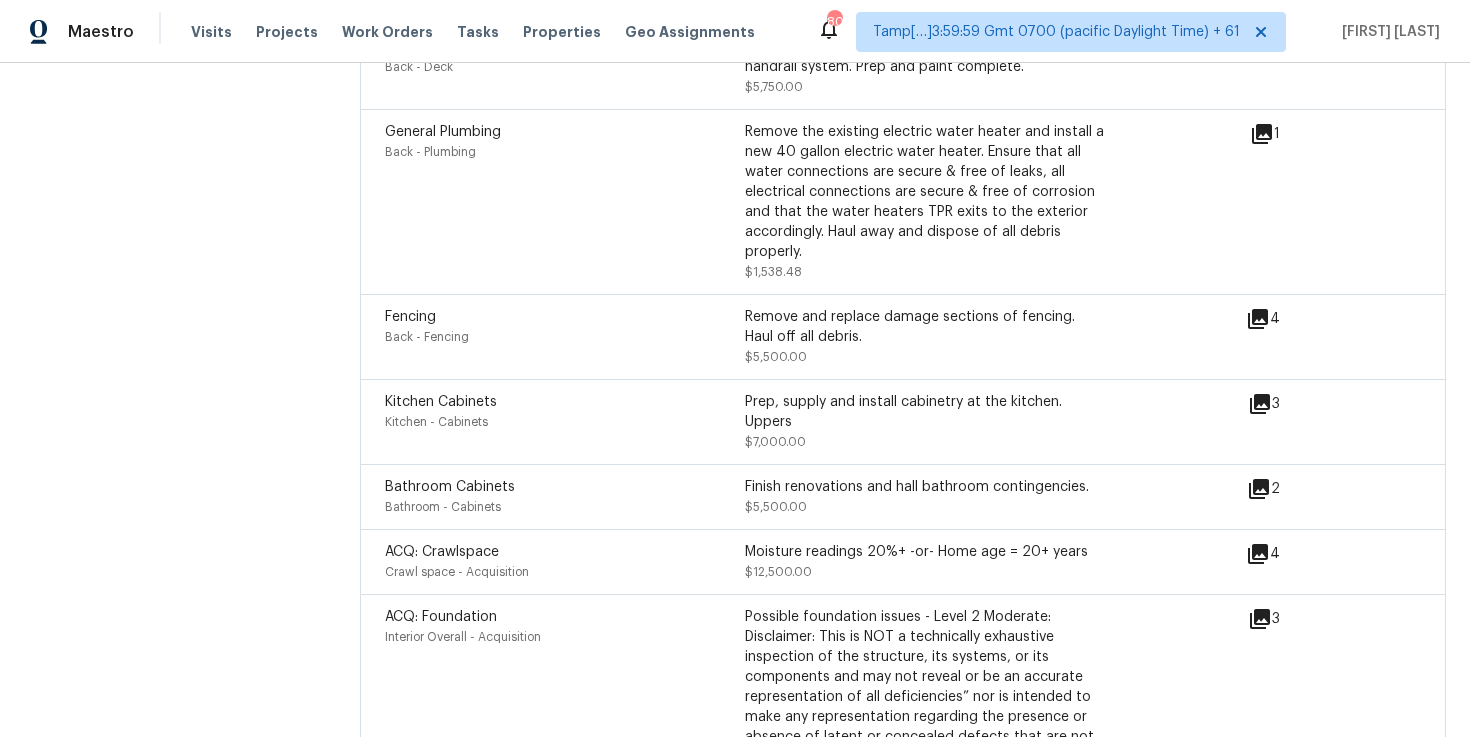 scroll, scrollTop: 6155, scrollLeft: 0, axis: vertical 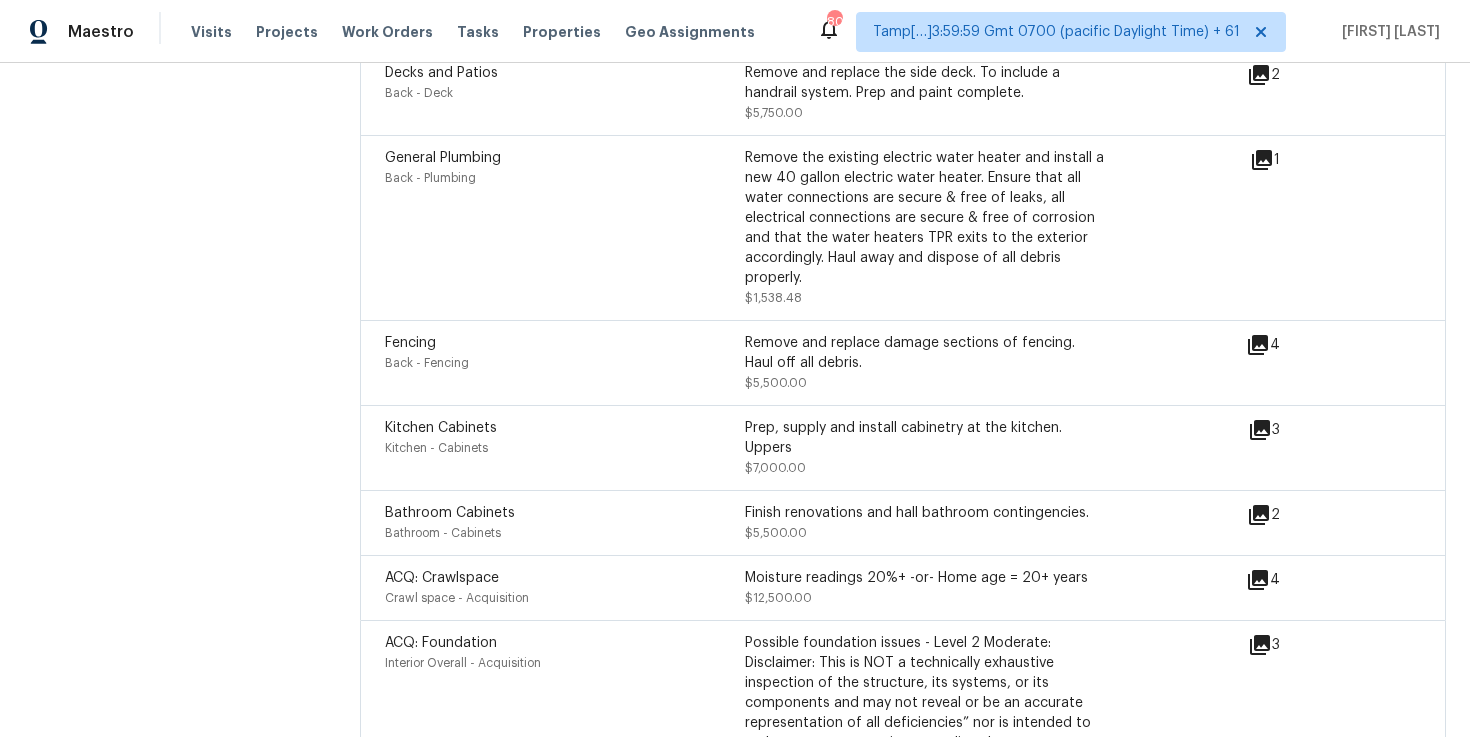 click 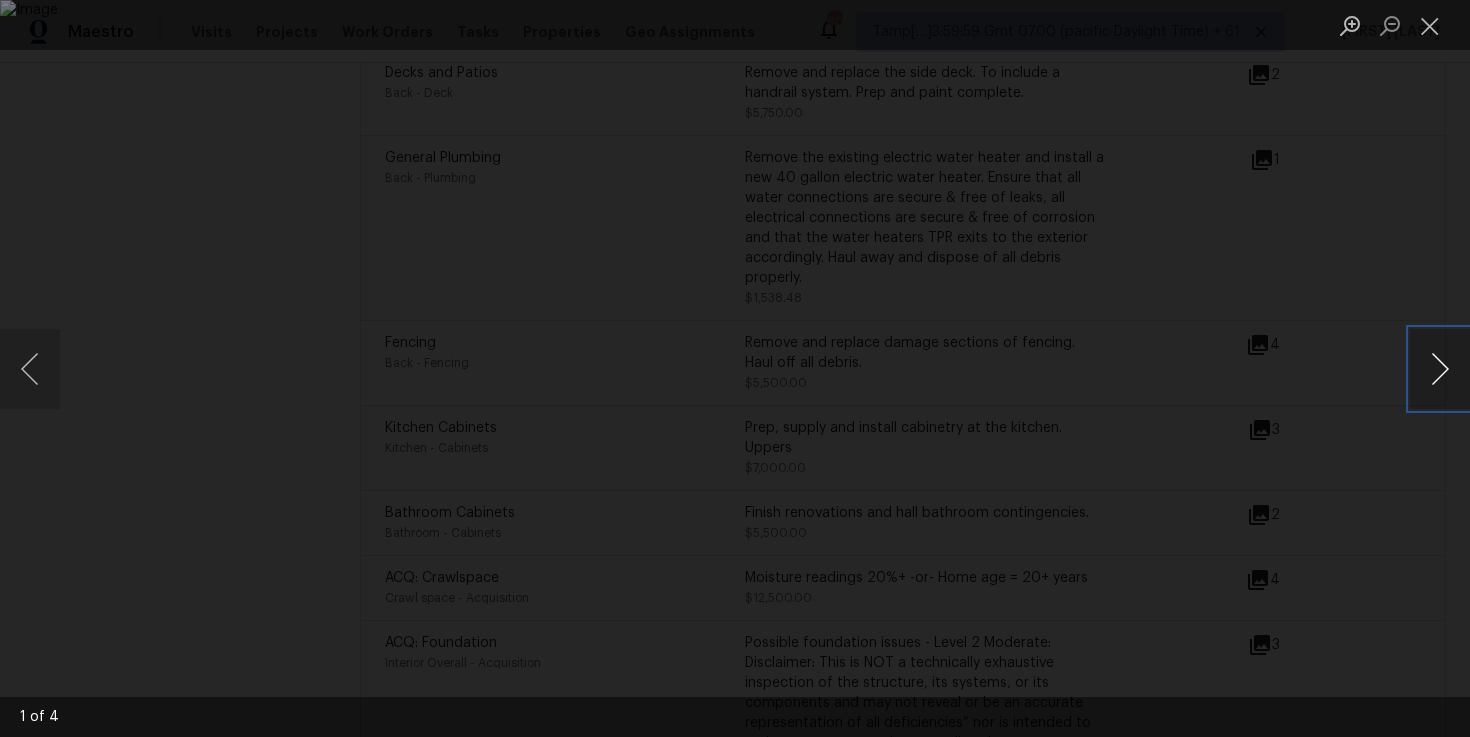 click at bounding box center (1440, 369) 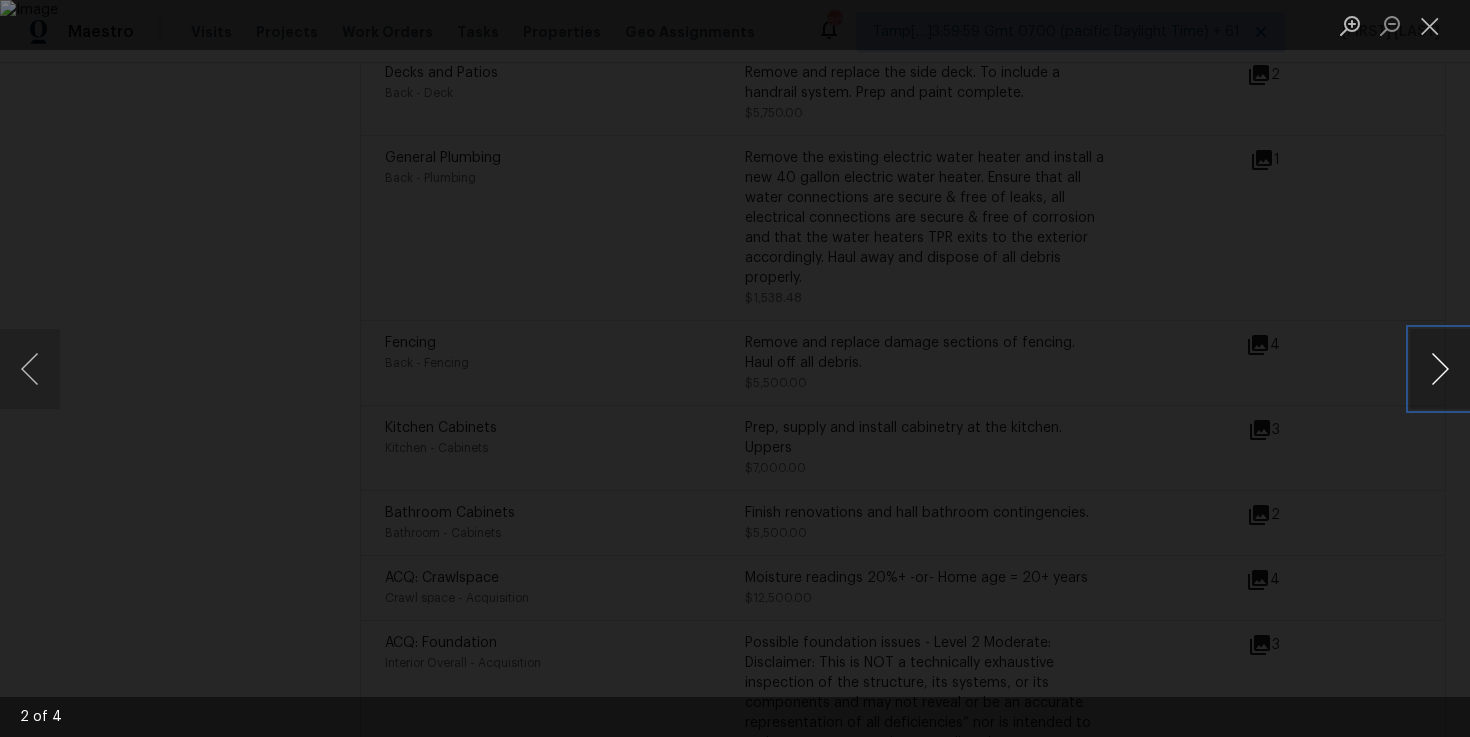click at bounding box center [1440, 369] 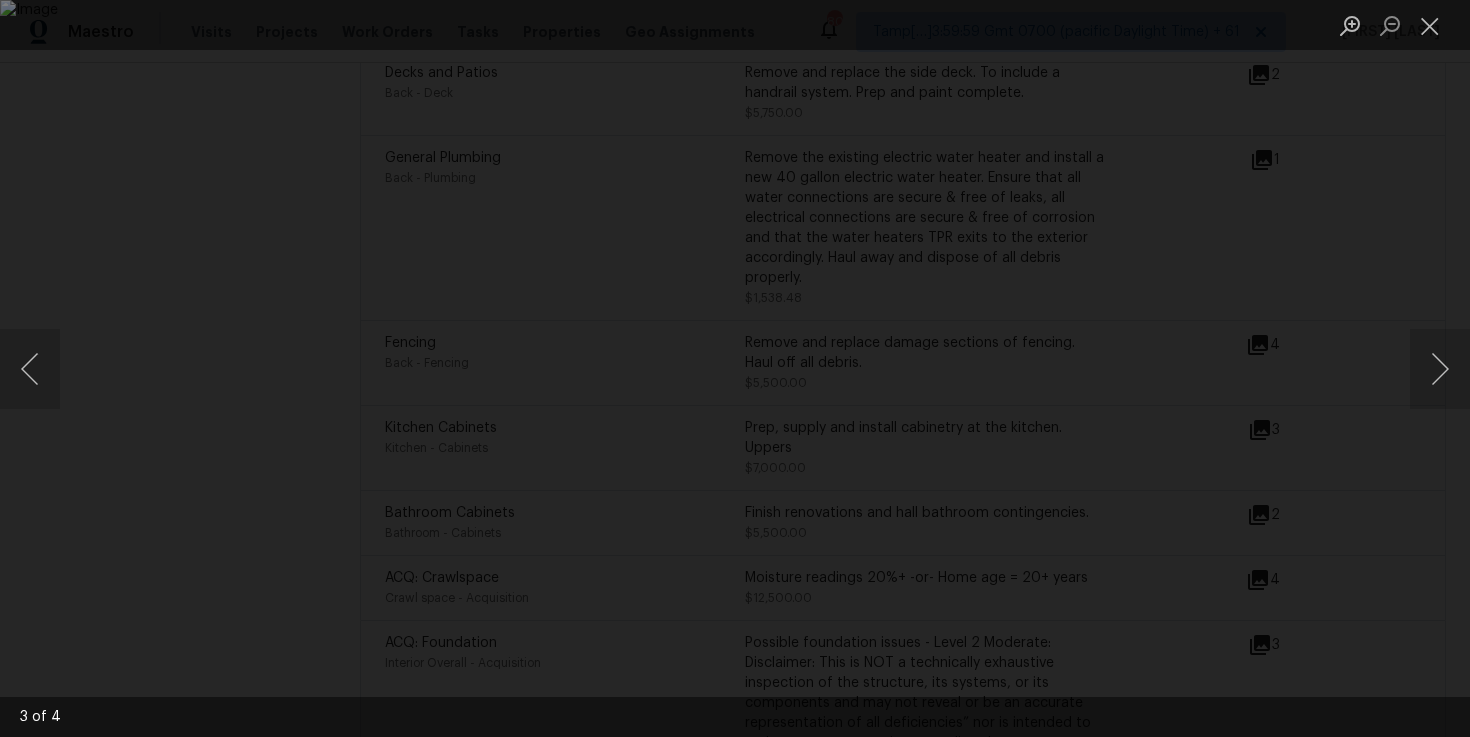 click at bounding box center [735, 368] 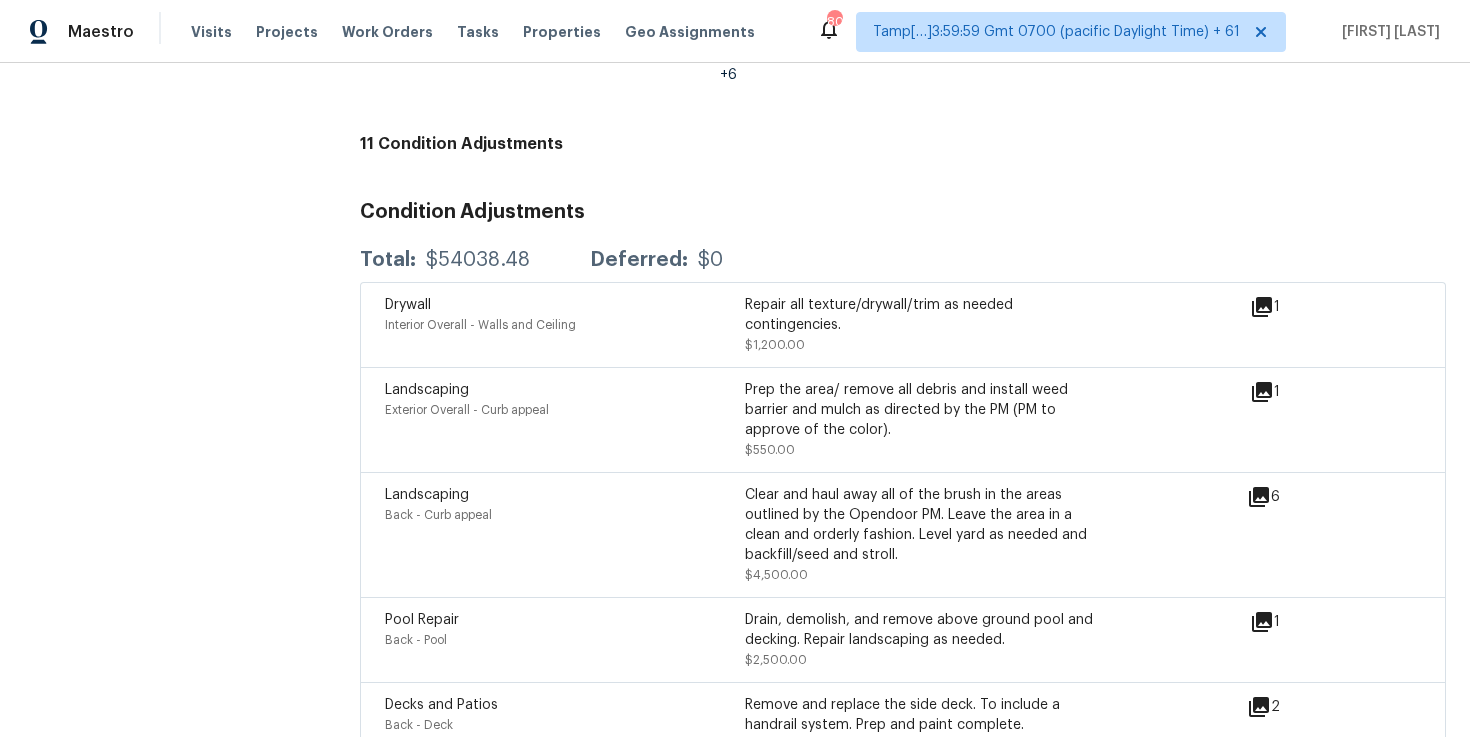 scroll, scrollTop: 5519, scrollLeft: 0, axis: vertical 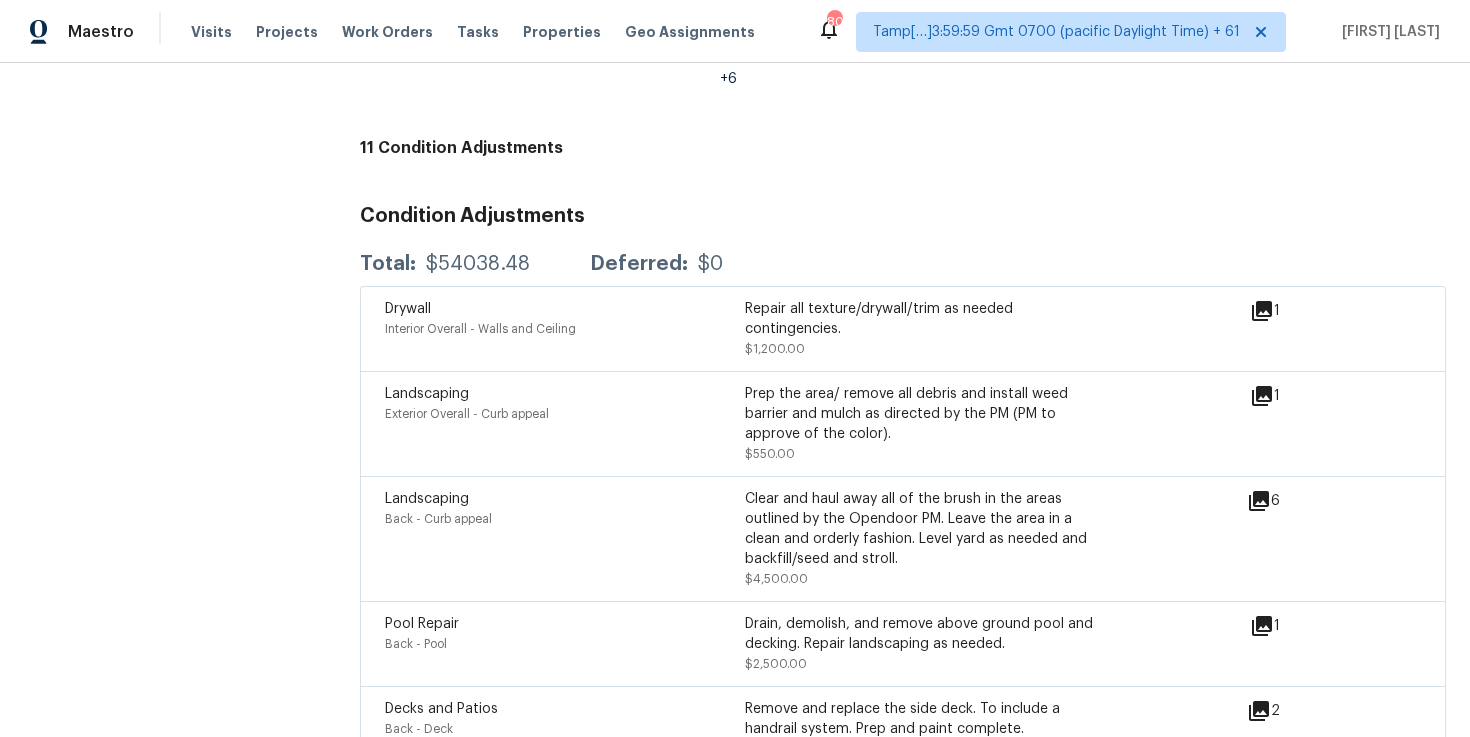 click 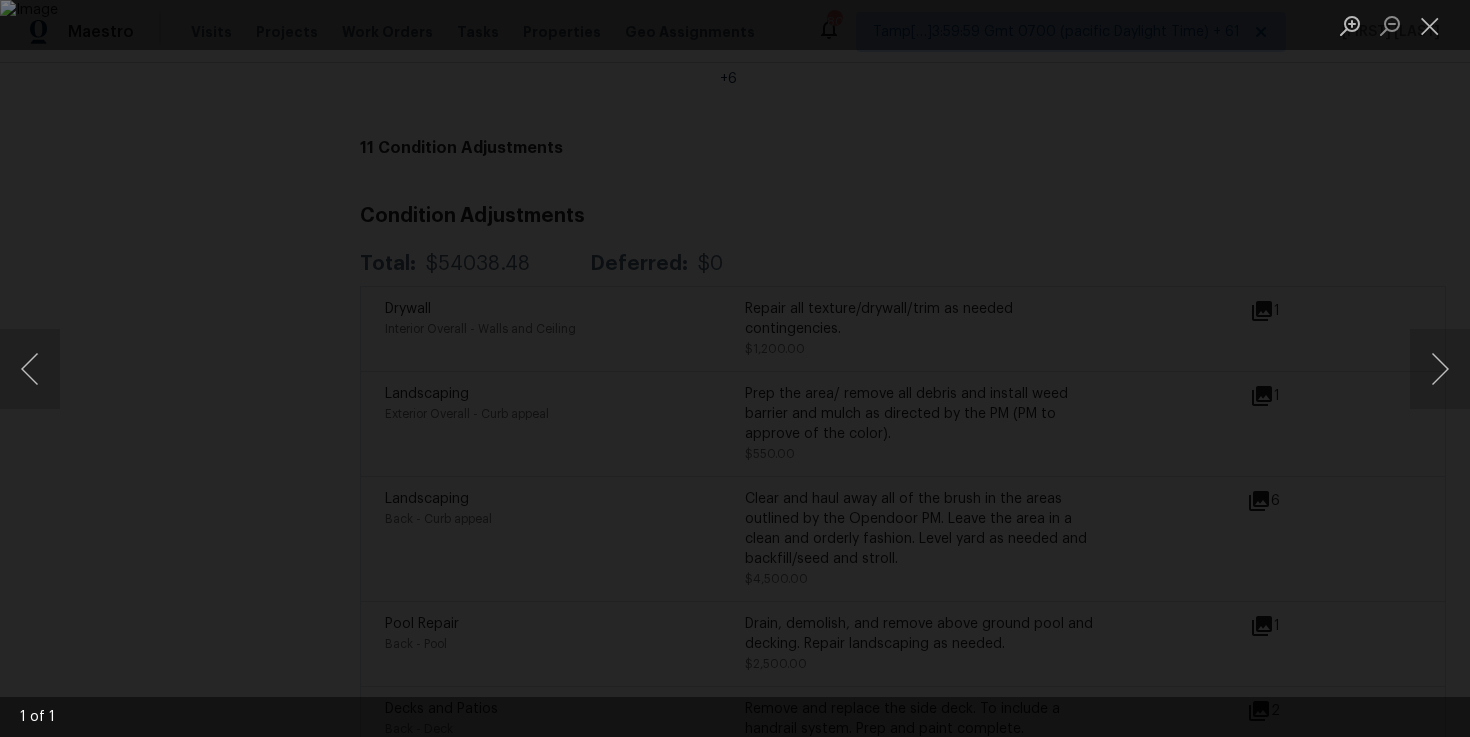 click at bounding box center [735, 368] 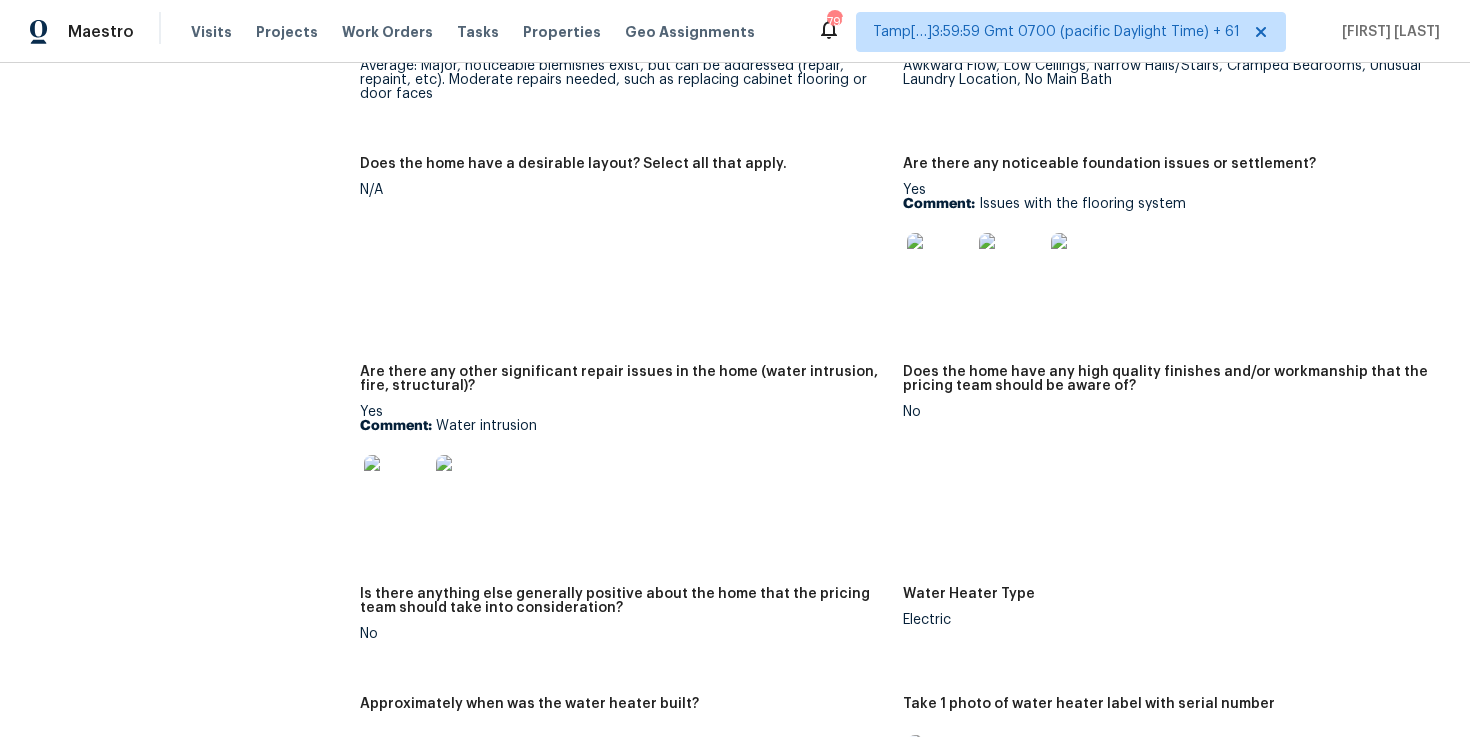 scroll, scrollTop: 3390, scrollLeft: 0, axis: vertical 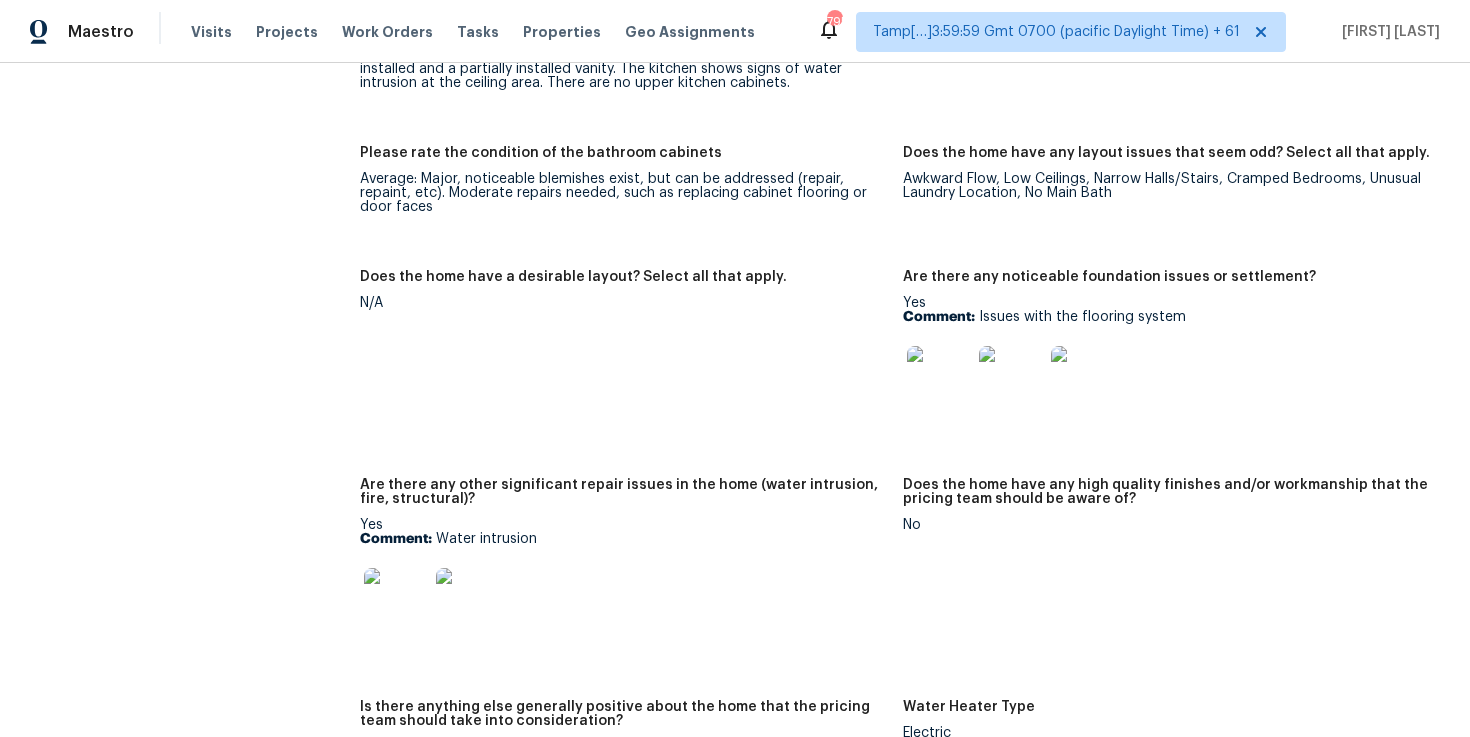 click on "Does the home have a desirable layout? Select all that apply." at bounding box center (573, 277) 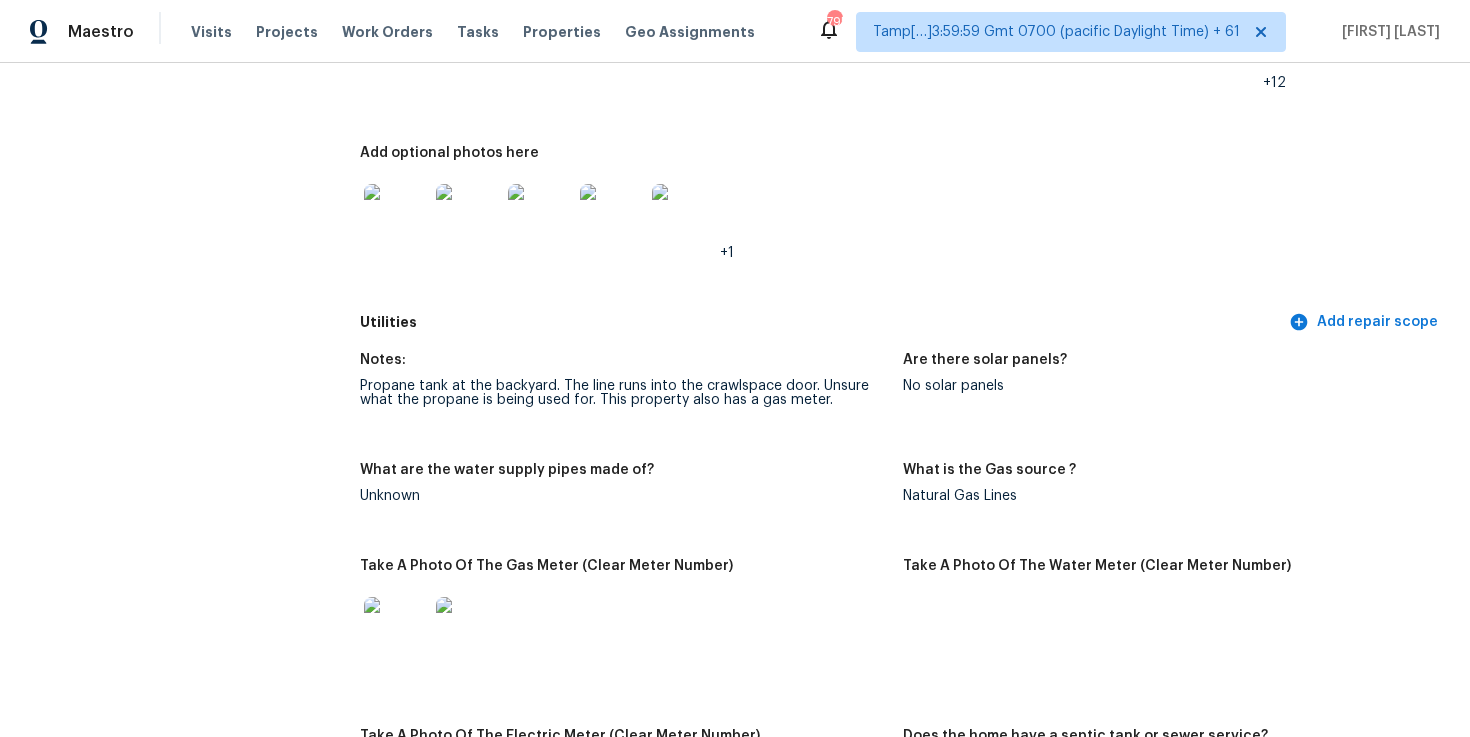 click on "Utilities Add repair scope" at bounding box center (903, 322) 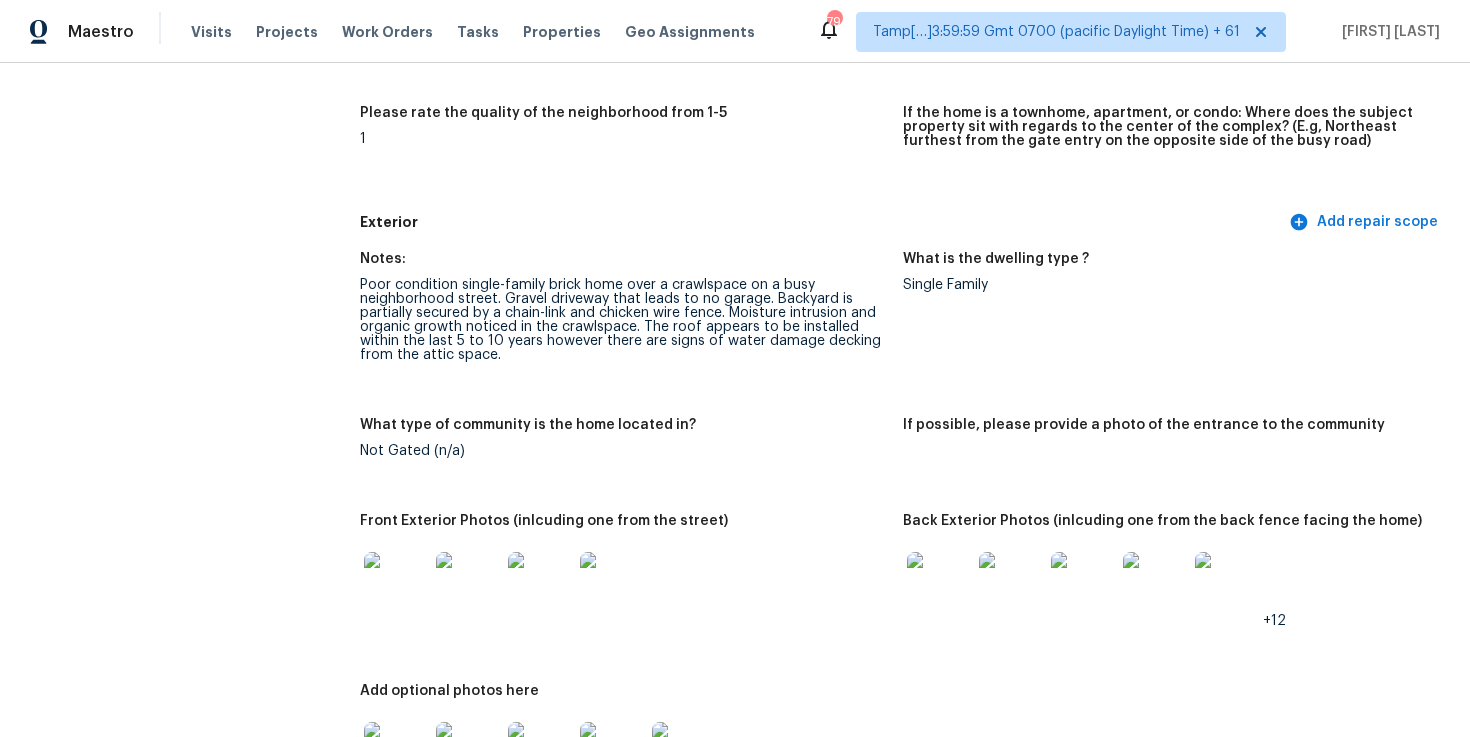scroll, scrollTop: 0, scrollLeft: 0, axis: both 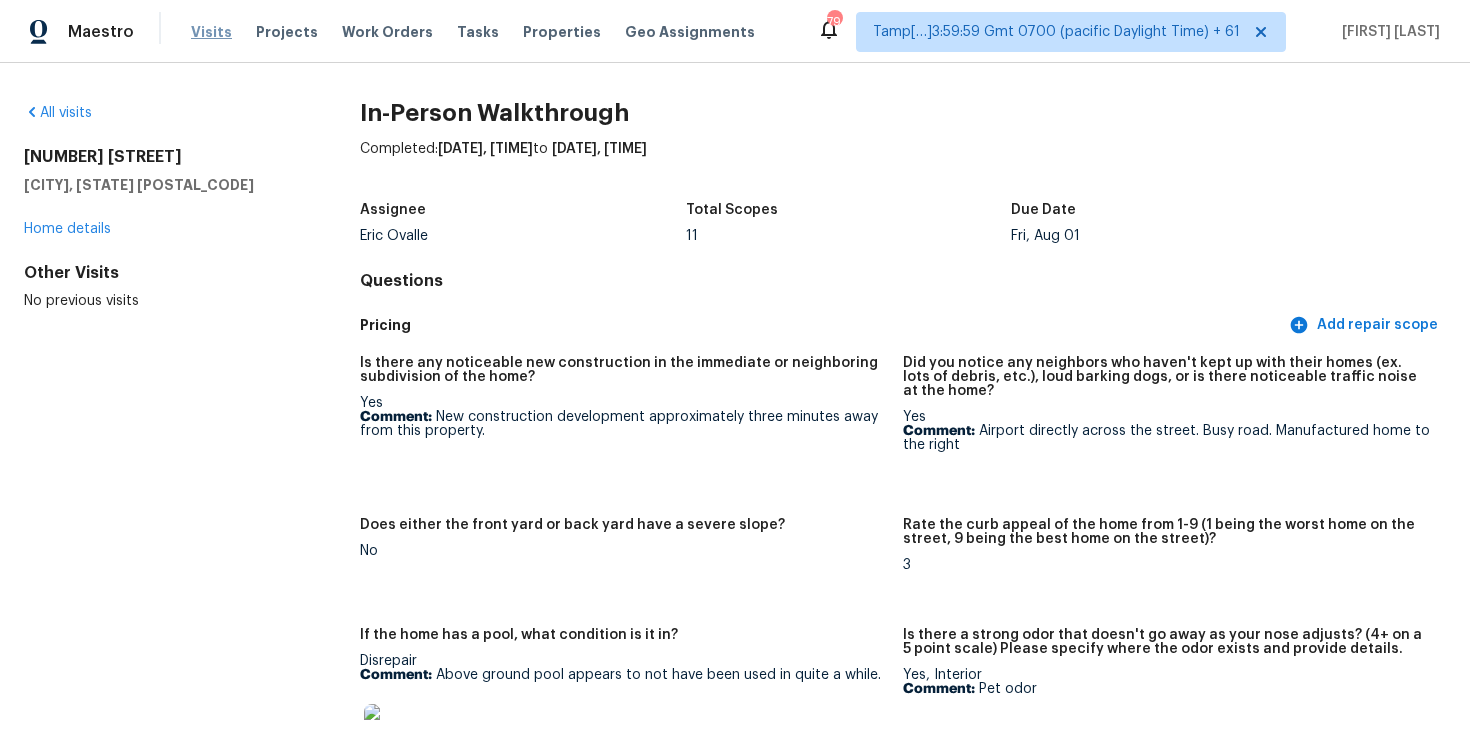 click on "Visits" at bounding box center [211, 32] 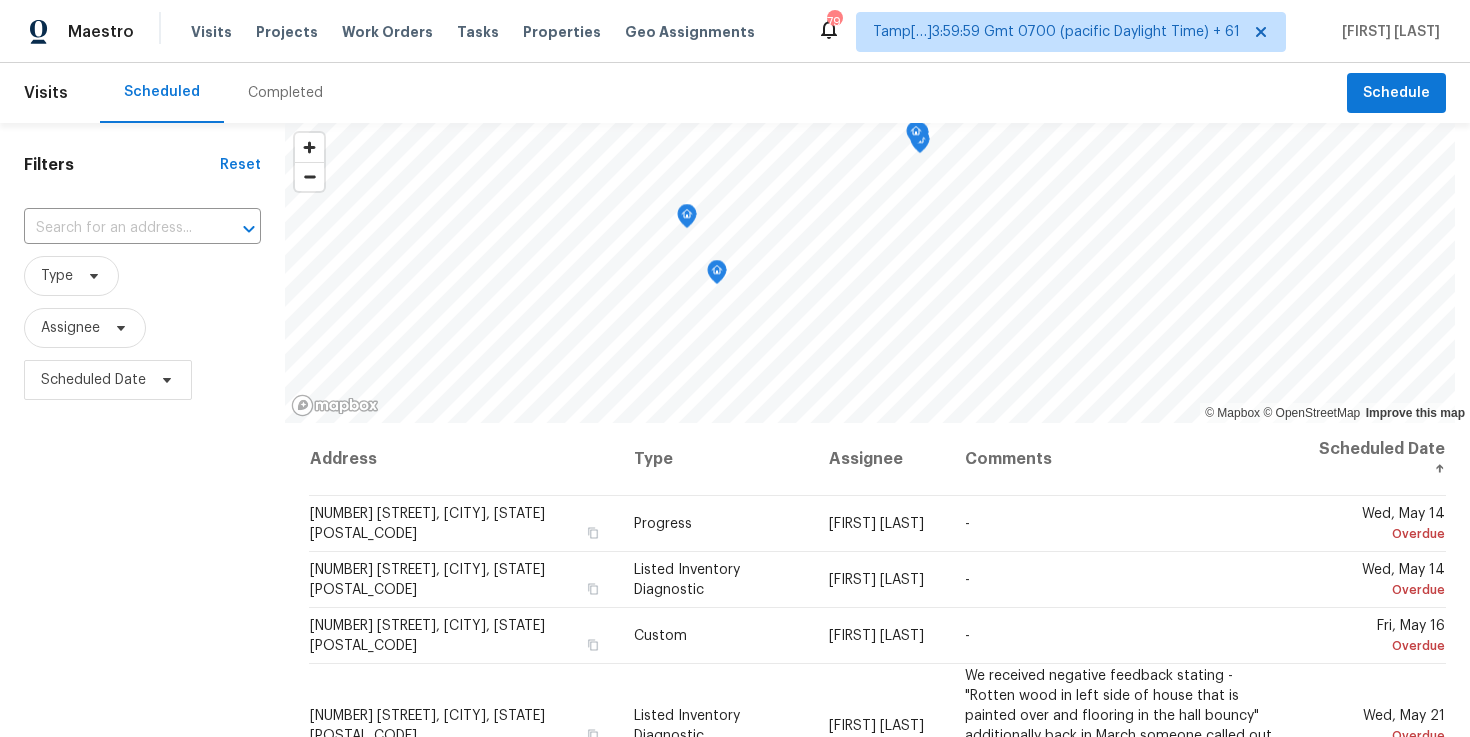 click on "Completed" at bounding box center (285, 93) 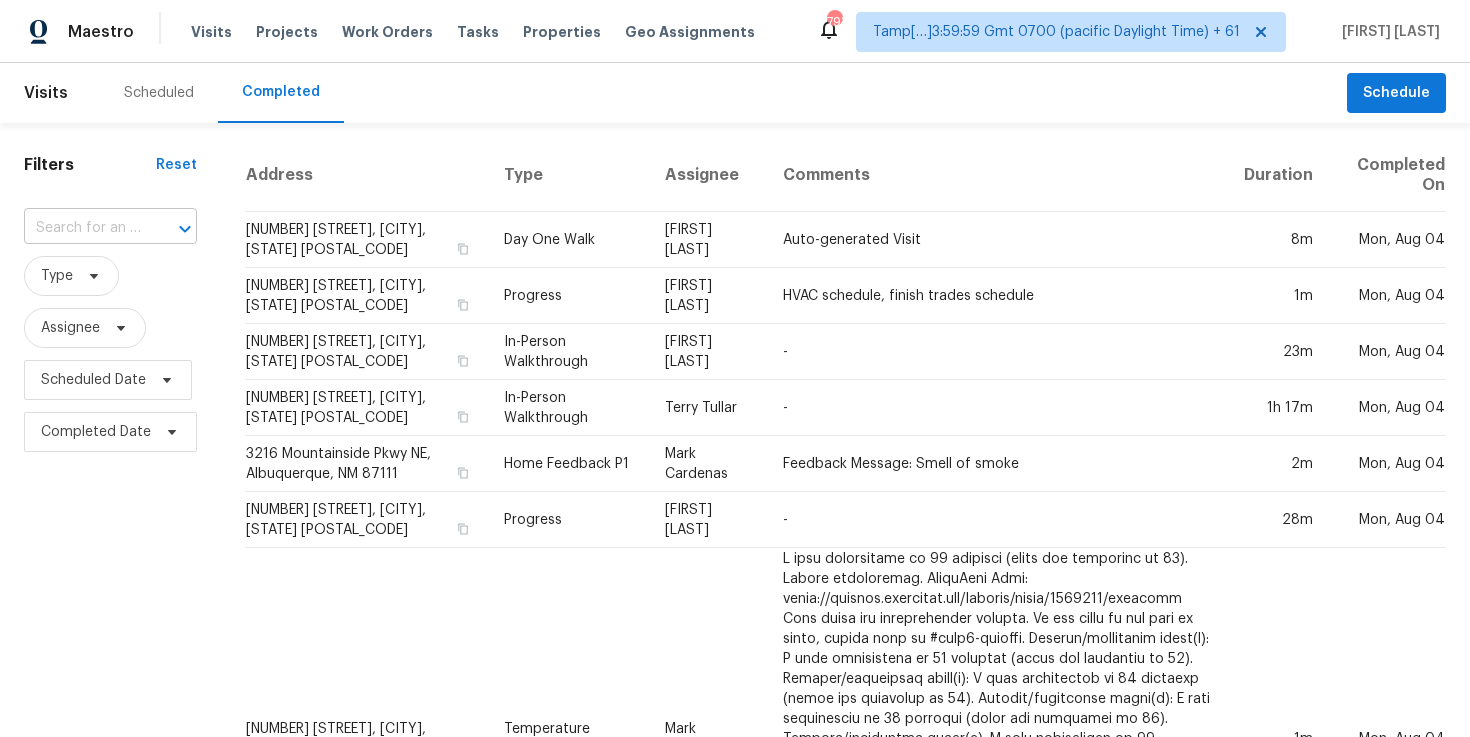 click at bounding box center (82, 228) 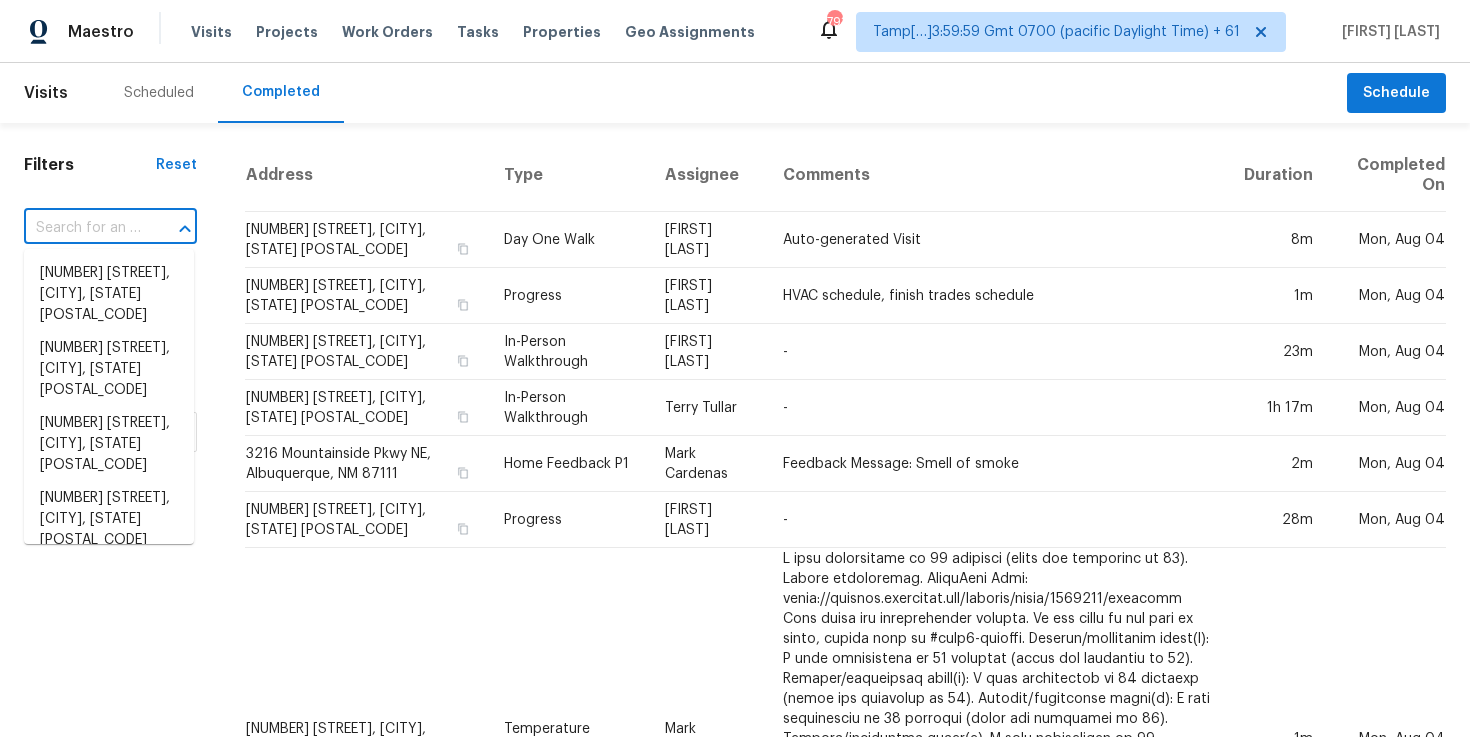click at bounding box center (82, 228) 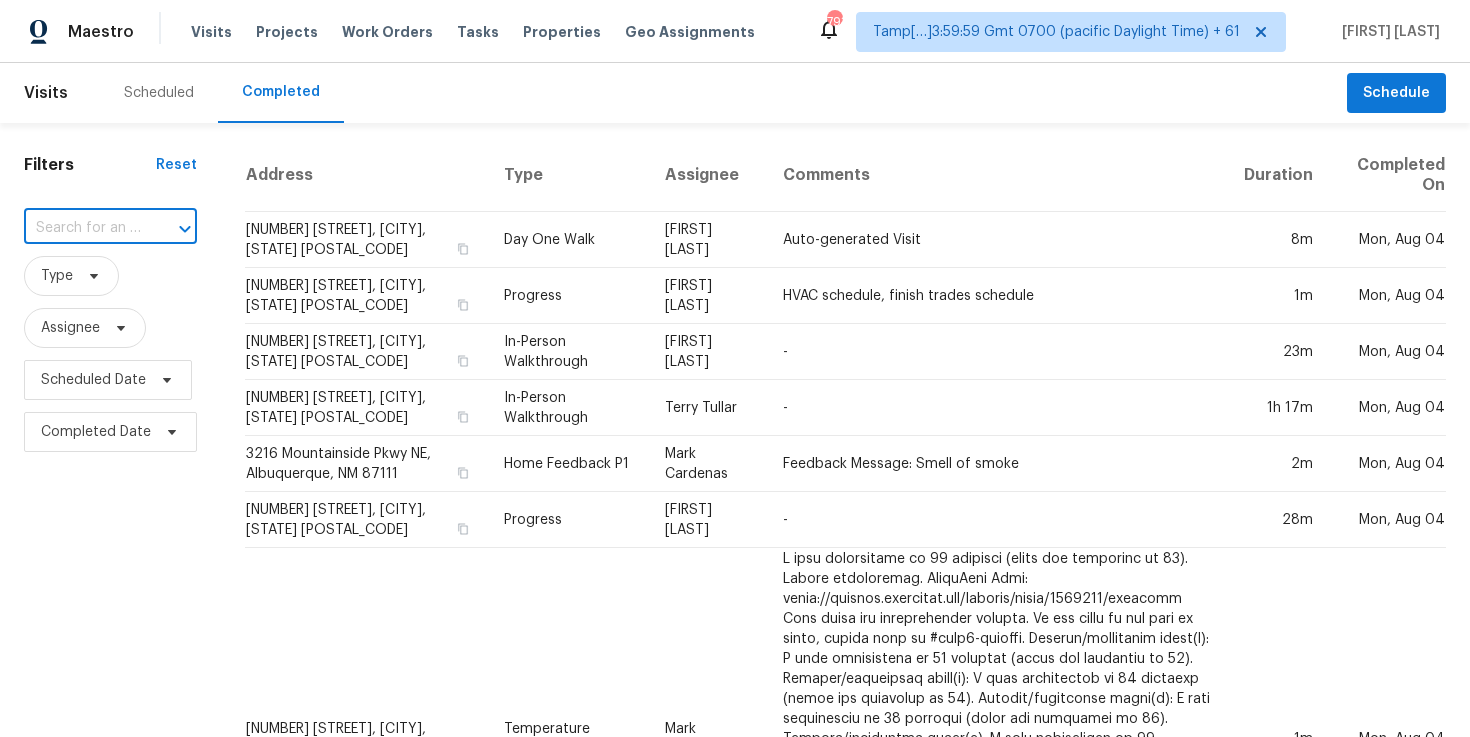 paste on "[NUMBER] [STREET], [CITY], [STATE], [POSTAL_CODE]" 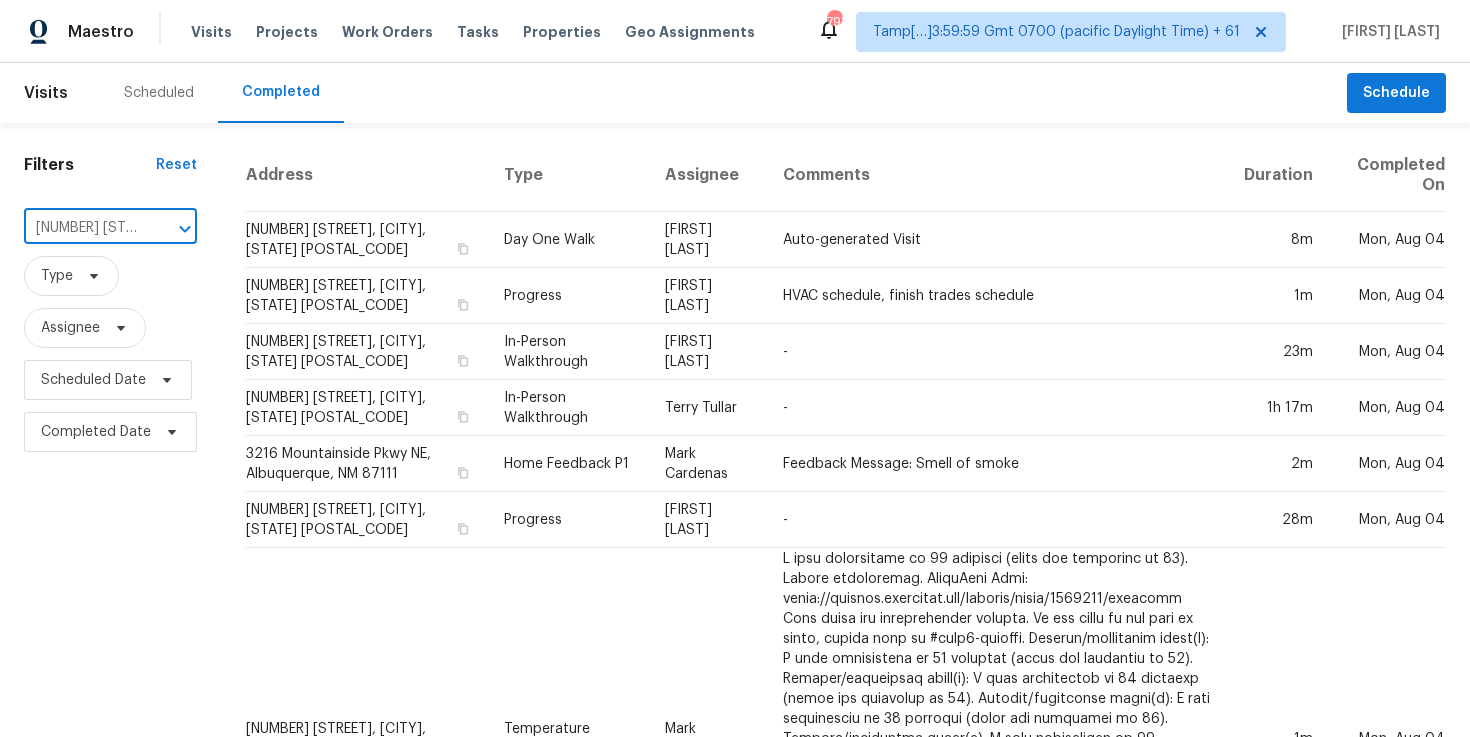scroll, scrollTop: 0, scrollLeft: 116, axis: horizontal 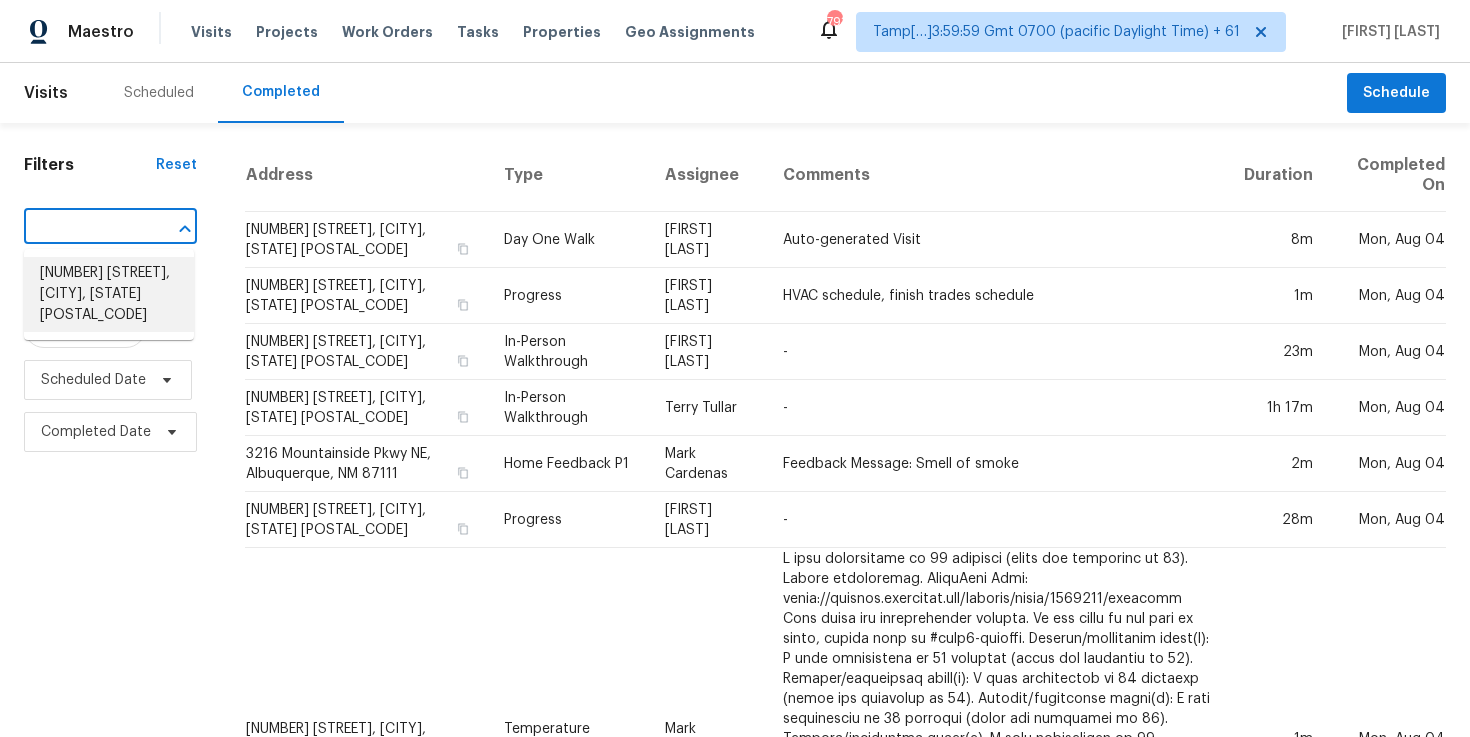 click on "[NUMBER] [STREET], [CITY], [STATE] [POSTAL_CODE]" at bounding box center [109, 294] 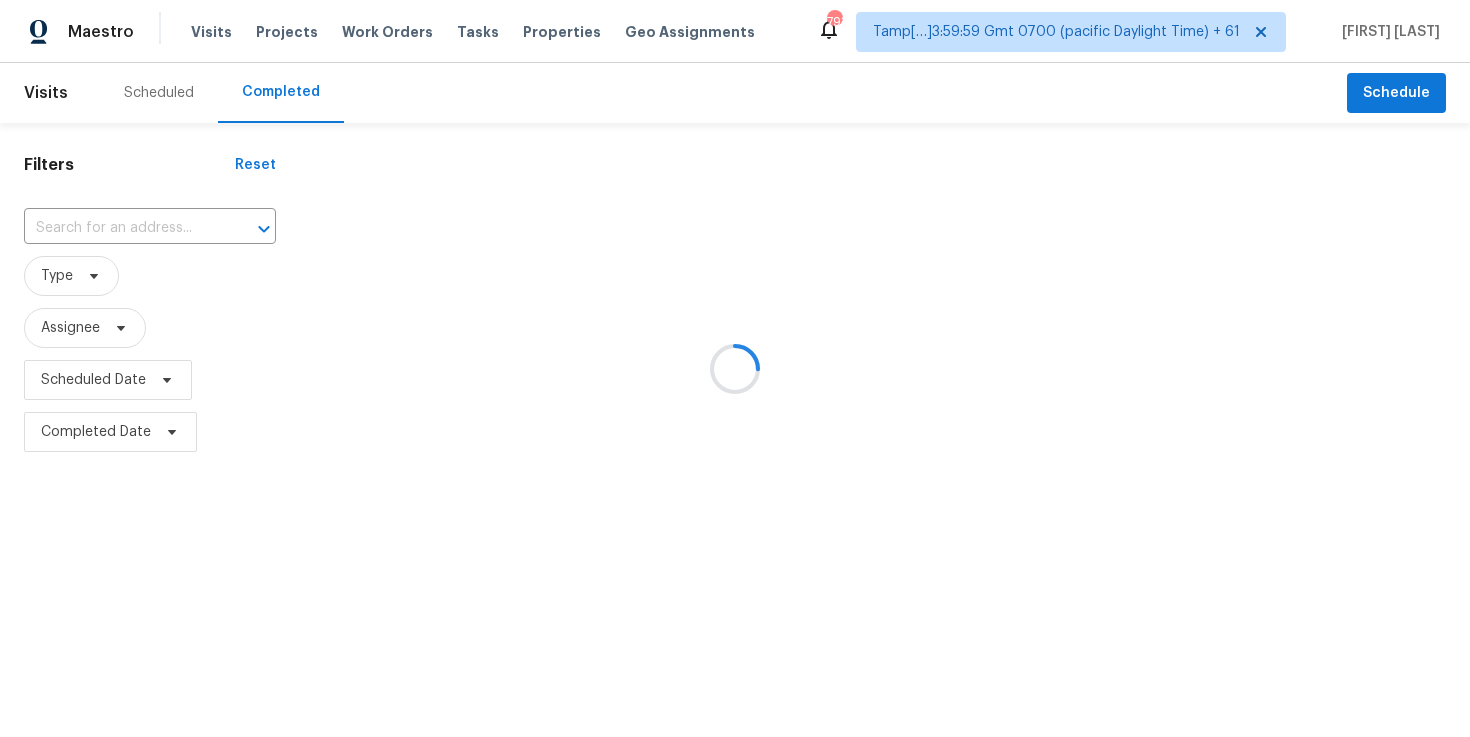 type on "[NUMBER] [STREET], [CITY], [STATE] [POSTAL_CODE]" 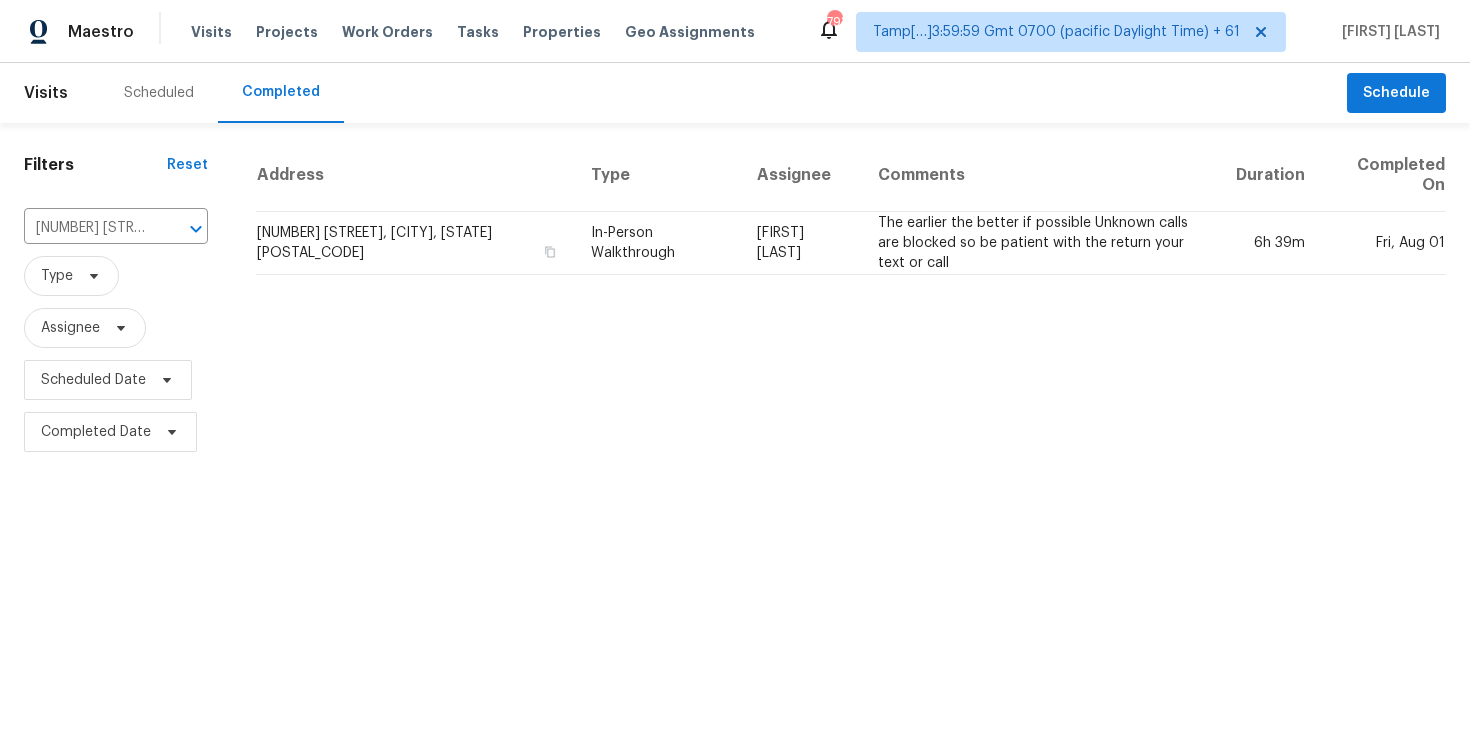 click on "[NUMBER] [STREET], [CITY], [STATE] [POSTAL_CODE]" at bounding box center (415, 243) 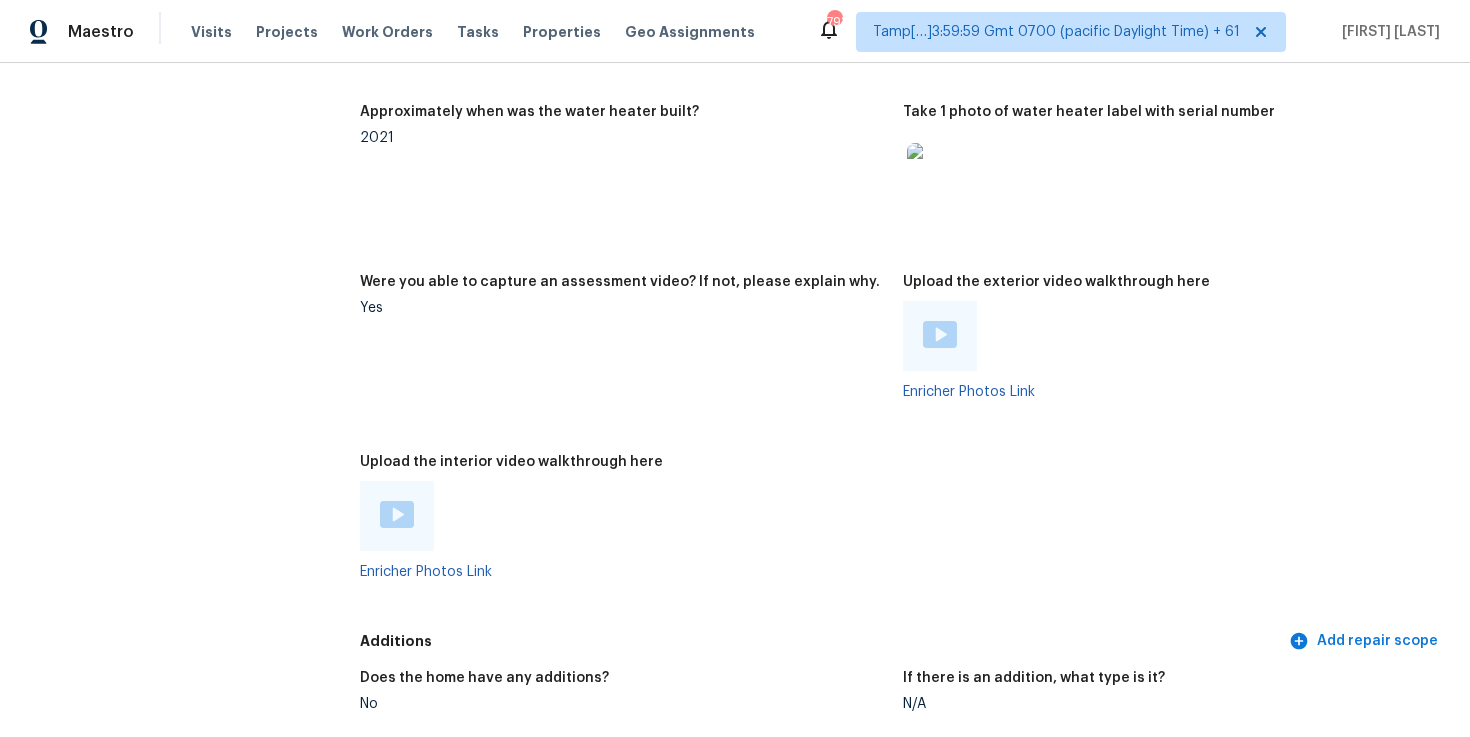 scroll, scrollTop: 3553, scrollLeft: 0, axis: vertical 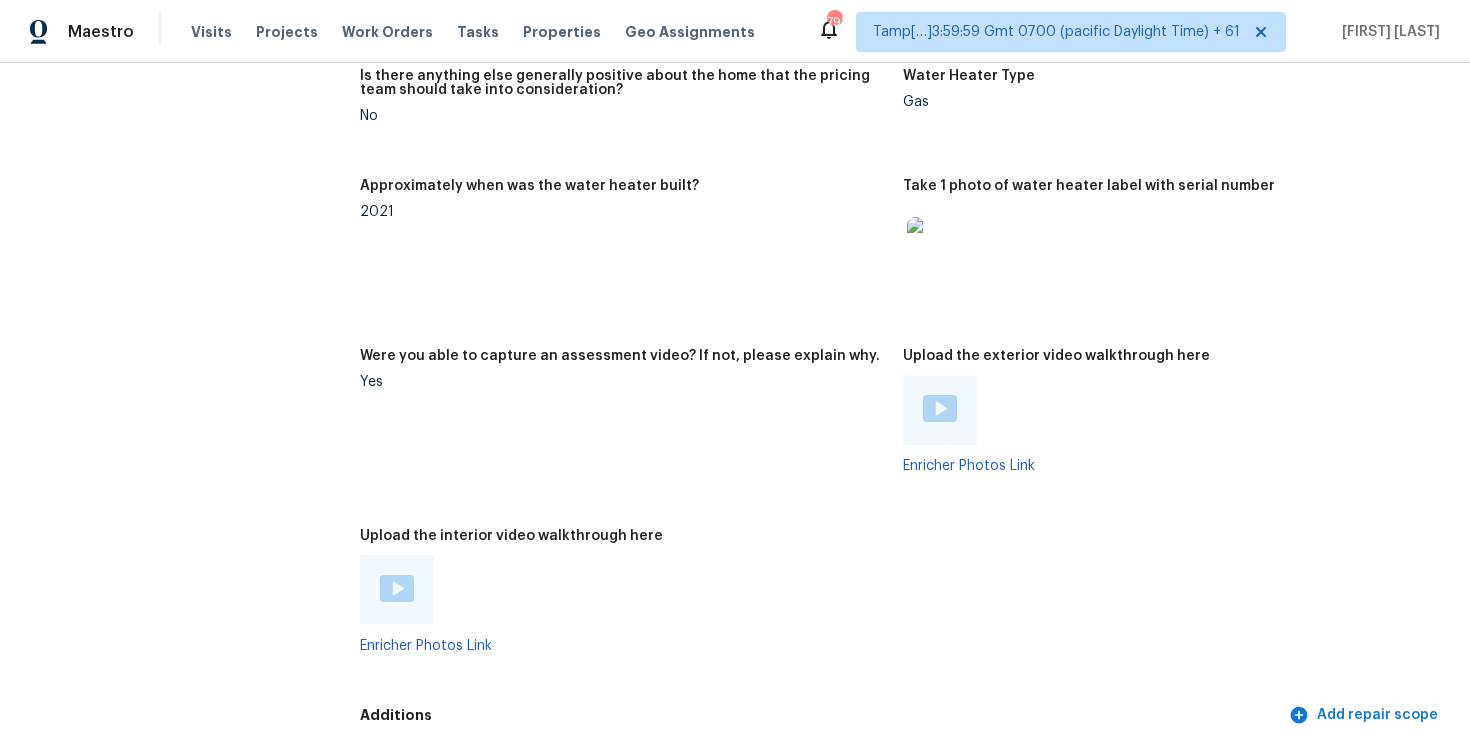click at bounding box center [397, 588] 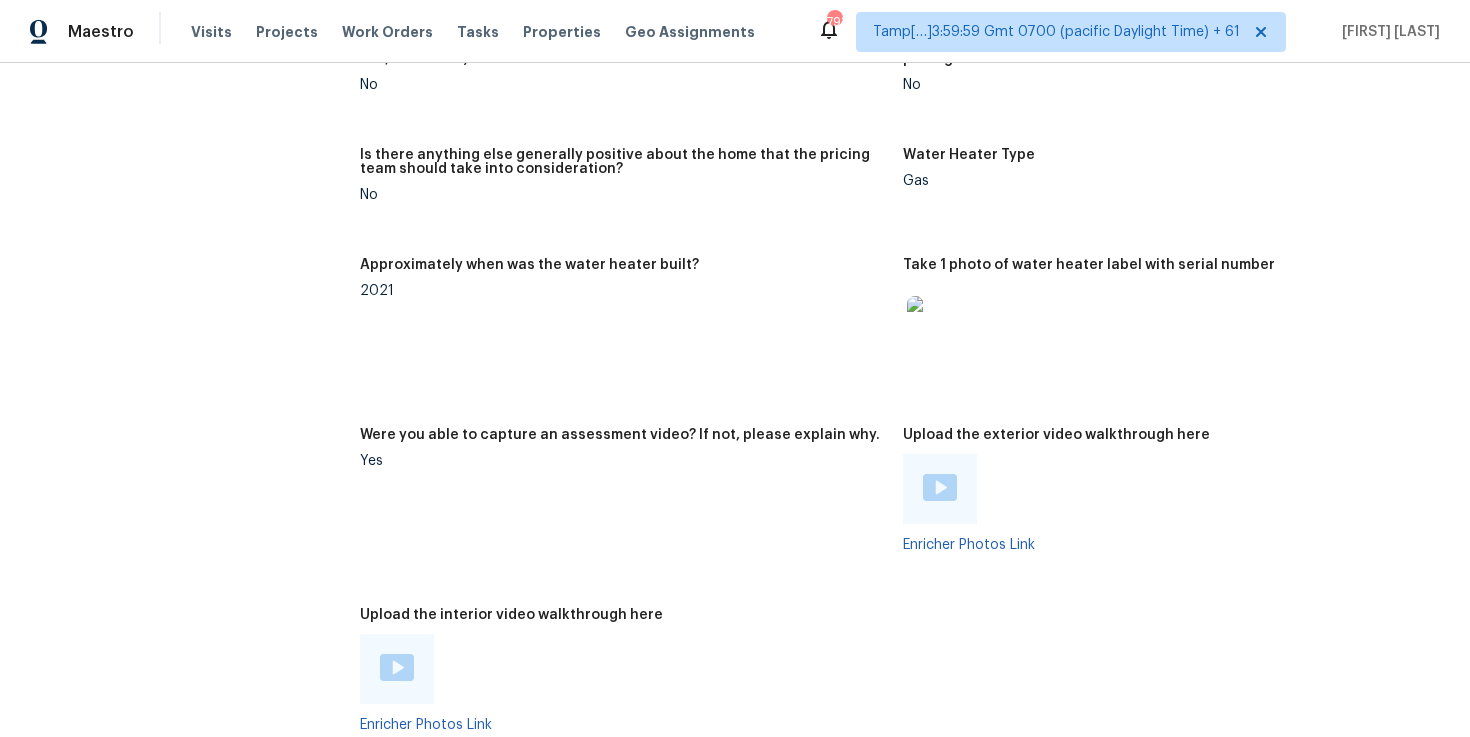 click on "Approximately when was the water heater built? 2021" at bounding box center (631, 331) 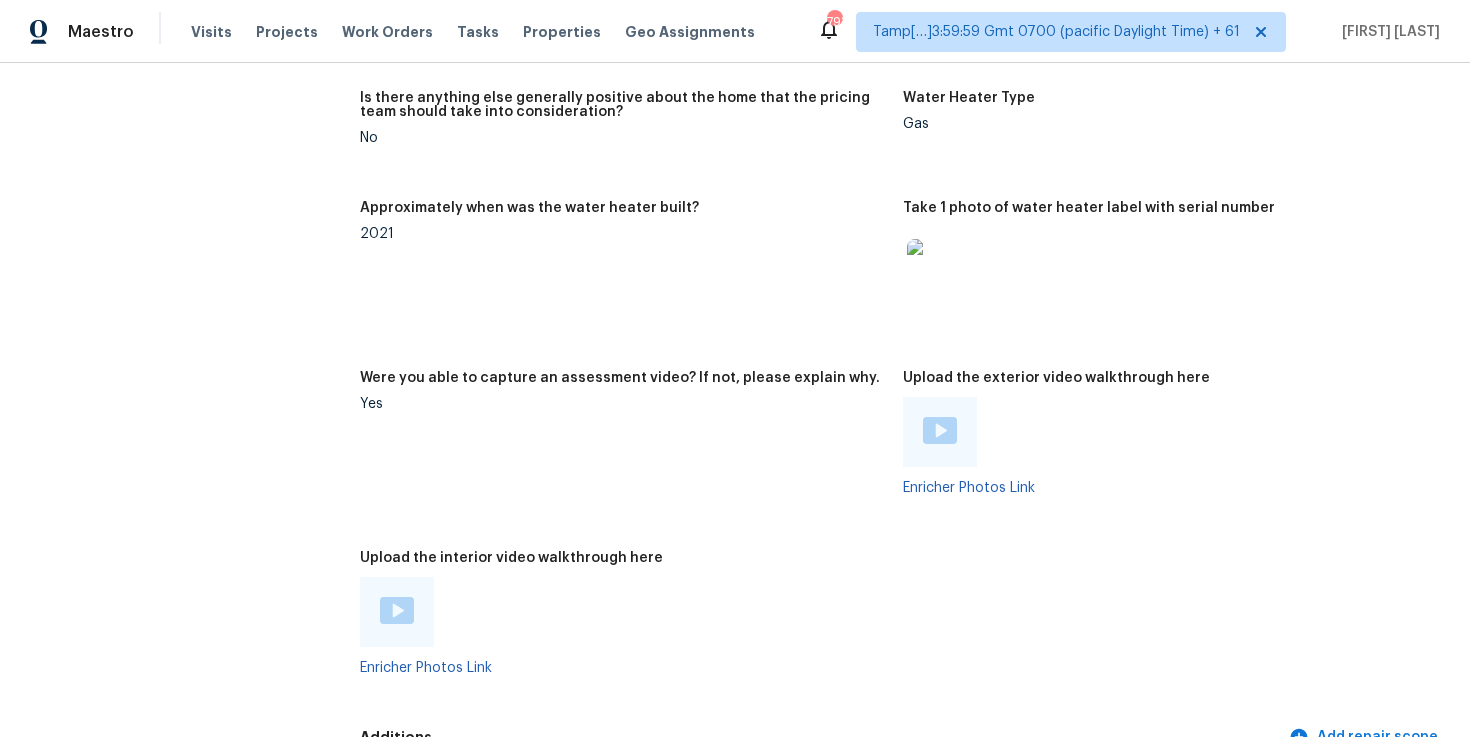 scroll, scrollTop: 3583, scrollLeft: 0, axis: vertical 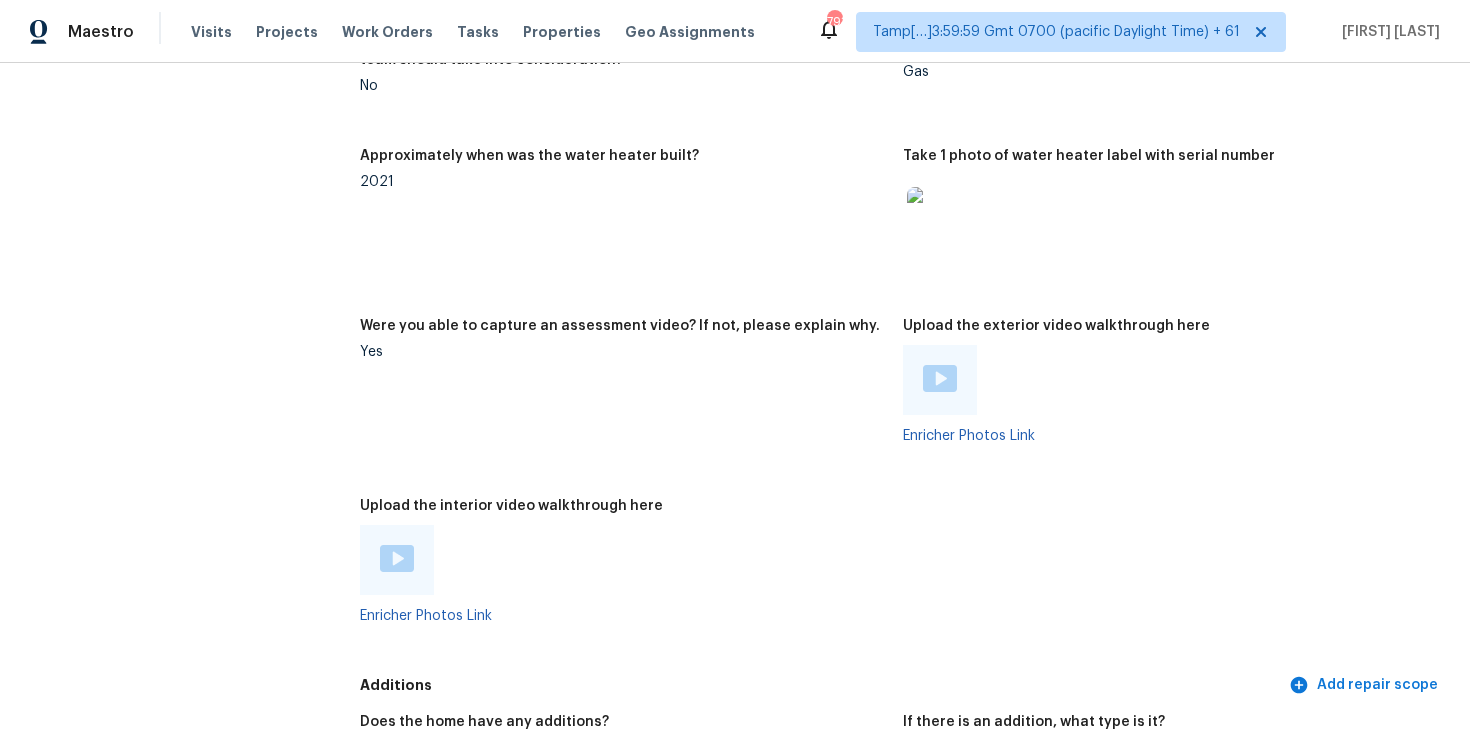 click at bounding box center [397, 560] 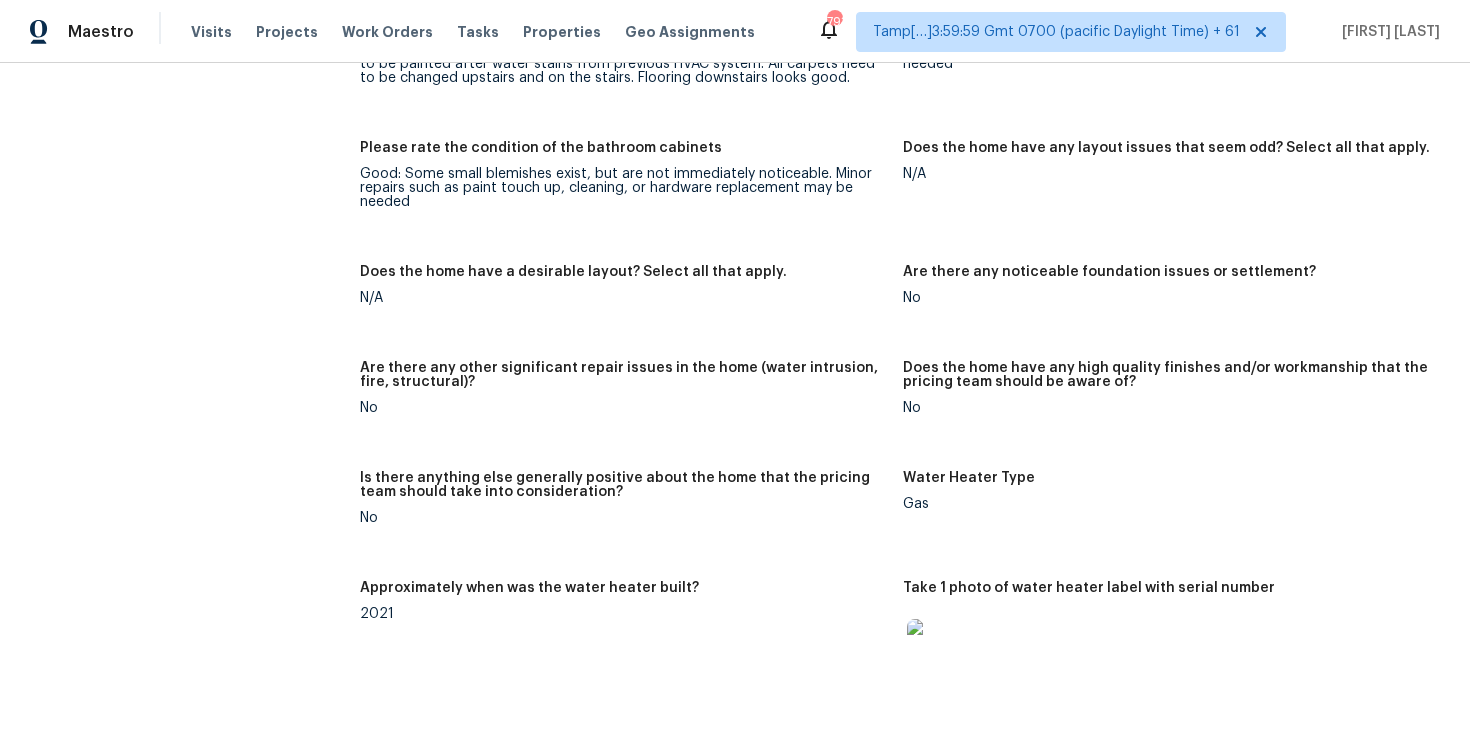 scroll, scrollTop: 3152, scrollLeft: 0, axis: vertical 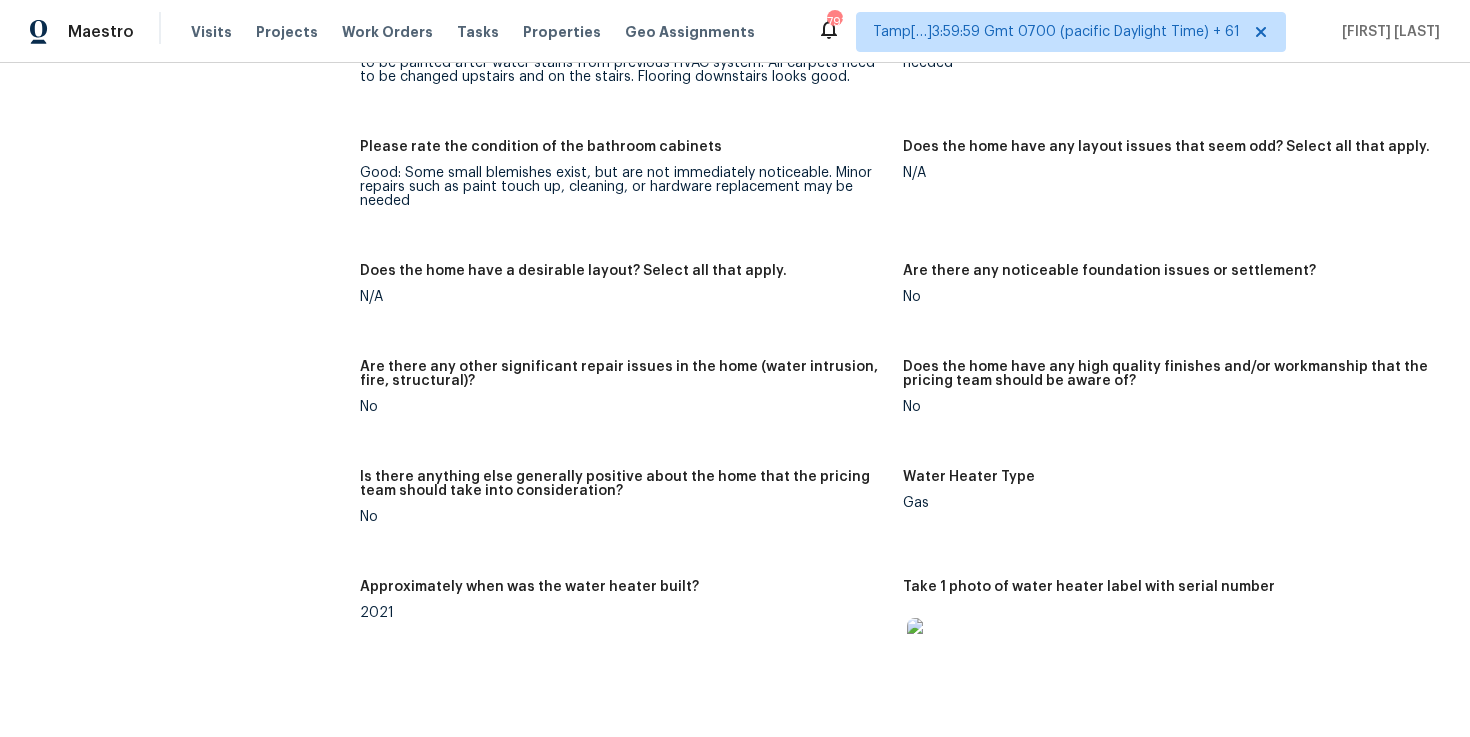 click on "Notes: Interior of the home was in pretty good condition. All the walls and trim need to be painted. Also all the carpets need to be replaced on the stairs and upstairs. This home just has basic wear and tear from a family living in it. Nothing major to repair on the interior. The ceiling upstairs has a water stain from the previous HVAC system so that will just need to be painted. Overall, the home was well taken care of. Living Room Photos Kitchen Photos Main Bedroom Photos Bathroom Photos Add optional photos here  +20 Were you able to access the interior of the home and conduct a walkthrough? Yes Does the home have a basement? N/A What percentage of the basement is finished? Is there HVAC present in the basement? N/A Please rate the condition of the paint including walls, ceilings, and trim. Poor: Overspray, mismatched sheens, ceiling bumps, clearly visible previous repairs; Unfinished; extensive ‘holiday’ spots, bleeding through. Please rate the condition of the flooring N/A N/A No No No No Gas 2021" at bounding box center [903, 131] 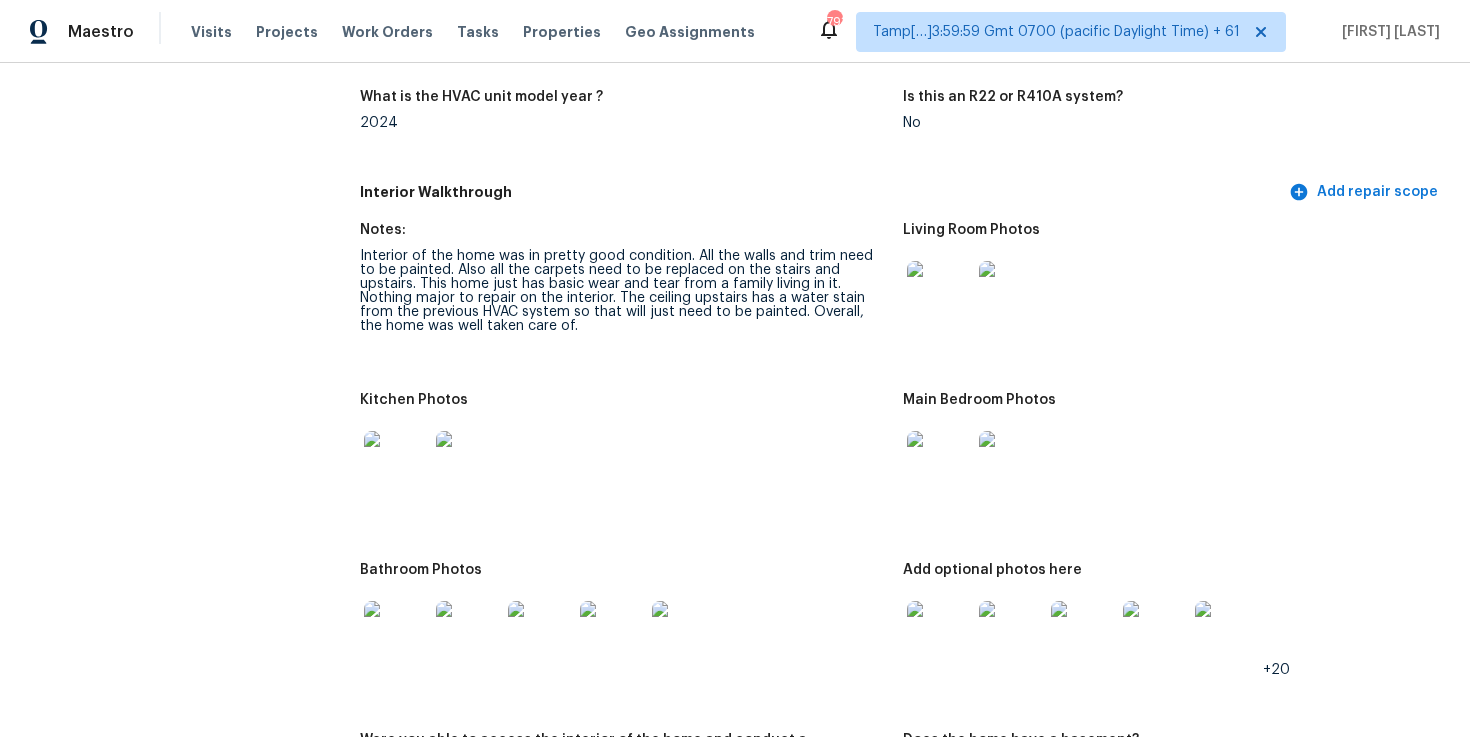 scroll, scrollTop: 2108, scrollLeft: 0, axis: vertical 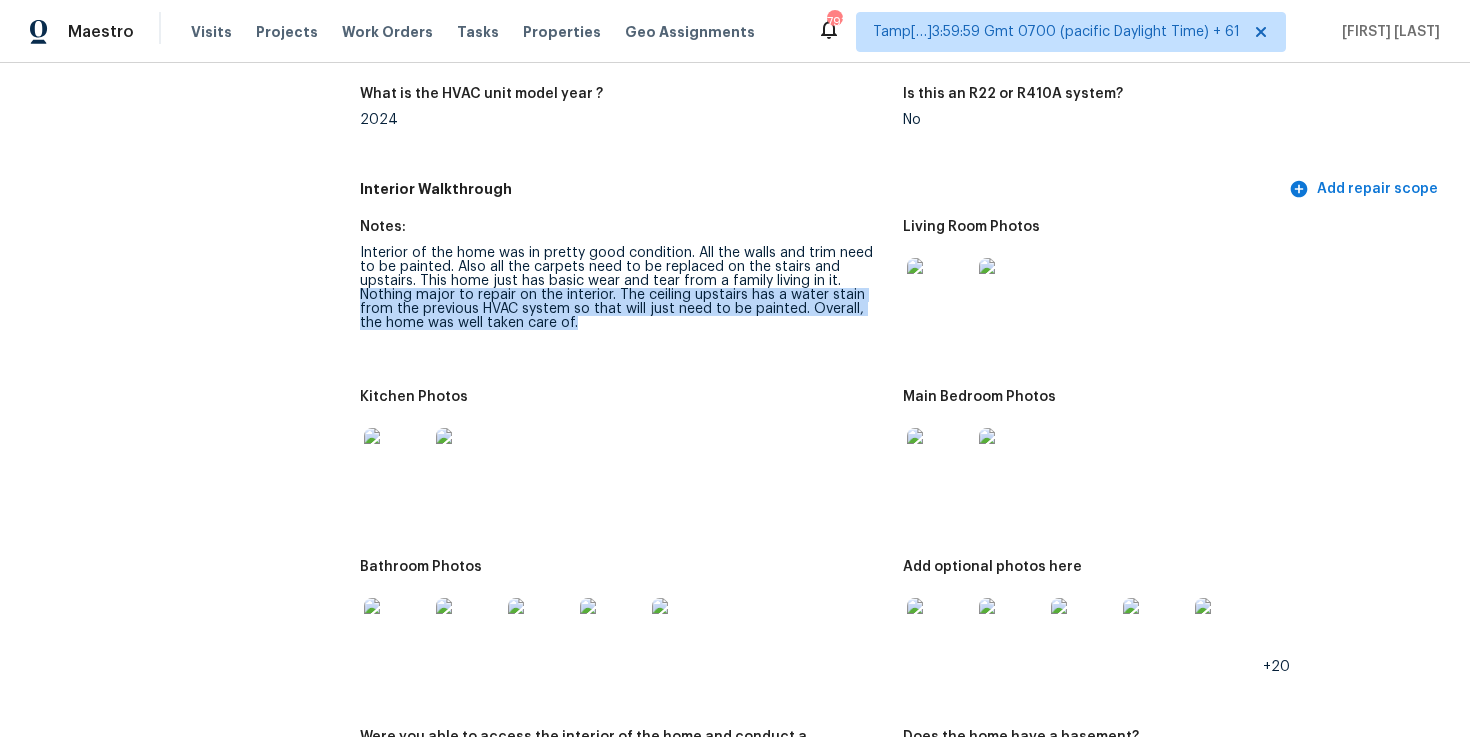 drag, startPoint x: 776, startPoint y: 278, endPoint x: 783, endPoint y: 327, distance: 49.497475 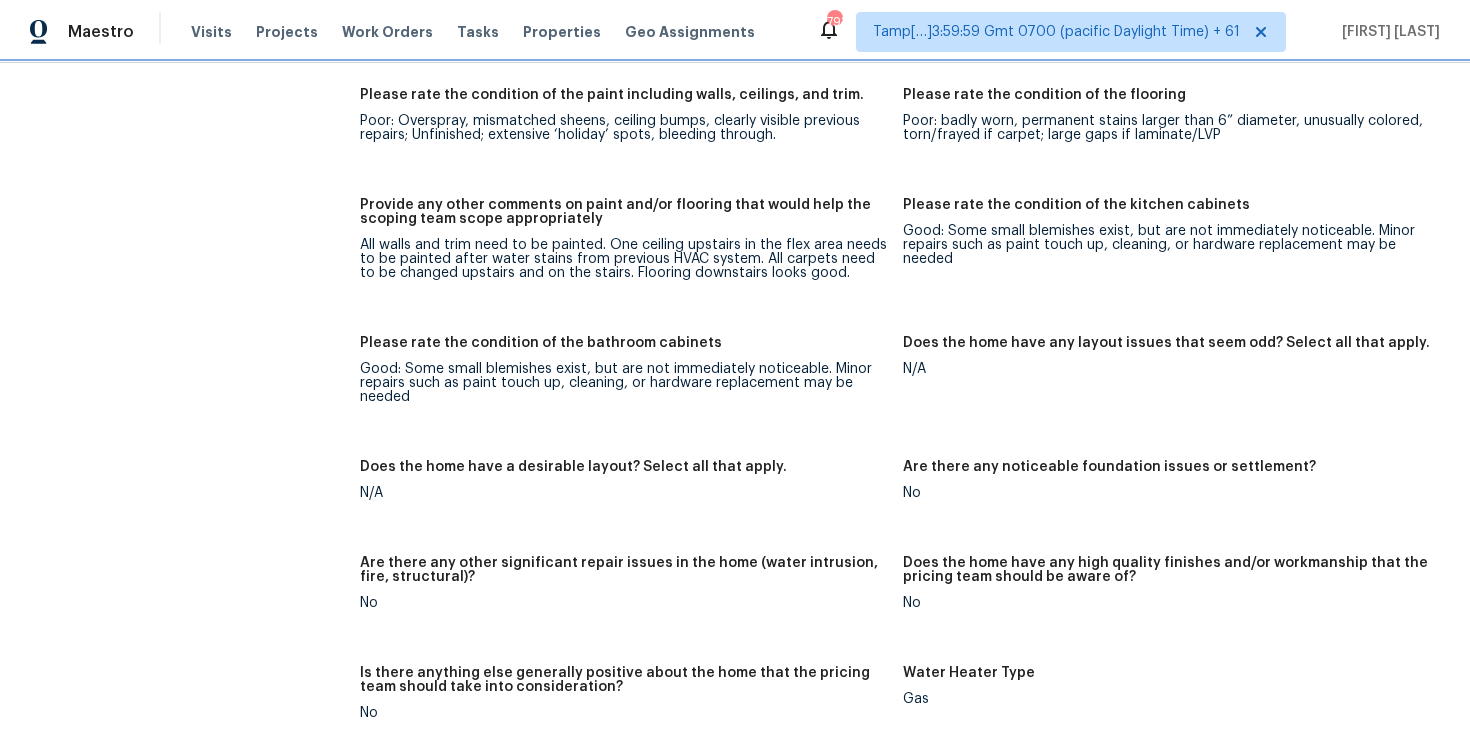 scroll, scrollTop: 2958, scrollLeft: 0, axis: vertical 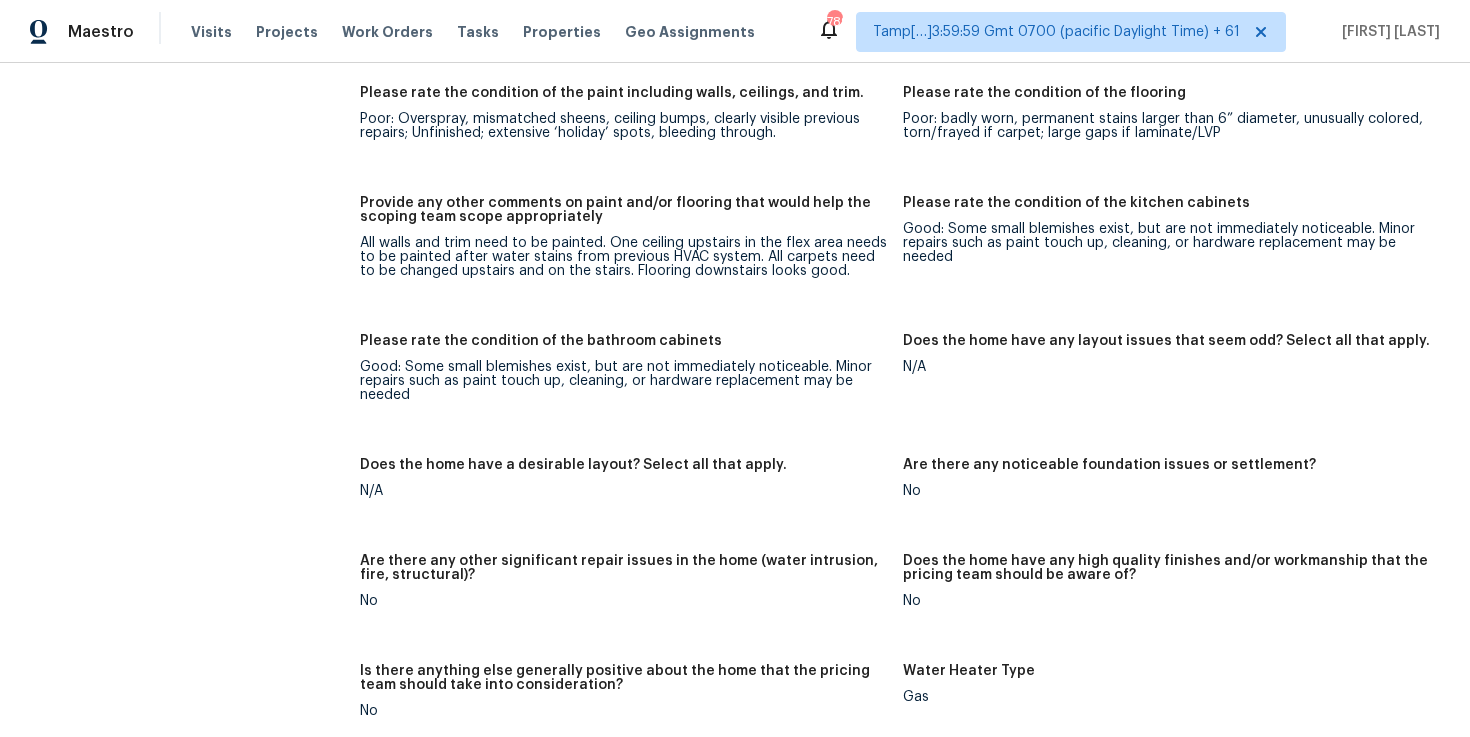 click on "Provide any other comments on paint and/or flooring that would help the scoping team scope appropriately All walls and trim need to be painted. One ceiling upstairs in the flex area needs to be painted after water stains from previous HVAC system.
All carpets need to be changed upstairs and on the stairs. Flooring downstairs looks good." at bounding box center (631, 253) 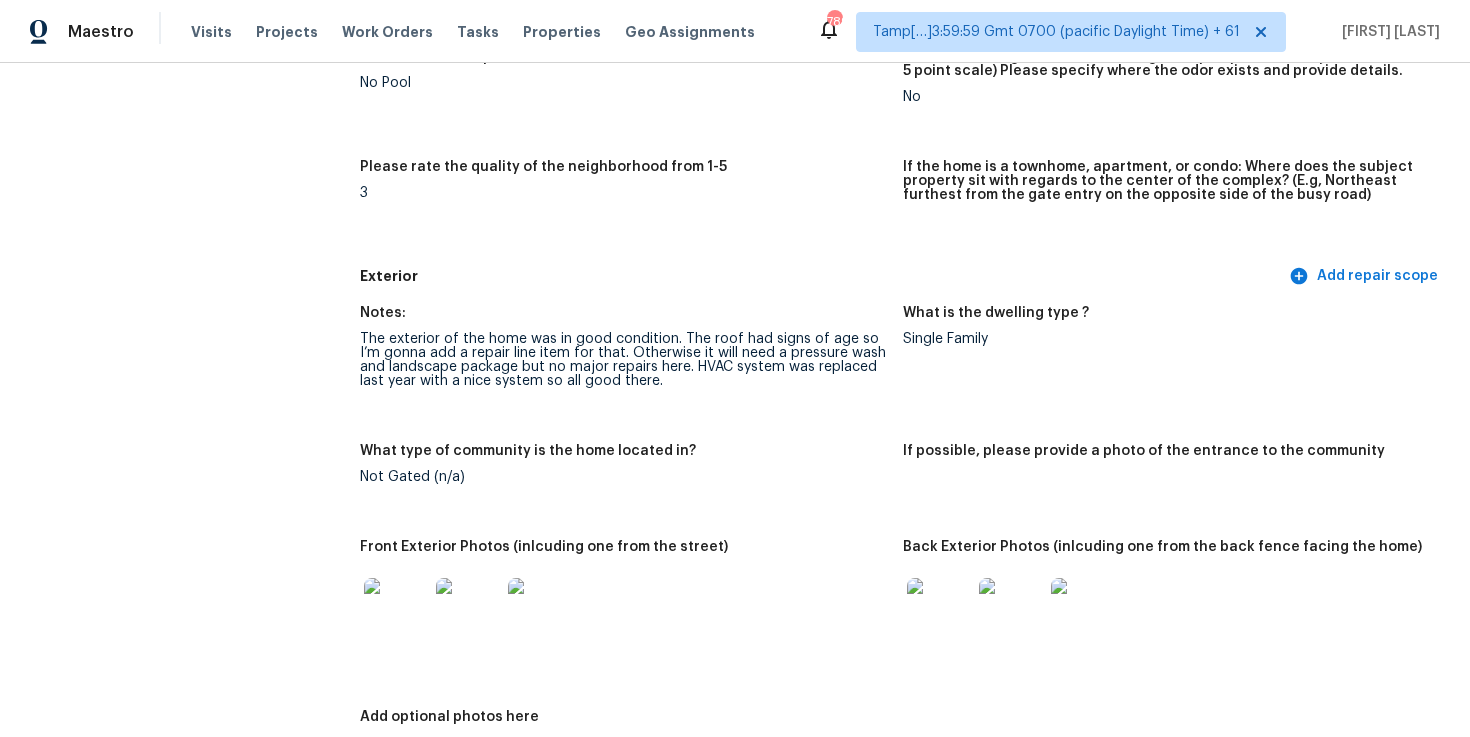 scroll, scrollTop: 365, scrollLeft: 0, axis: vertical 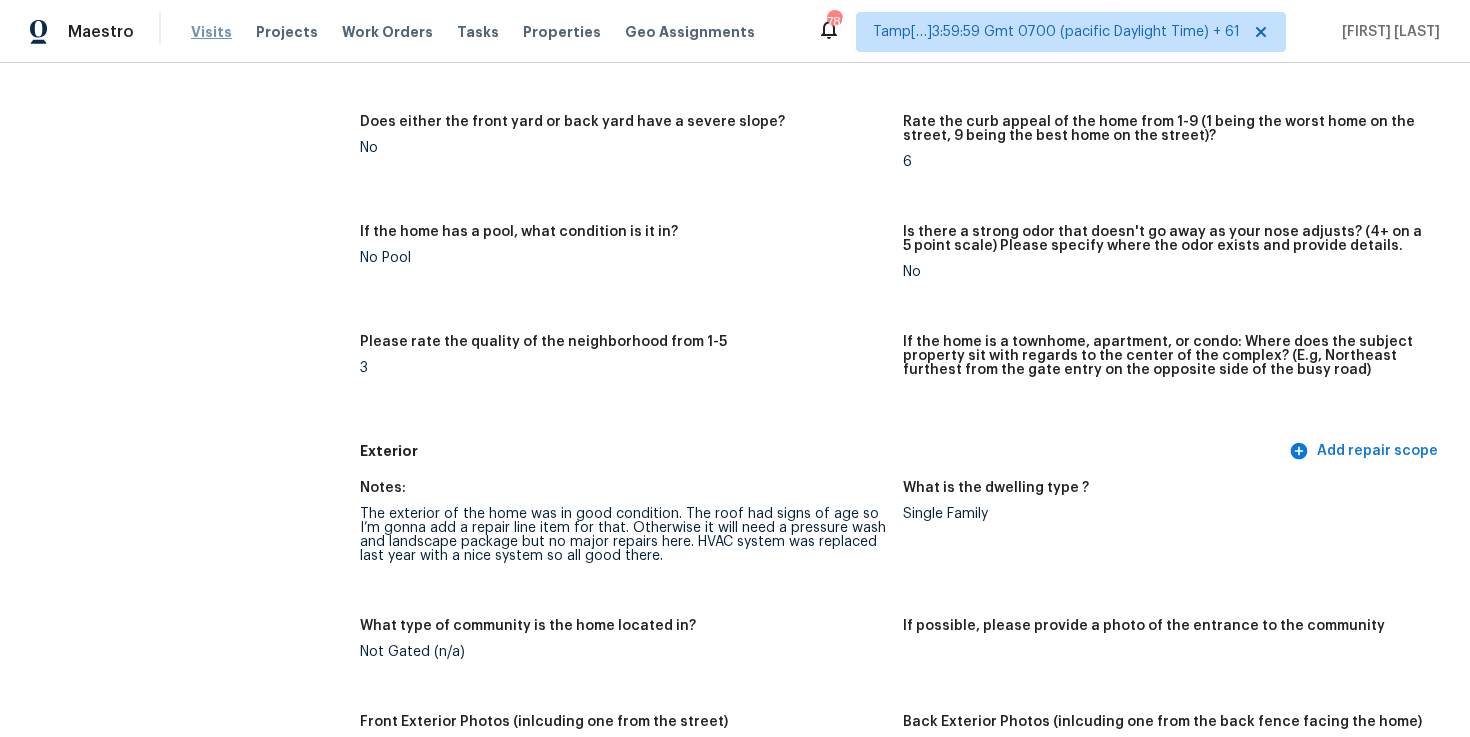 click on "Visits" at bounding box center (211, 32) 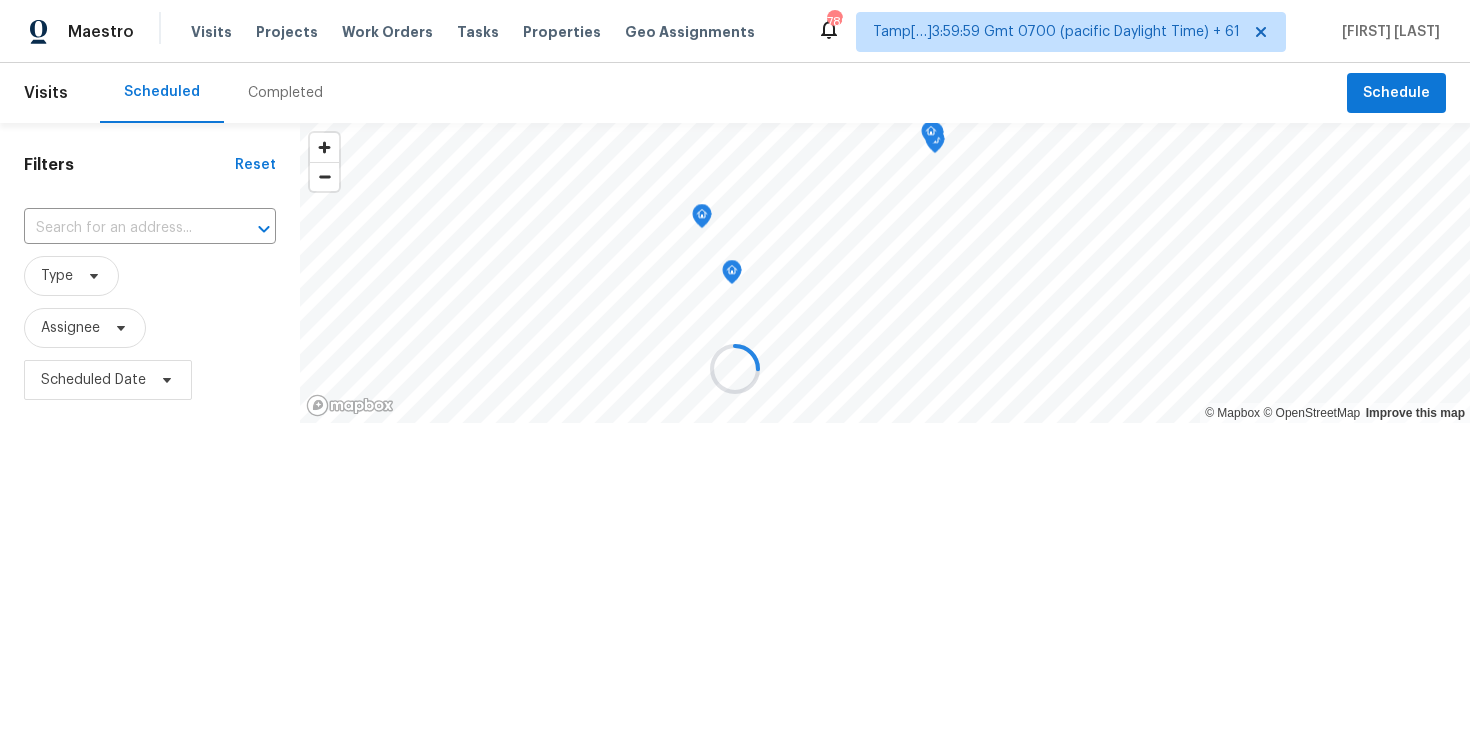 click at bounding box center [735, 368] 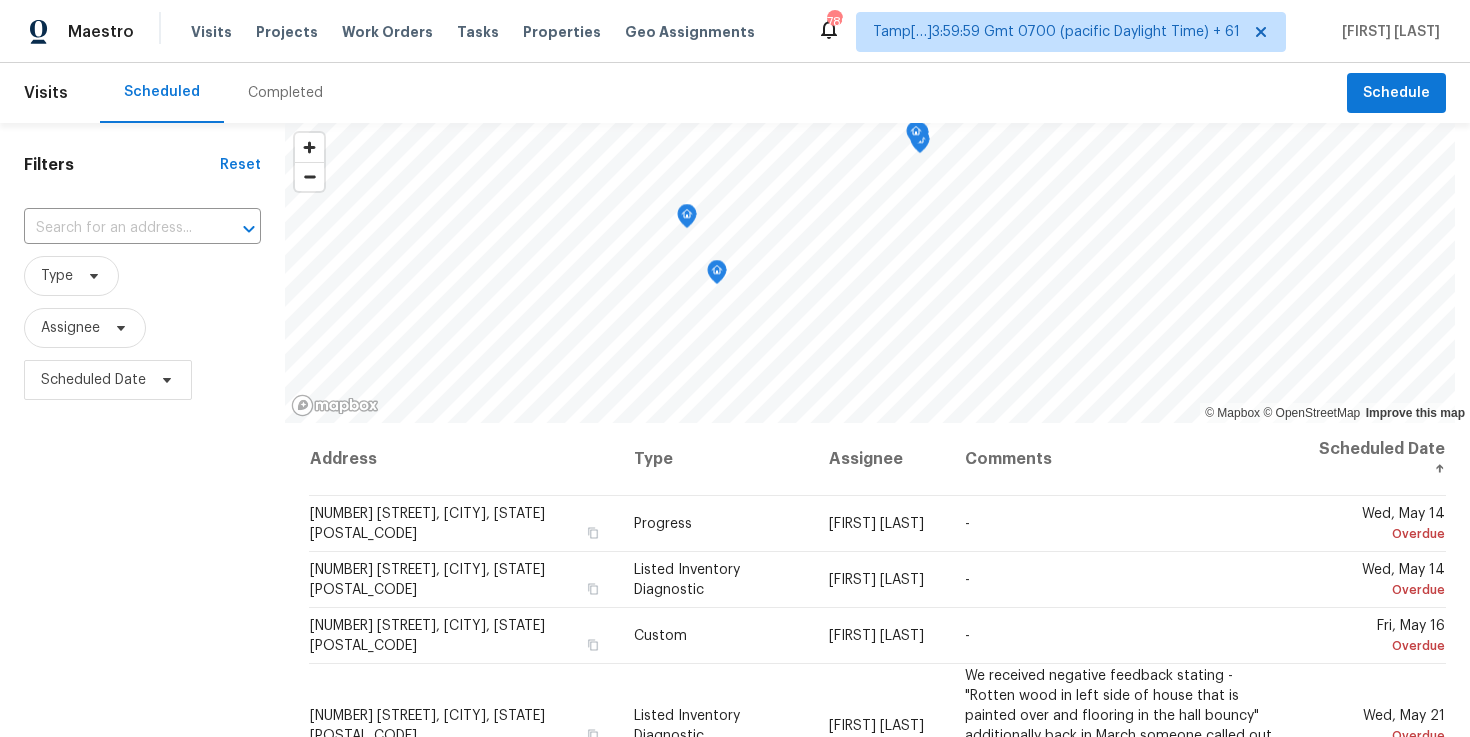 click on "Completed" at bounding box center [285, 93] 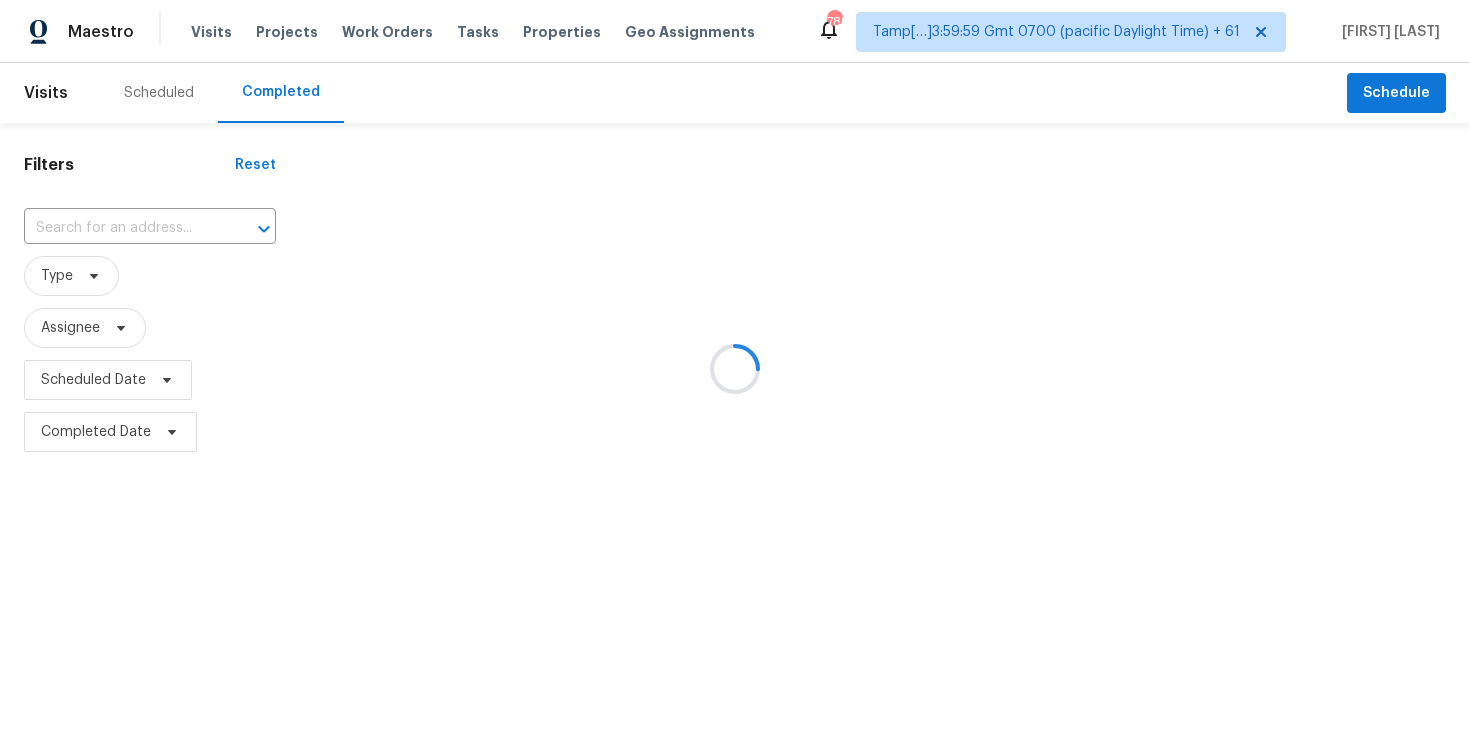 click at bounding box center [250, 229] 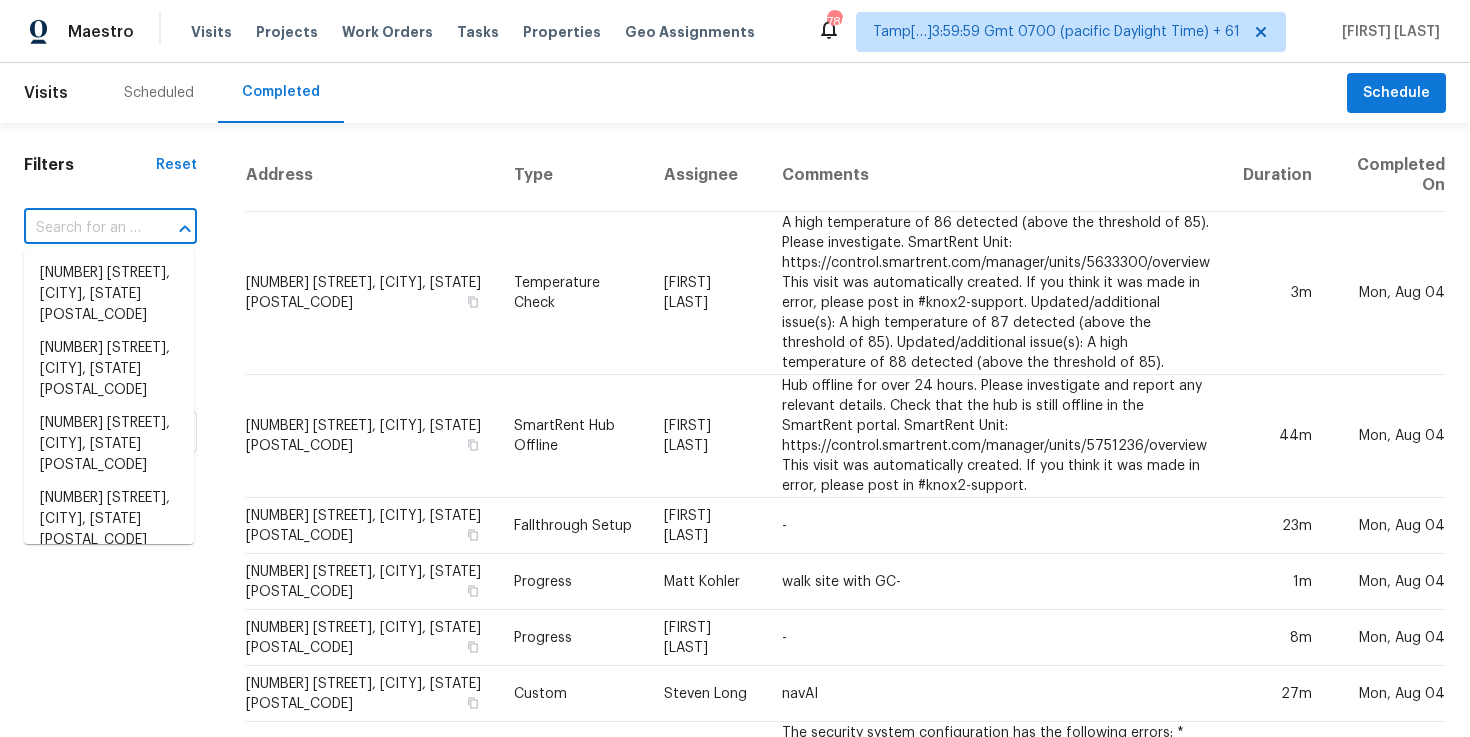 click at bounding box center [171, 229] 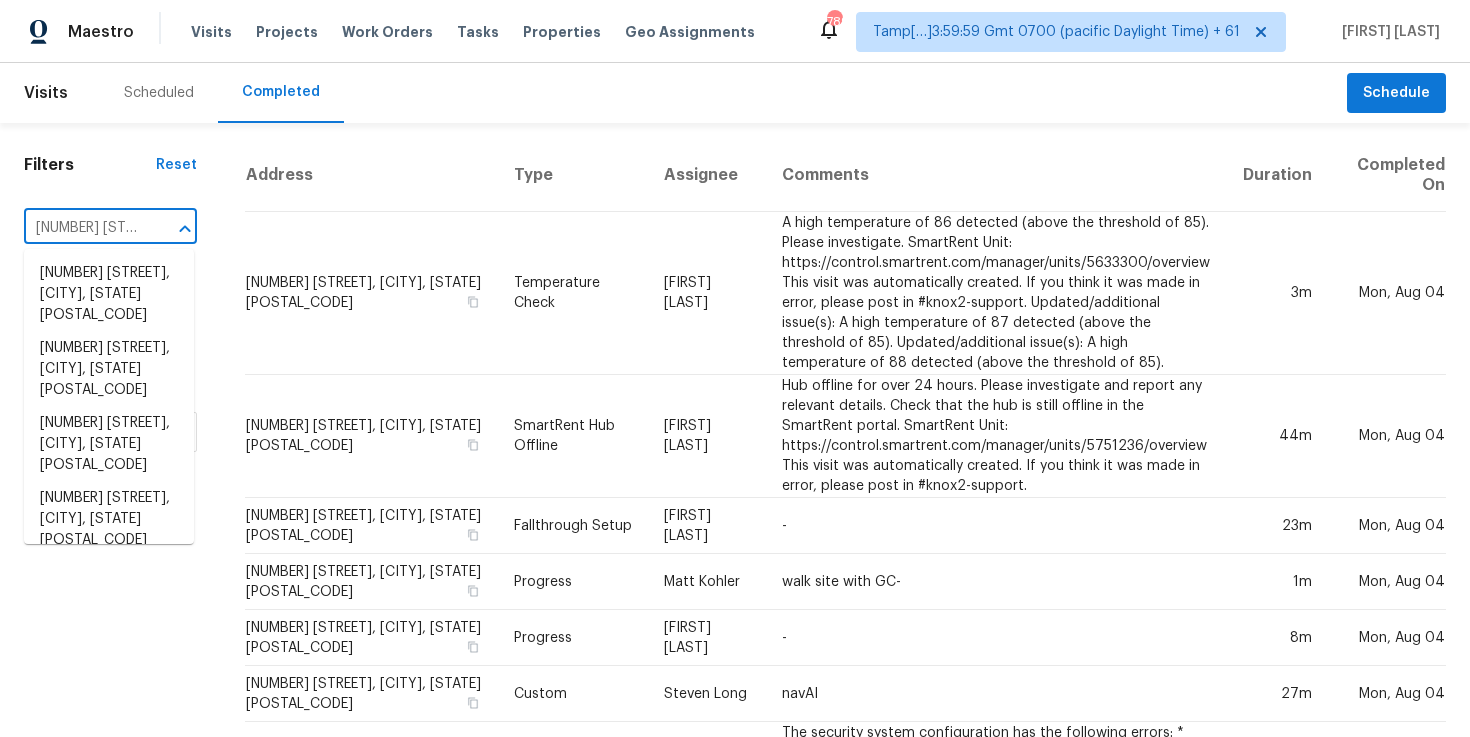 scroll, scrollTop: 0, scrollLeft: 161, axis: horizontal 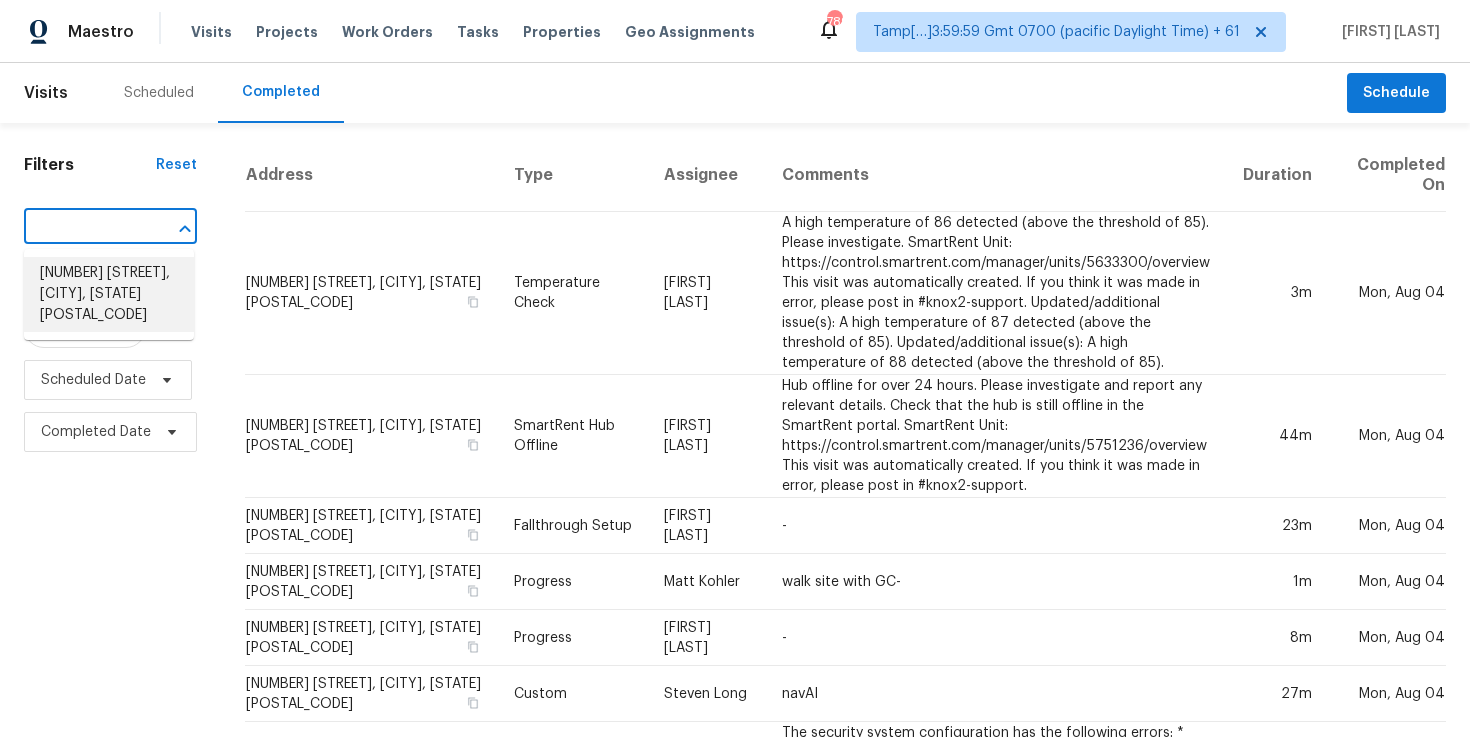 click on "[NUMBER] [STREET], [CITY], [STATE] [POSTAL_CODE]" at bounding box center (109, 294) 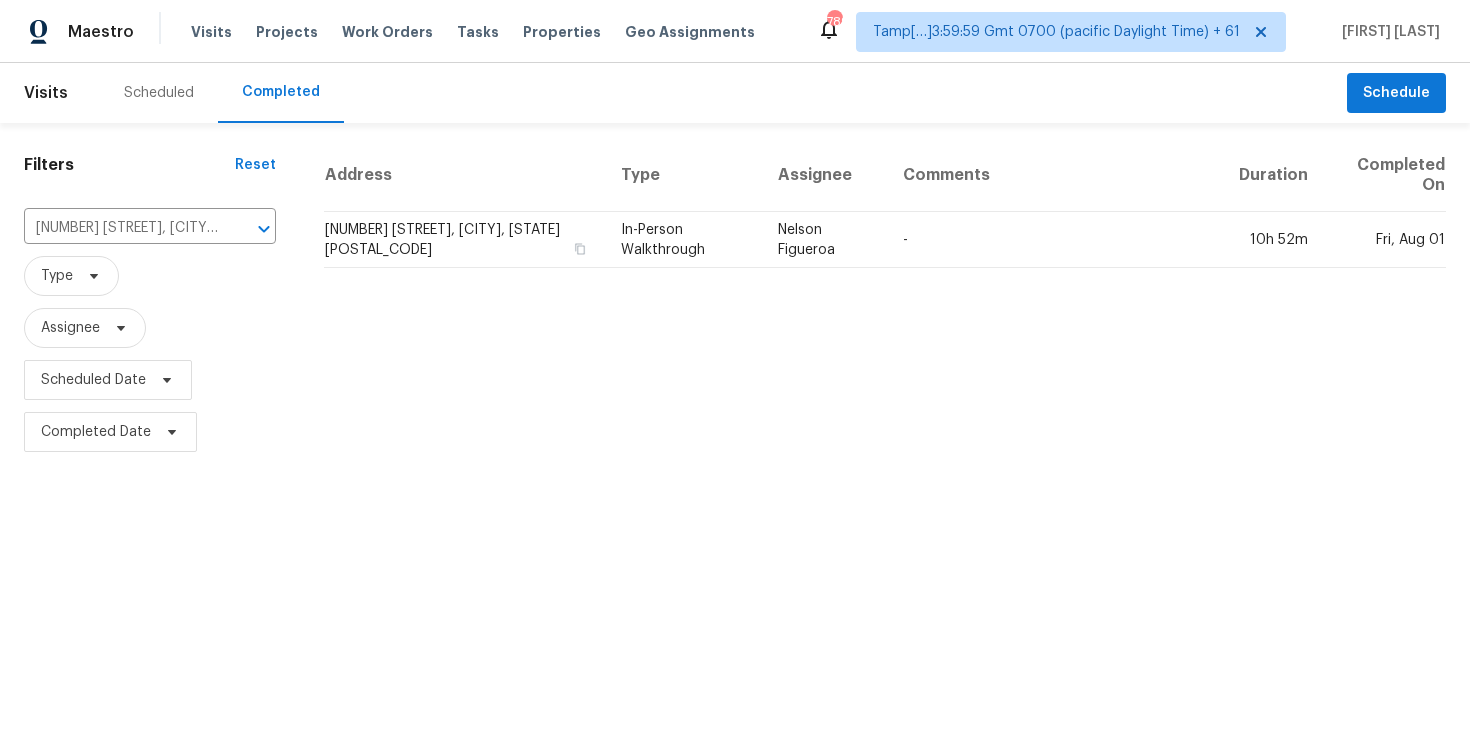 click on "[NUMBER] [STREET], [CITY], [STATE] [POSTAL_CODE]" at bounding box center (464, 240) 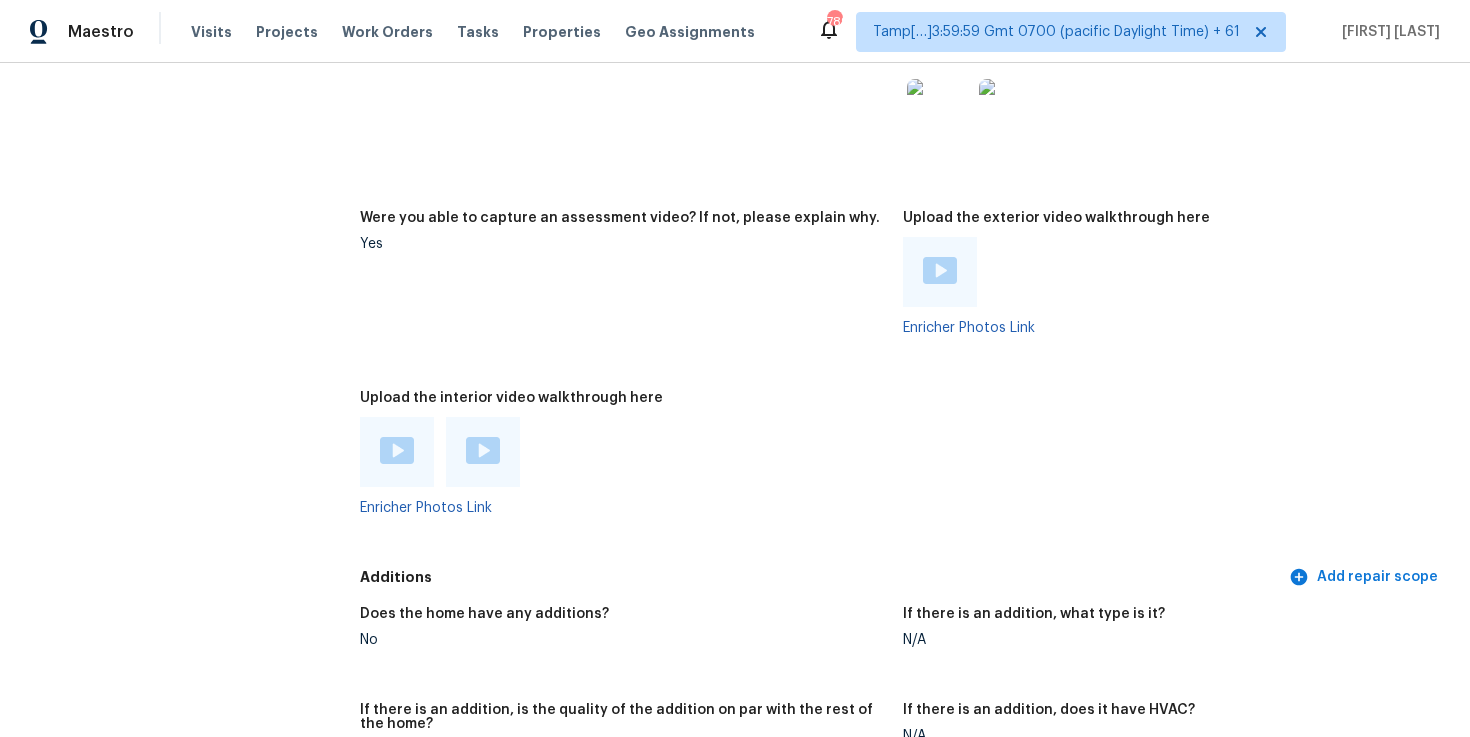 scroll, scrollTop: 3528, scrollLeft: 0, axis: vertical 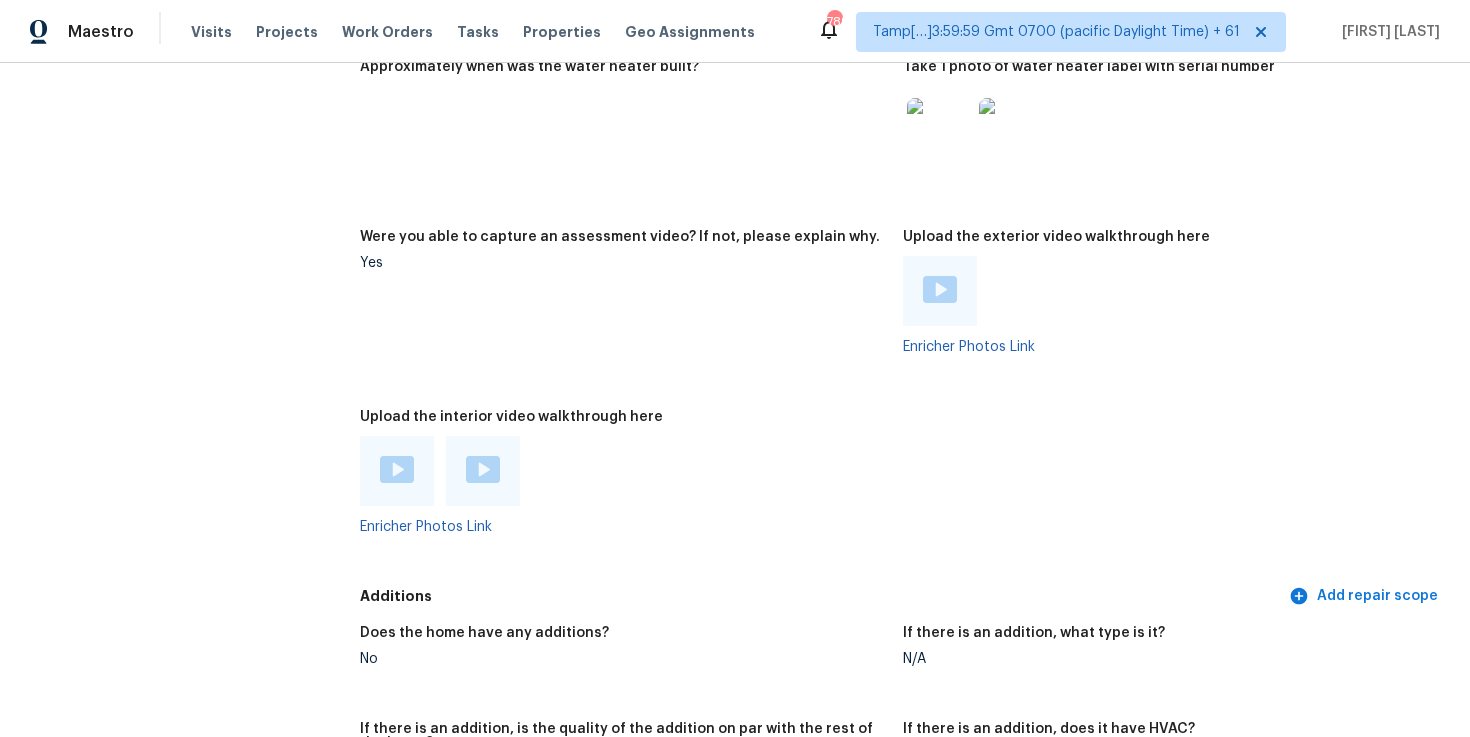 click at bounding box center (397, 471) 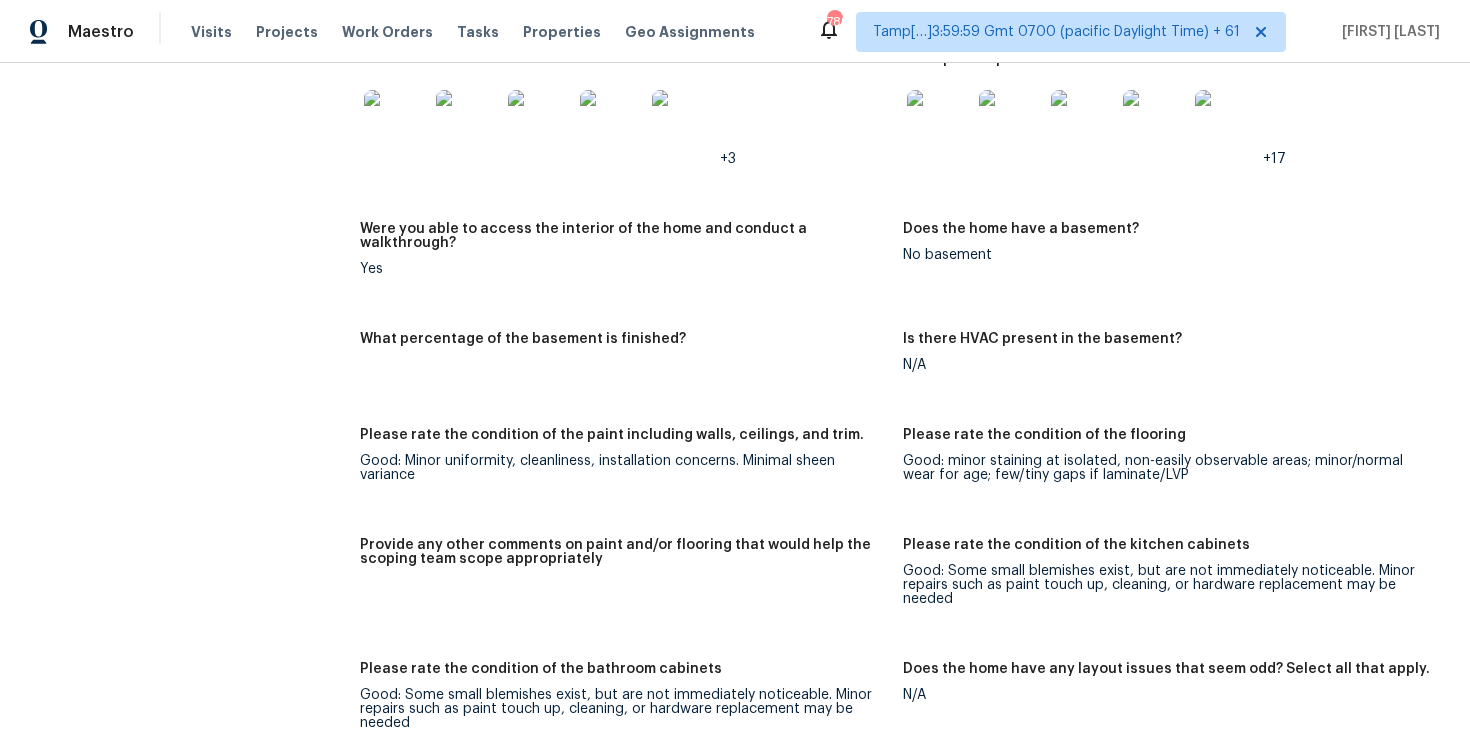 scroll, scrollTop: 2477, scrollLeft: 0, axis: vertical 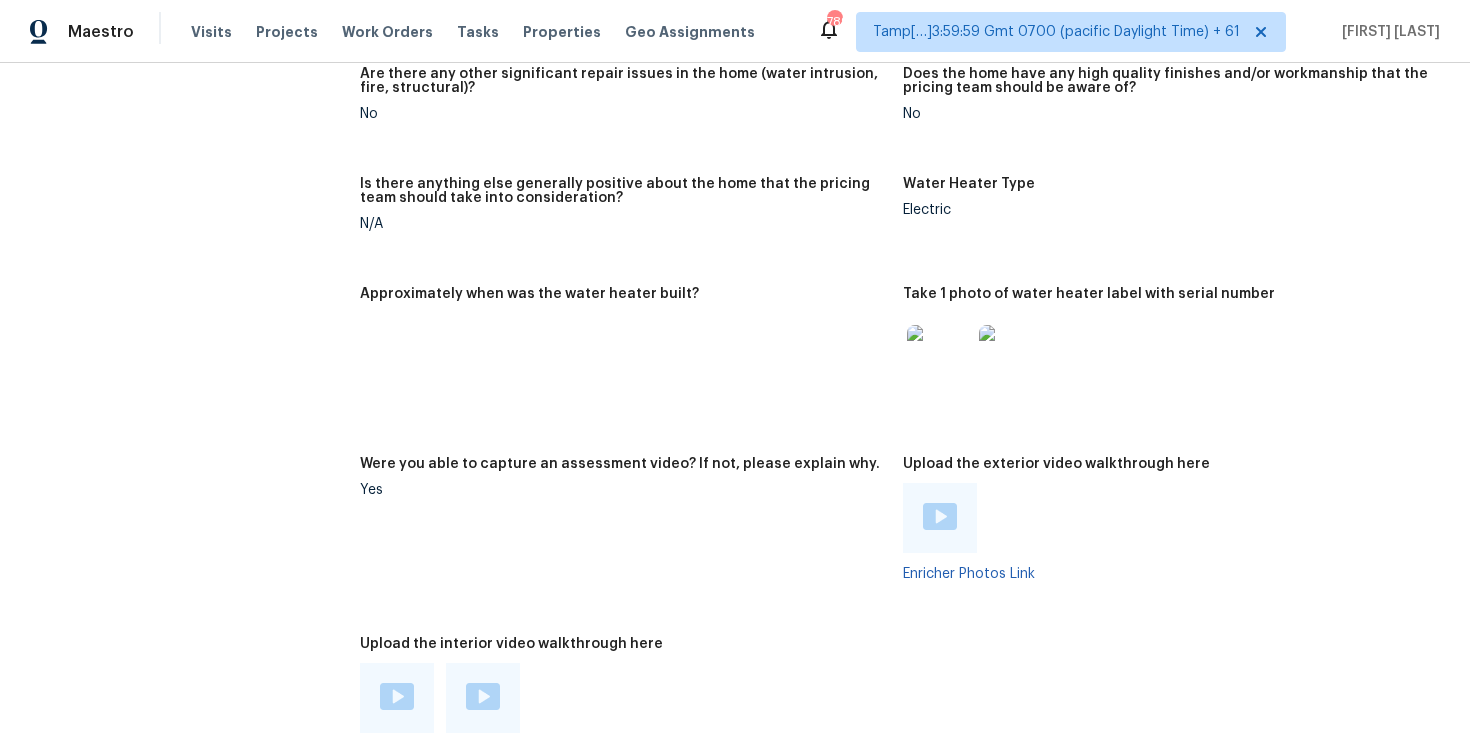 click on "Notes: Very well maintained home. Paint, flooring and cabinets meet URS but it is somewhat outdated. Good Reno 911 home. Living Room Photos Kitchen Photos +3 Main Bedroom Photos +1 Bathroom Photos +3 Add optional photos here +17 Were you able to access the interior of the home and conduct a walkthrough? Yes Does the home have a basement? No basement What percentage of the basement is finished? Is there HVAC present in the basement? N/A Please rate the condition of the paint including walls, ceilings, and trim. Good: Minor uniformity, cleanliness, installation concerns. Minimal sheen variance Please rate the condition of the flooring Good: minor staining at isolated, non-easily observable areas; minor/normal wear for age; few/tiny gaps if laminate/LVP Provide any other comments on paint and/or flooring that would help the scoping team scope appropriately Please rate the condition of the kitchen cabinets Please rate the condition of the bathroom cabinets N/A No No No N/A Water Heater Type Electric Yes" at bounding box center [903, -155] 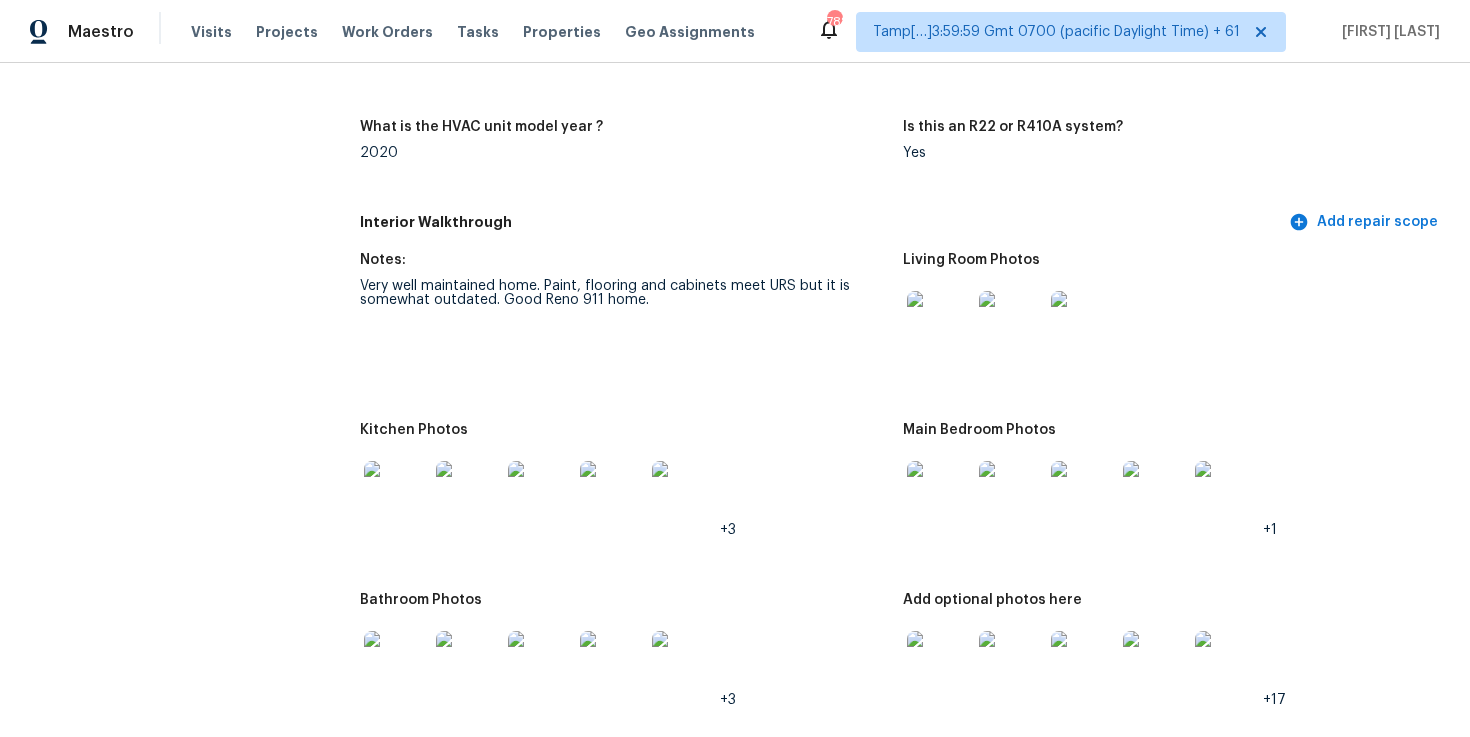scroll, scrollTop: 1951, scrollLeft: 0, axis: vertical 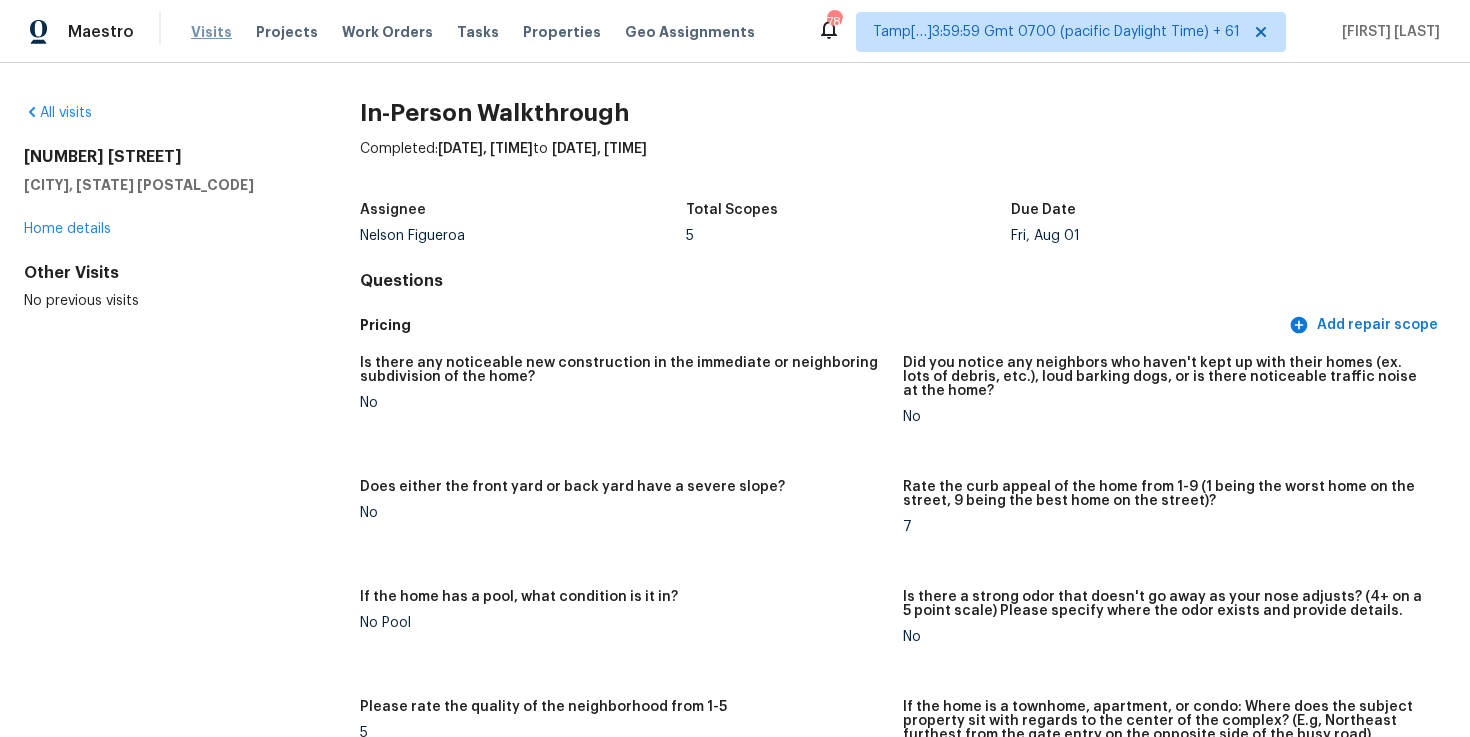 click on "Visits" at bounding box center [211, 32] 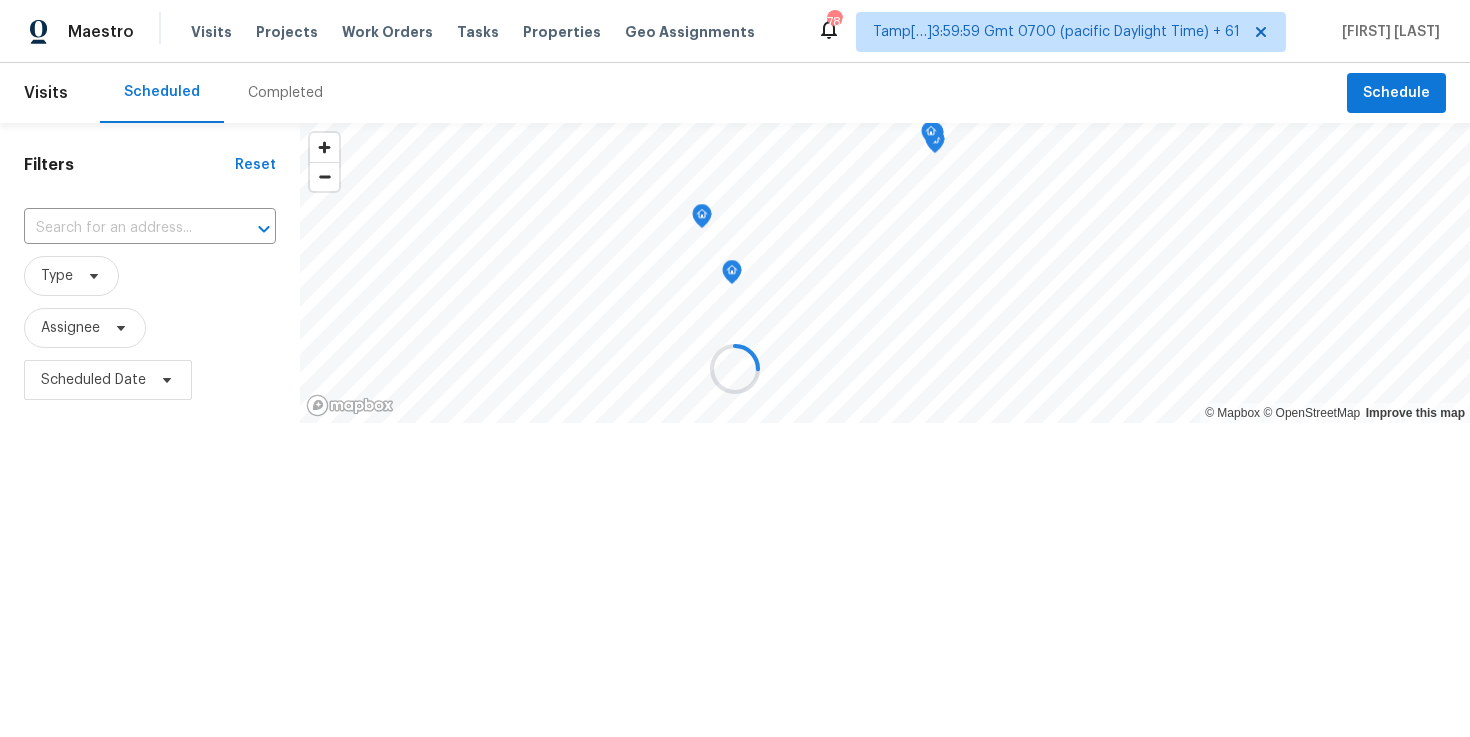 click at bounding box center [735, 368] 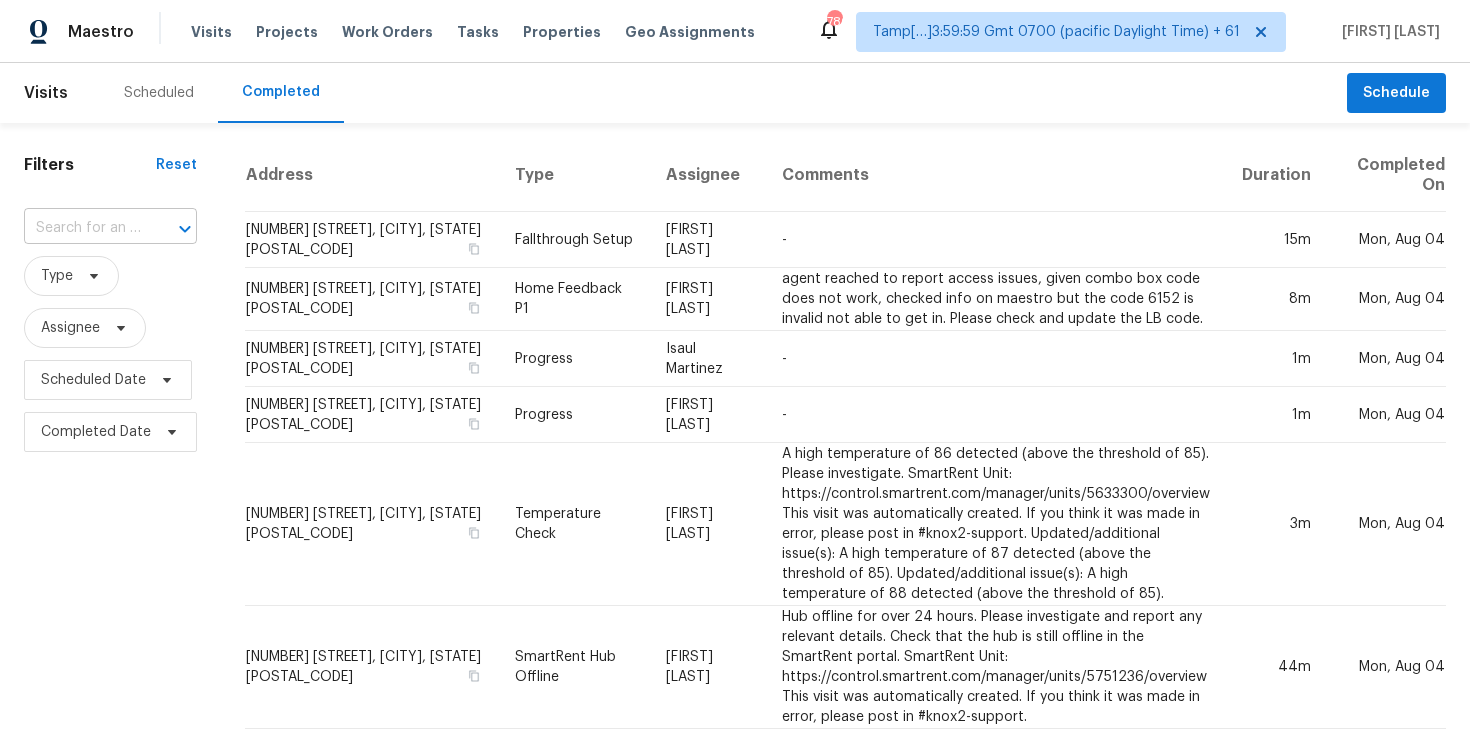click on "​" at bounding box center [110, 228] 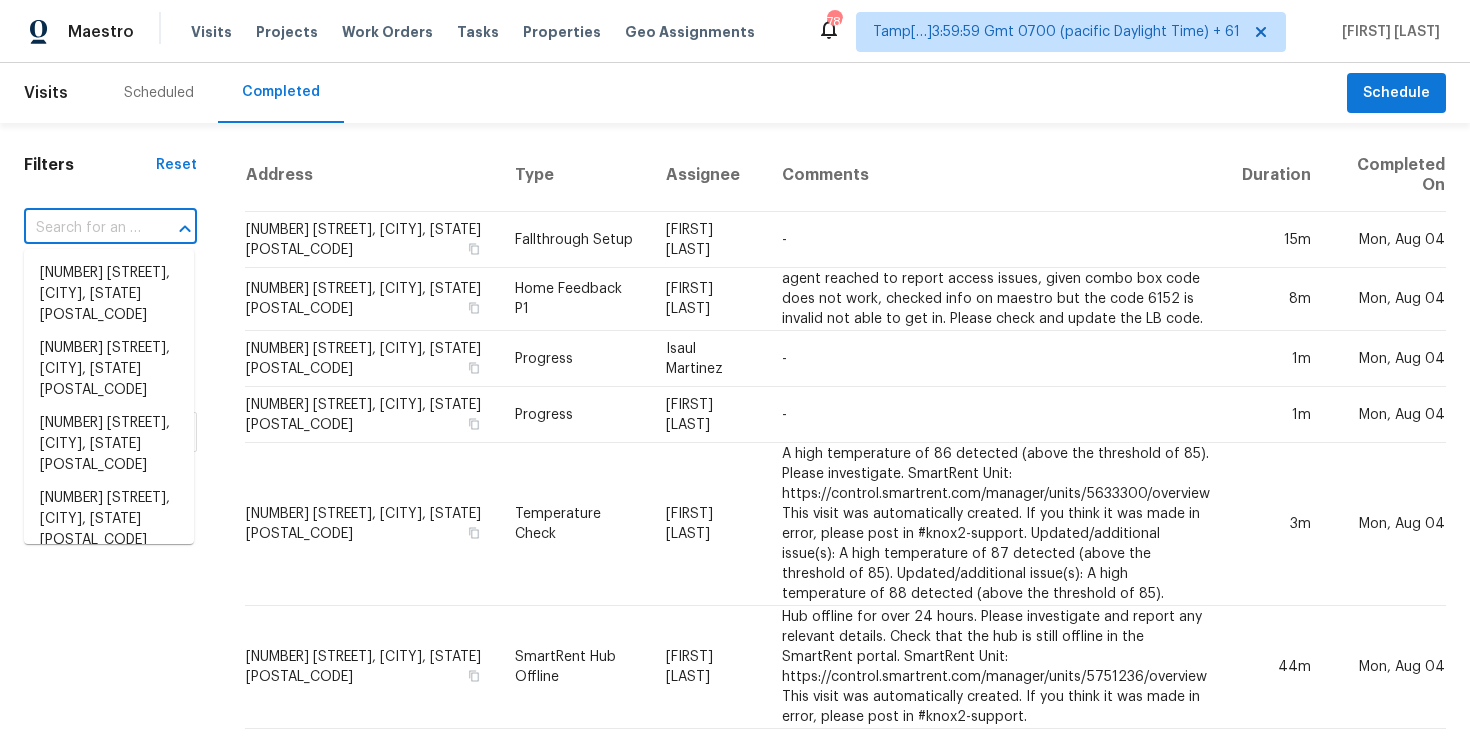 paste on "[NUMBER] [STREET], [CITY], [STATE], [POSTAL_CODE]" 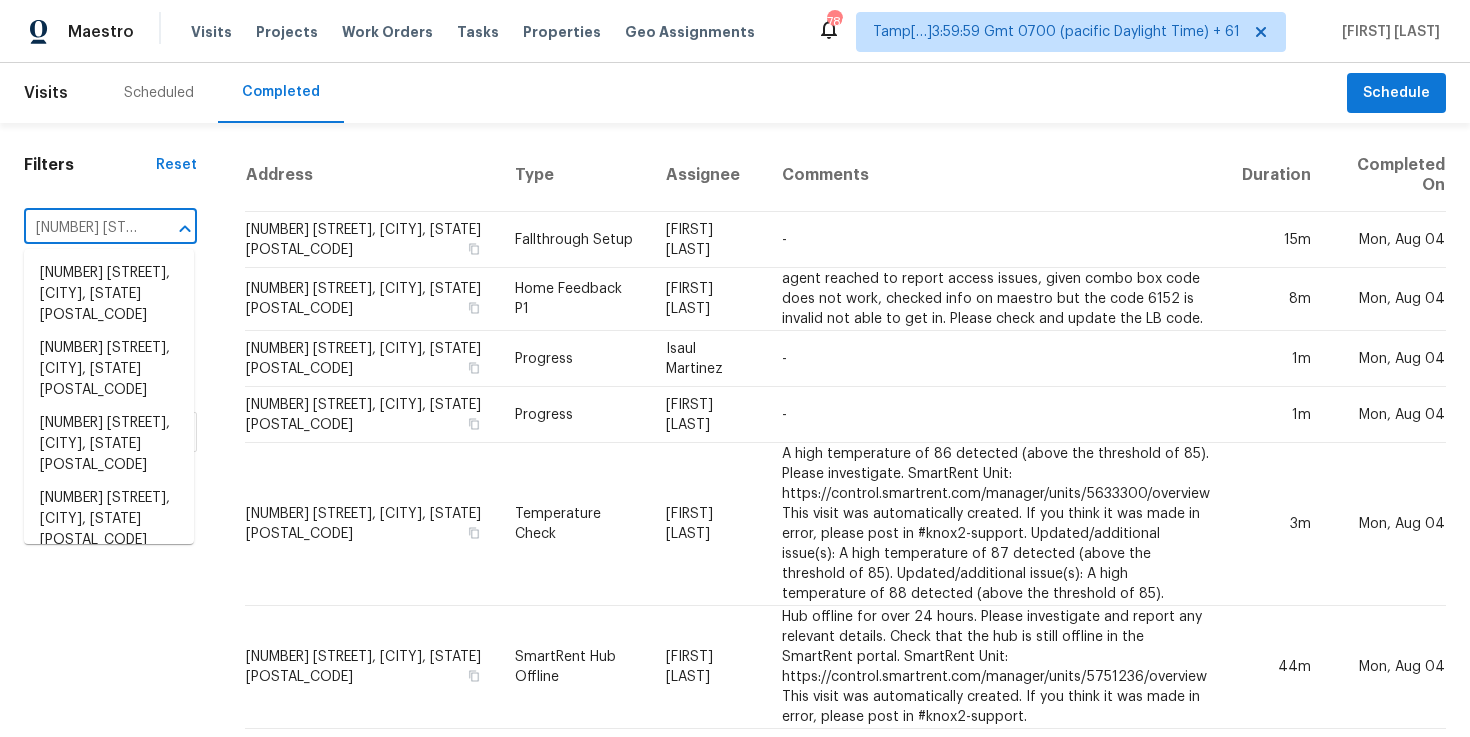 scroll, scrollTop: 0, scrollLeft: 163, axis: horizontal 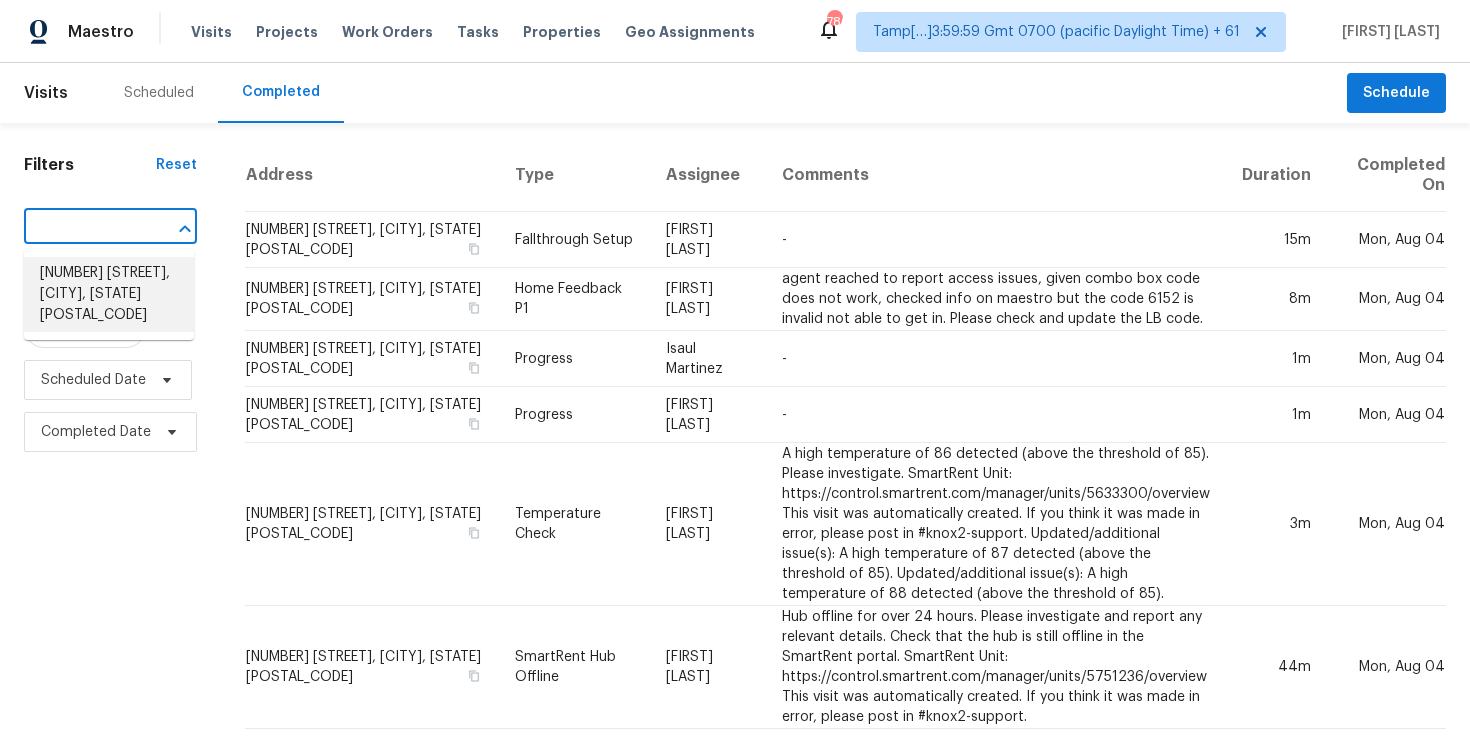 click on "[NUMBER] [STREET], [CITY], [STATE] [POSTAL_CODE]" at bounding box center (109, 294) 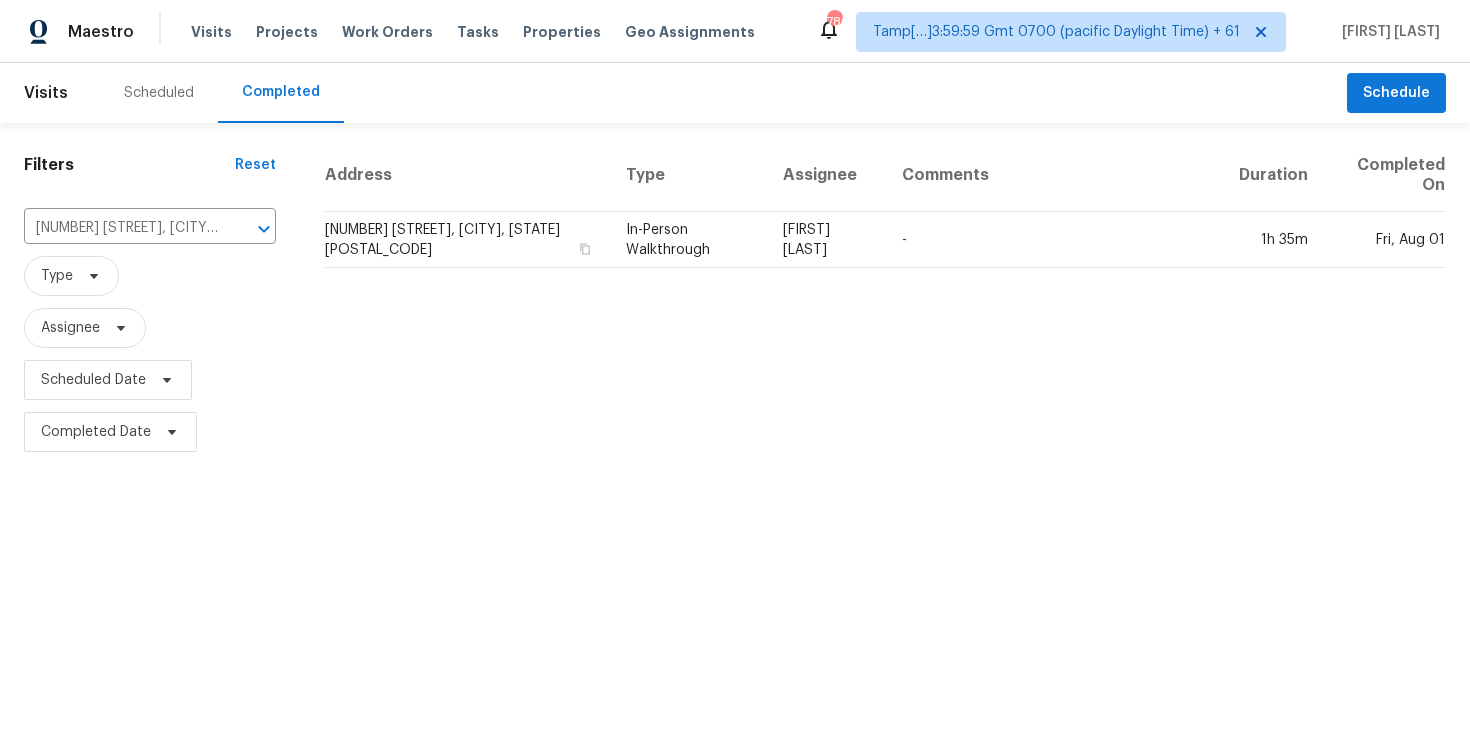 click on "[NUMBER] [STREET], [CITY], [STATE] [POSTAL_CODE]" at bounding box center (467, 240) 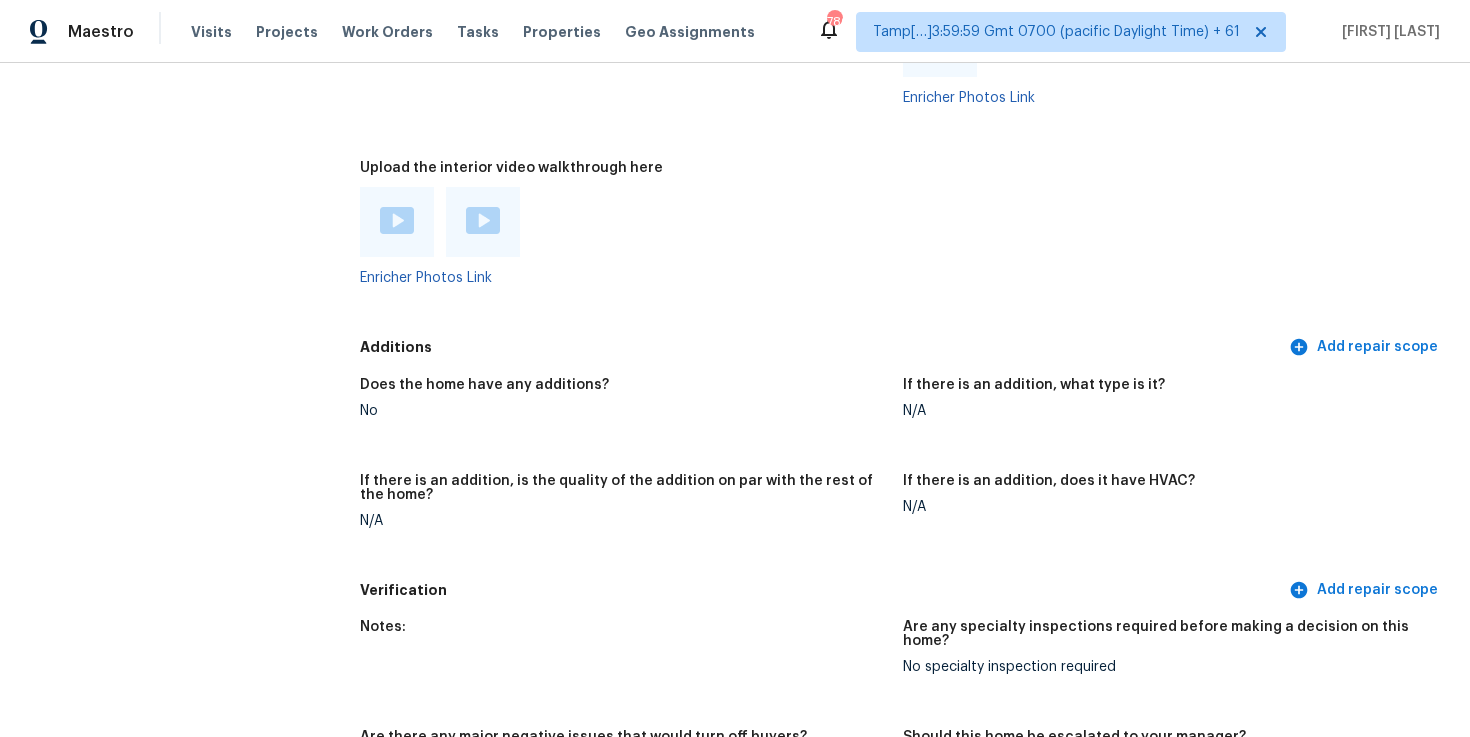 scroll, scrollTop: 4408, scrollLeft: 0, axis: vertical 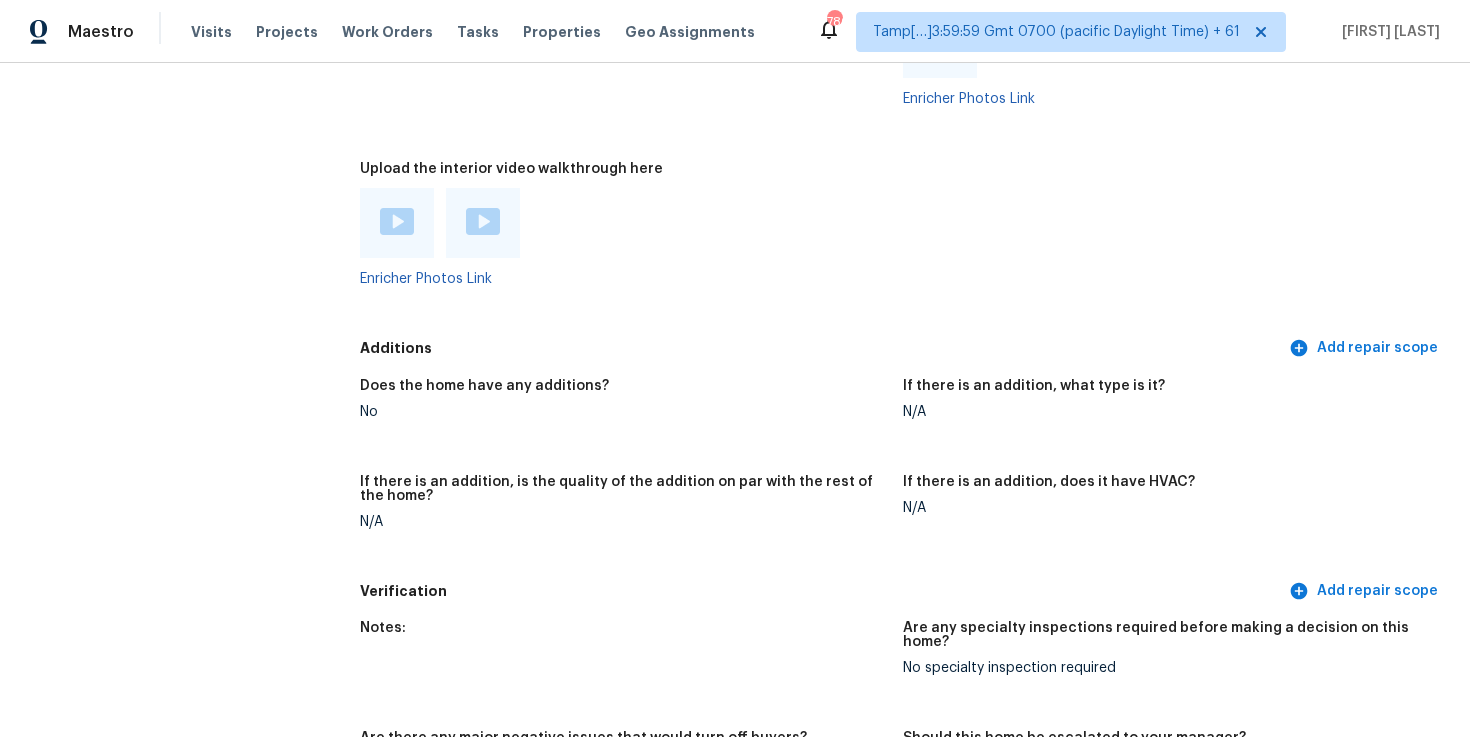 click at bounding box center (397, 221) 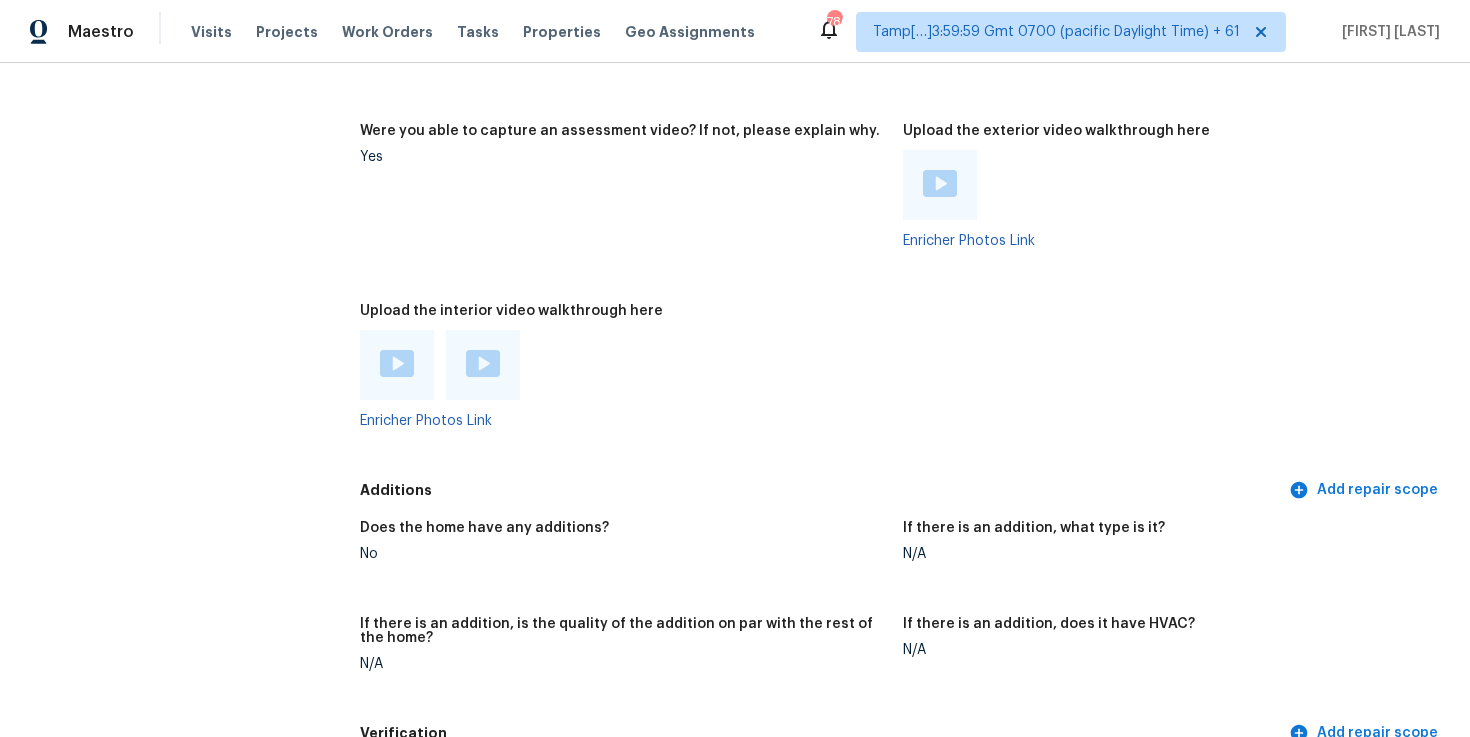 scroll, scrollTop: 4191, scrollLeft: 0, axis: vertical 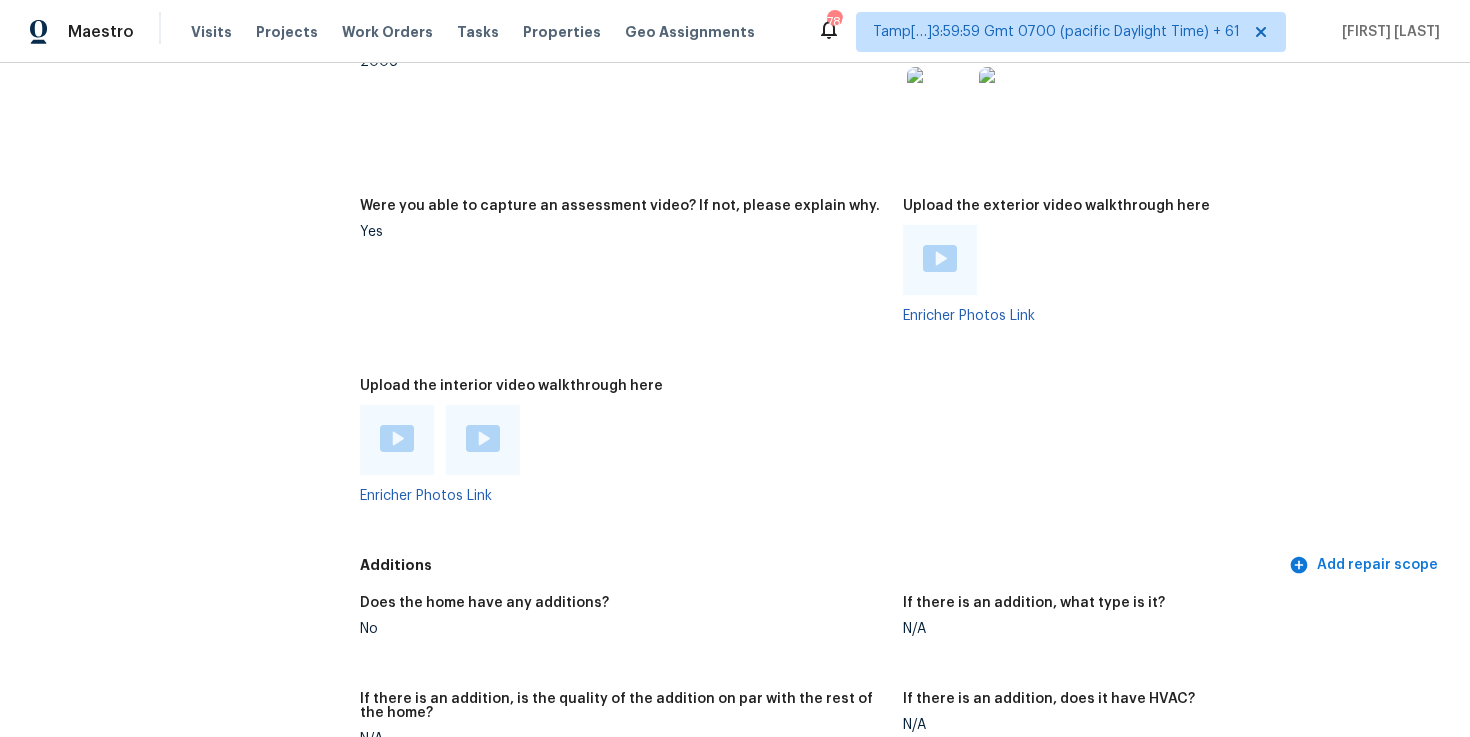 click at bounding box center (940, 258) 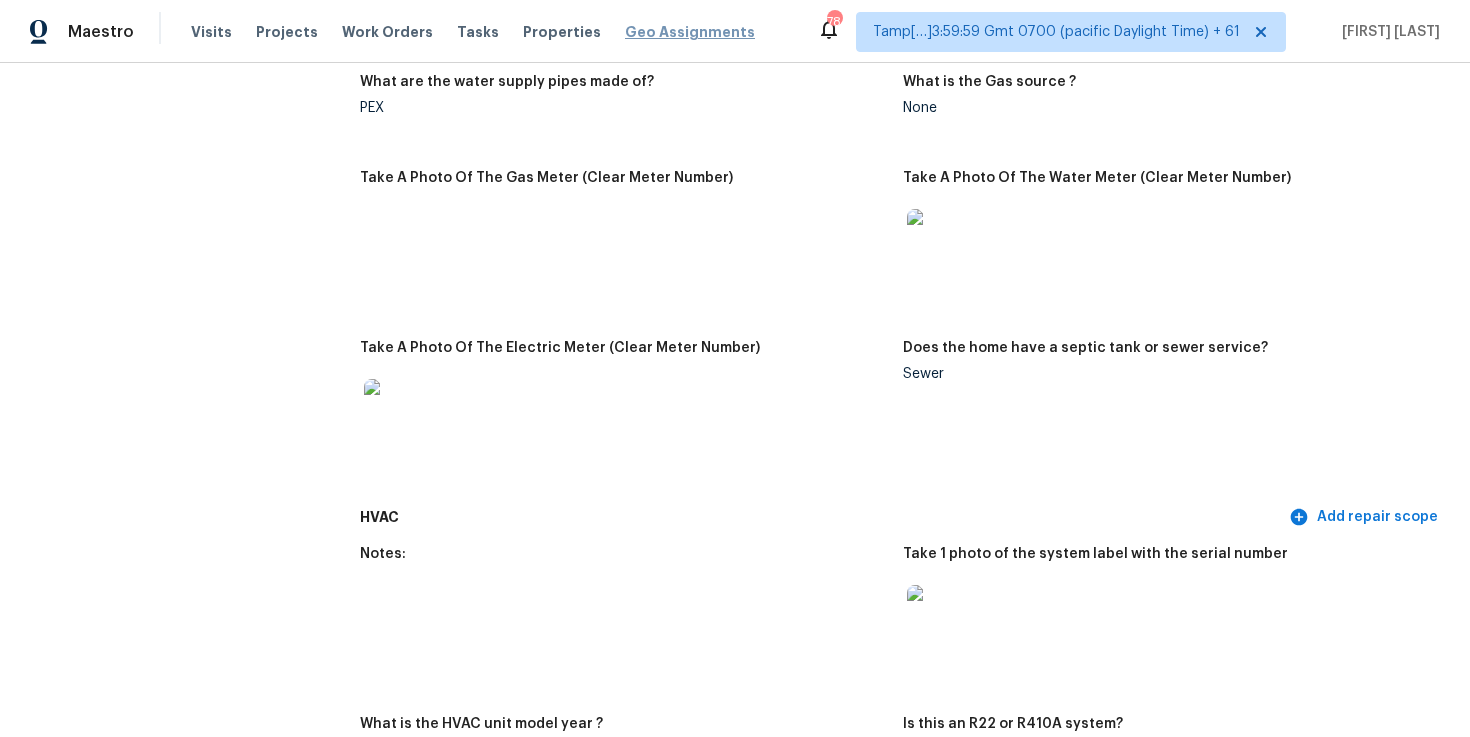 scroll, scrollTop: 1657, scrollLeft: 0, axis: vertical 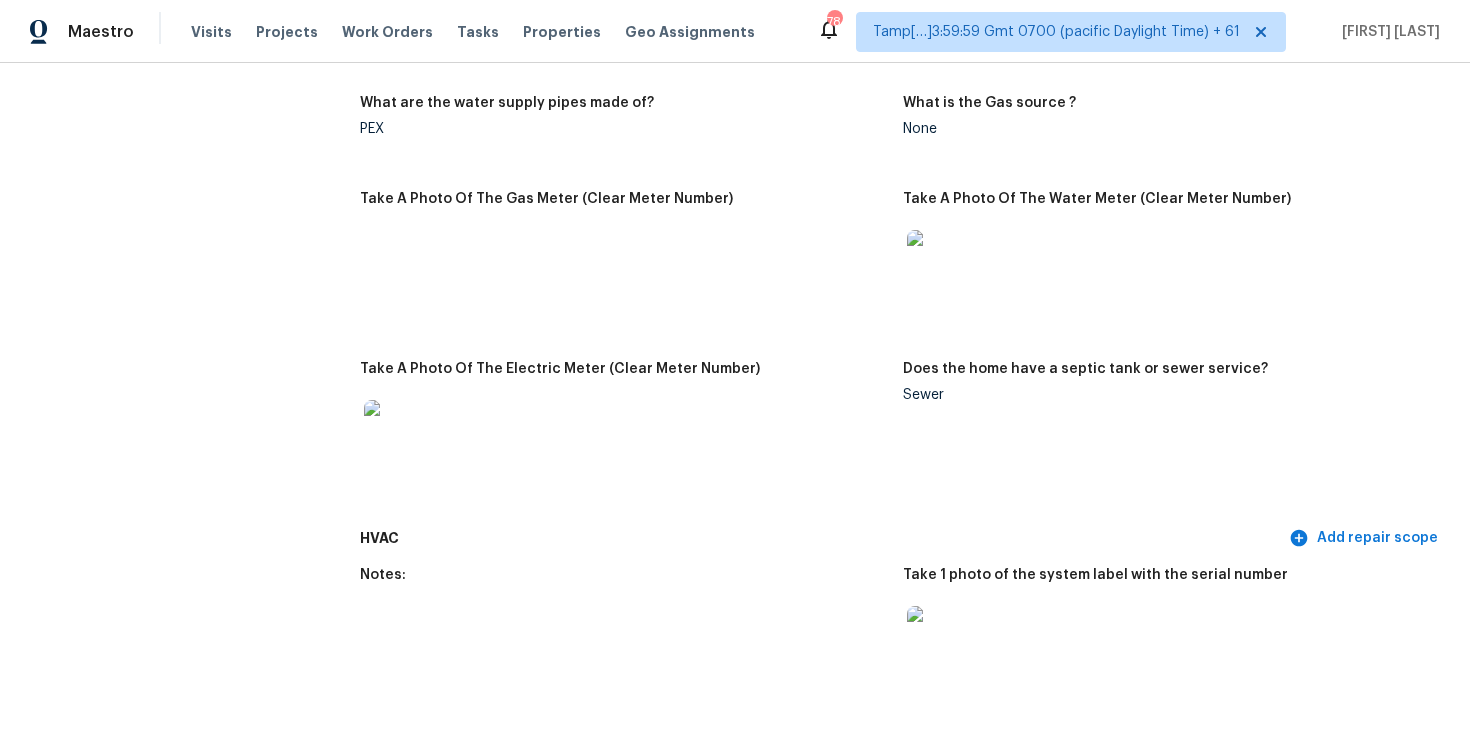click on "Take A Photo Of The Gas Meter (Clear Meter Number)" at bounding box center [631, 265] 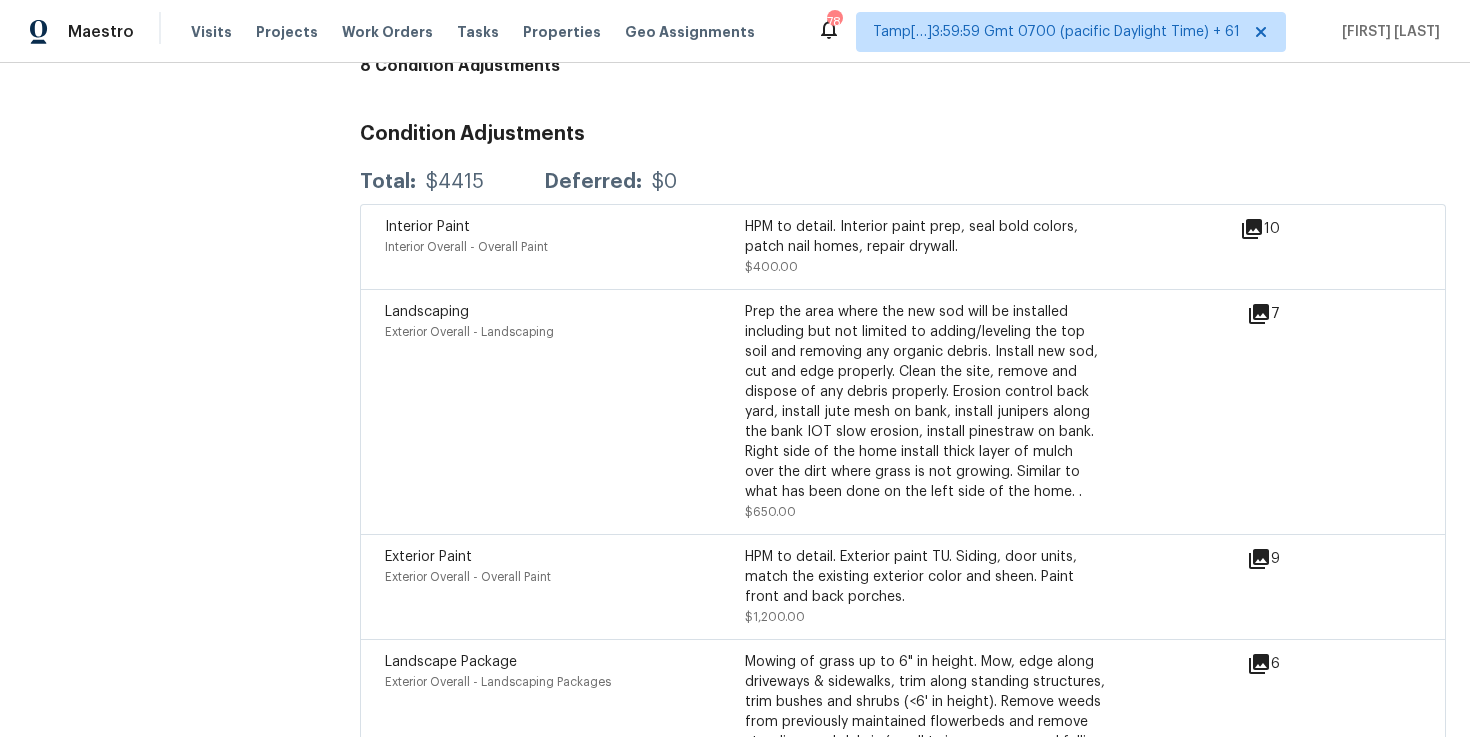 scroll, scrollTop: 5286, scrollLeft: 0, axis: vertical 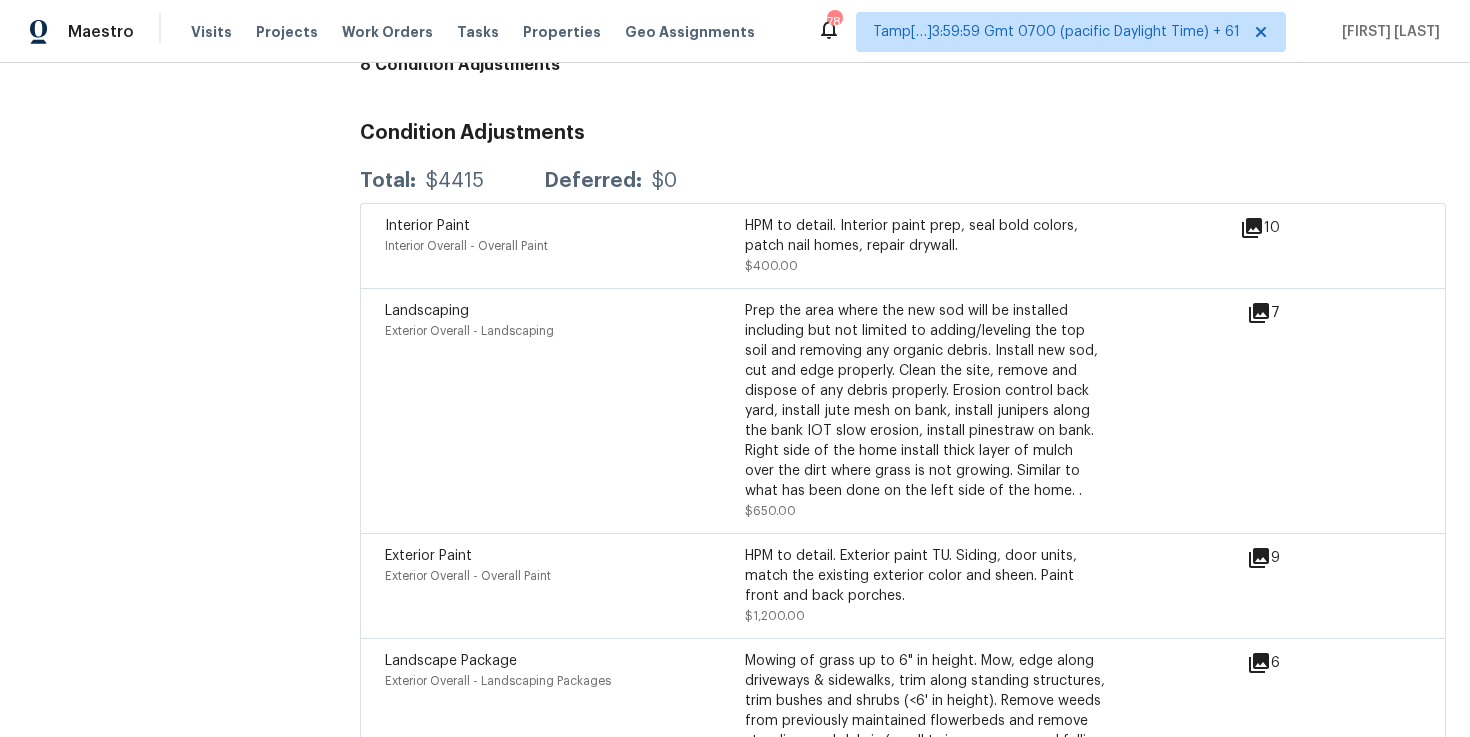 click 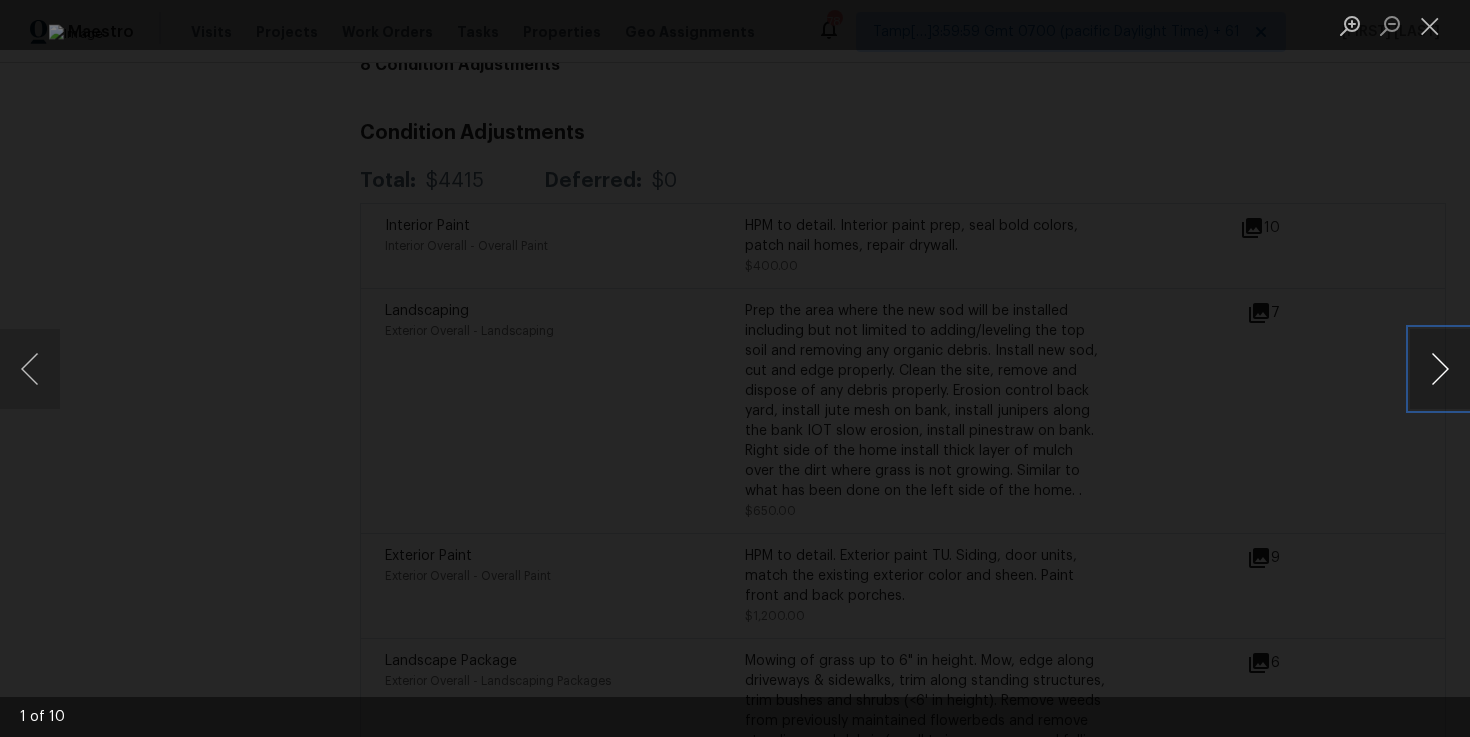 click at bounding box center (1440, 369) 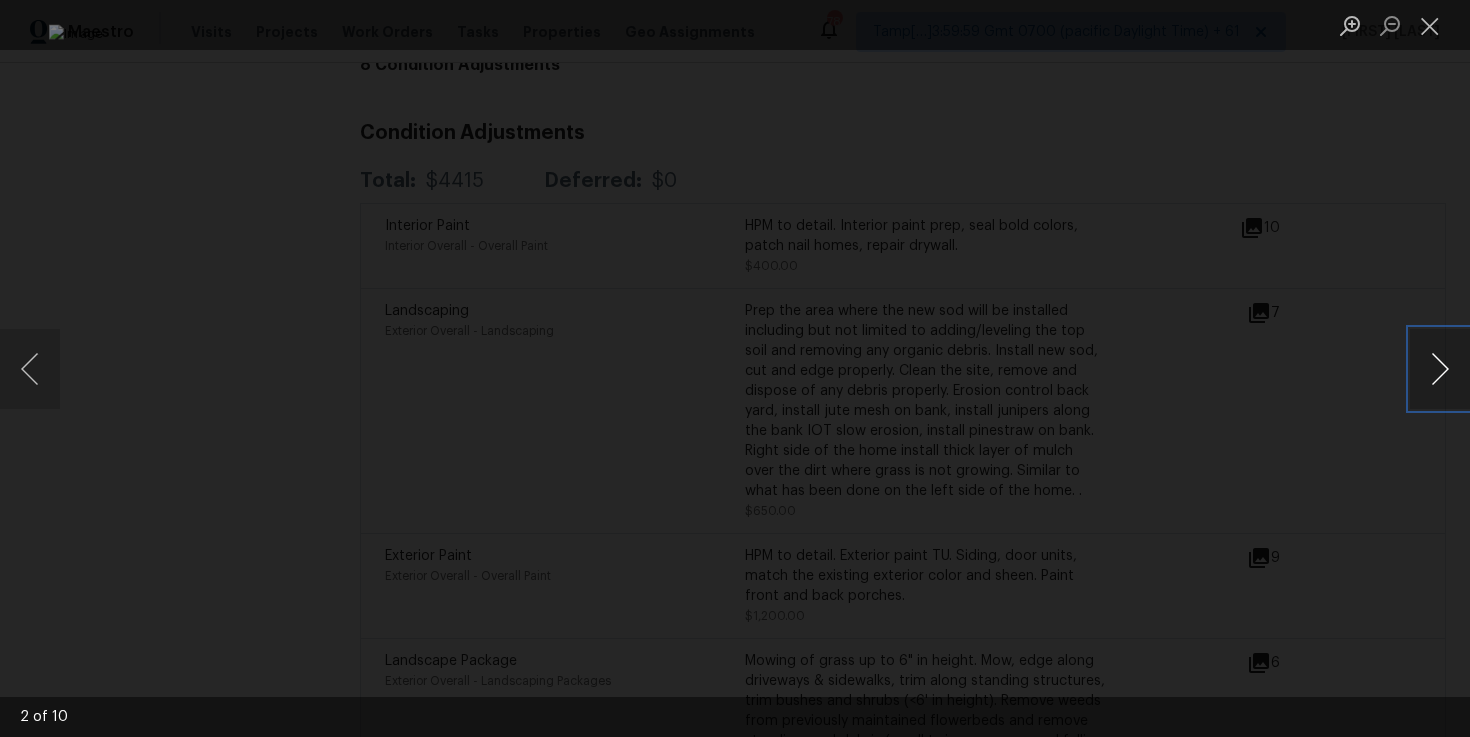 click at bounding box center [1440, 369] 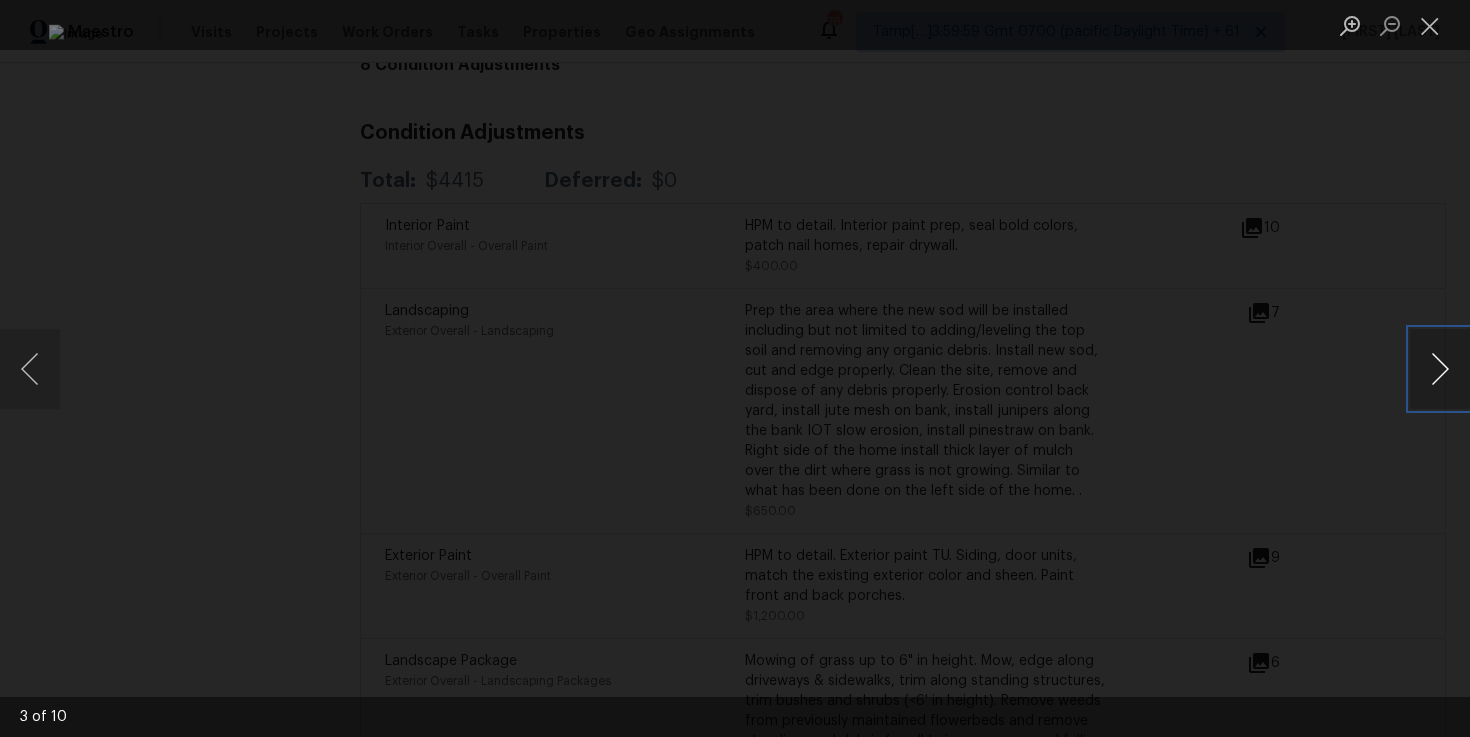 click at bounding box center (1440, 369) 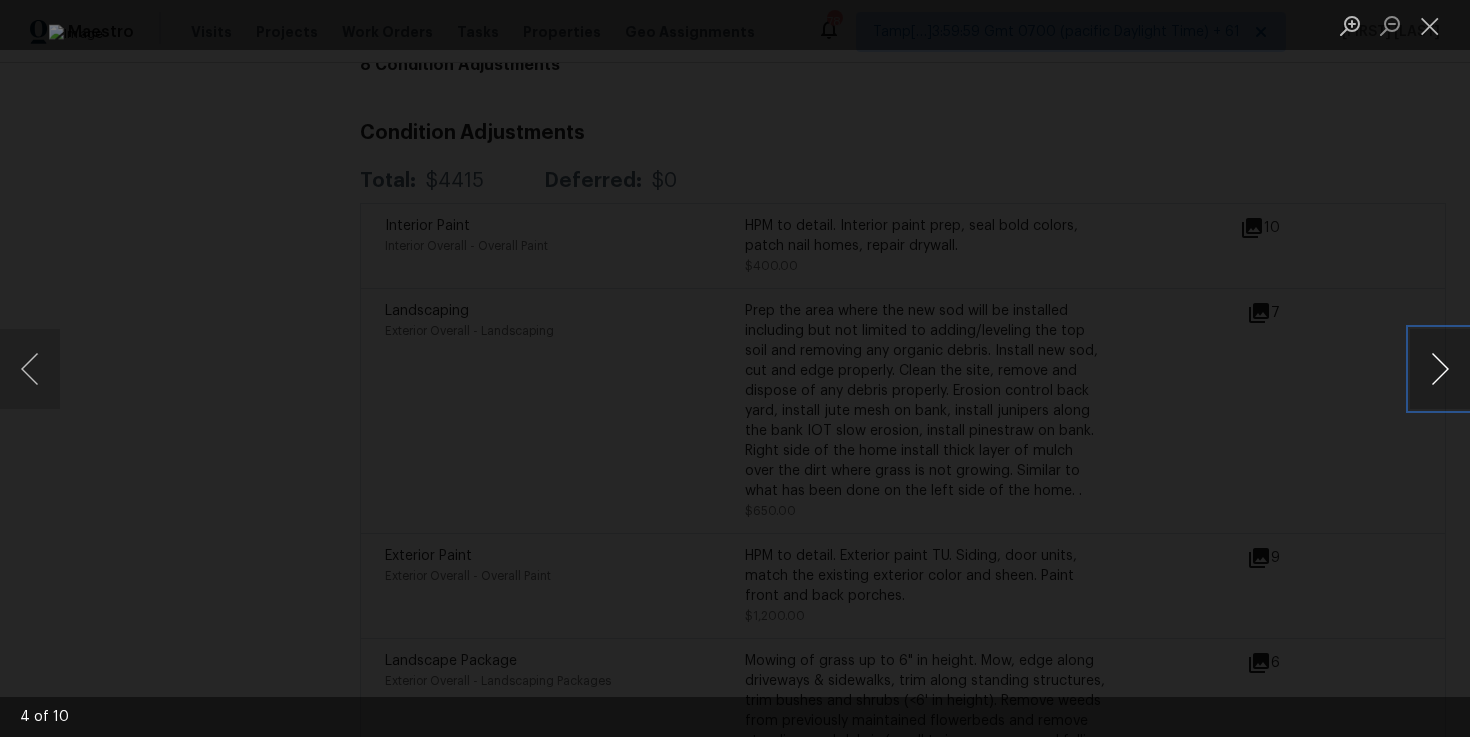 click at bounding box center [1440, 369] 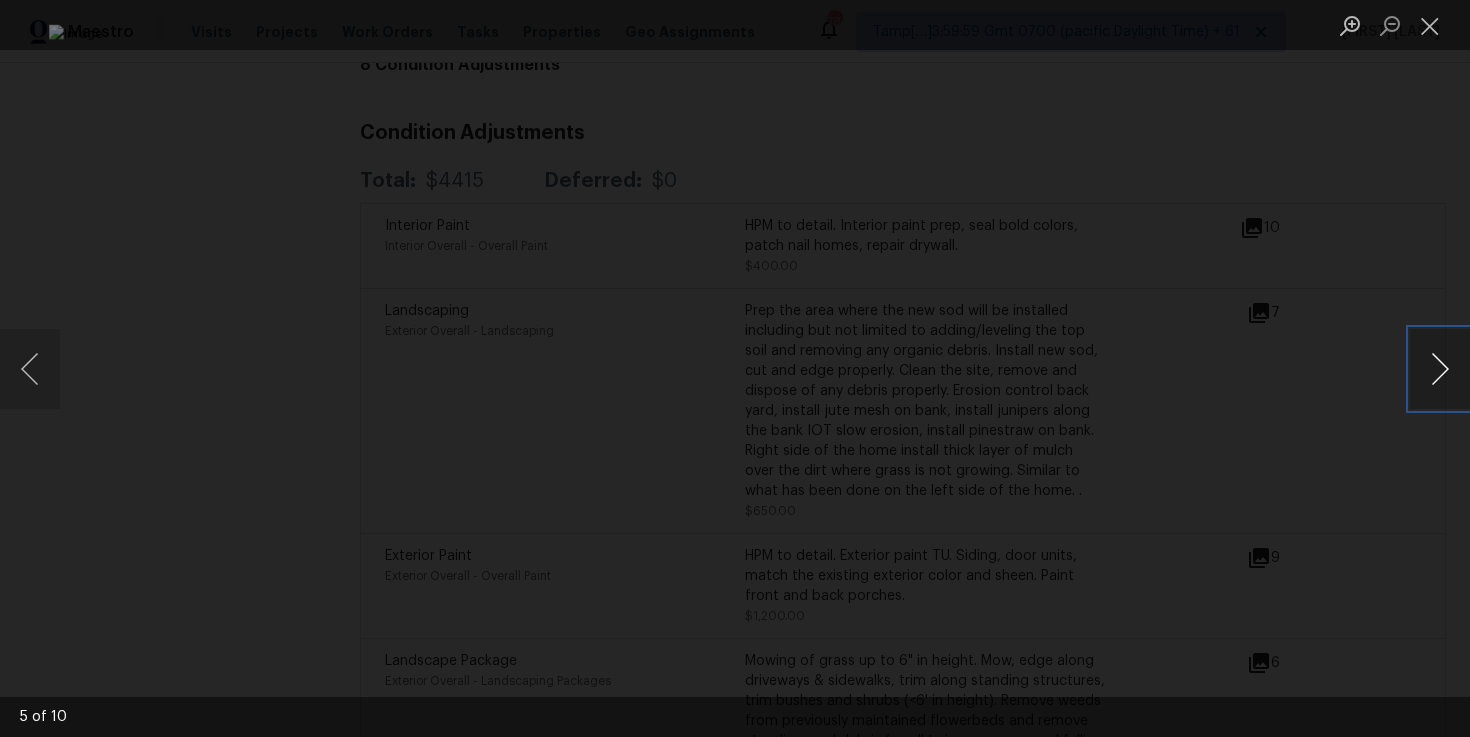 click at bounding box center [1440, 369] 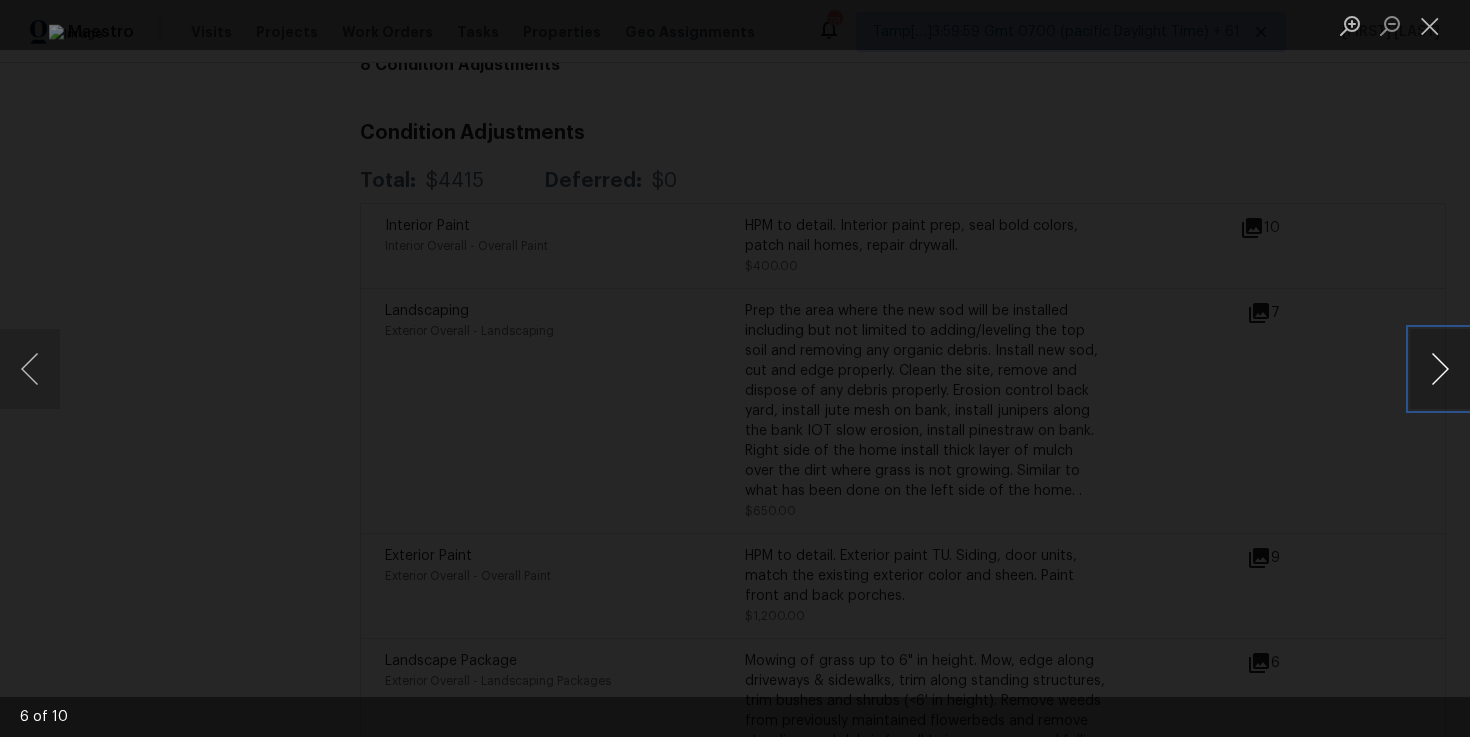 click at bounding box center (1440, 369) 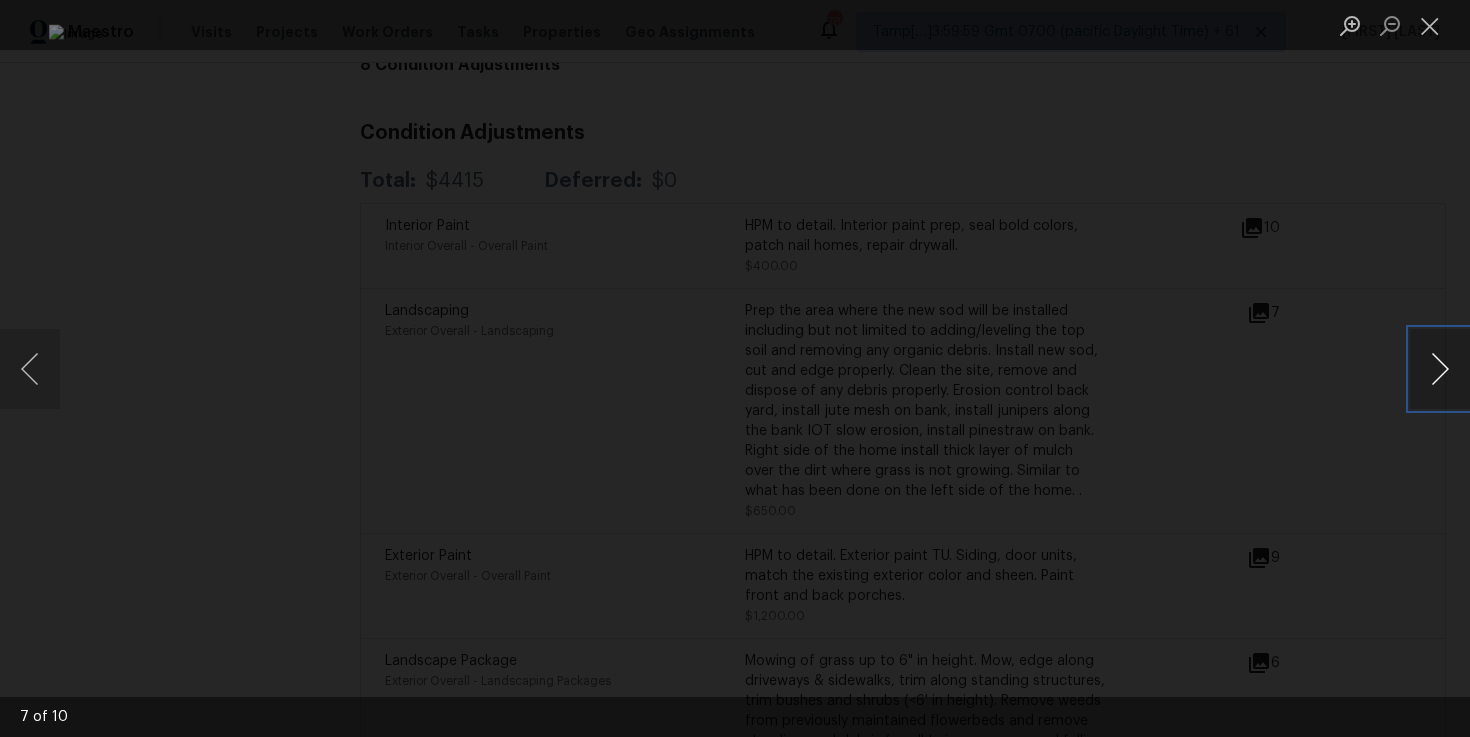 click at bounding box center [1440, 369] 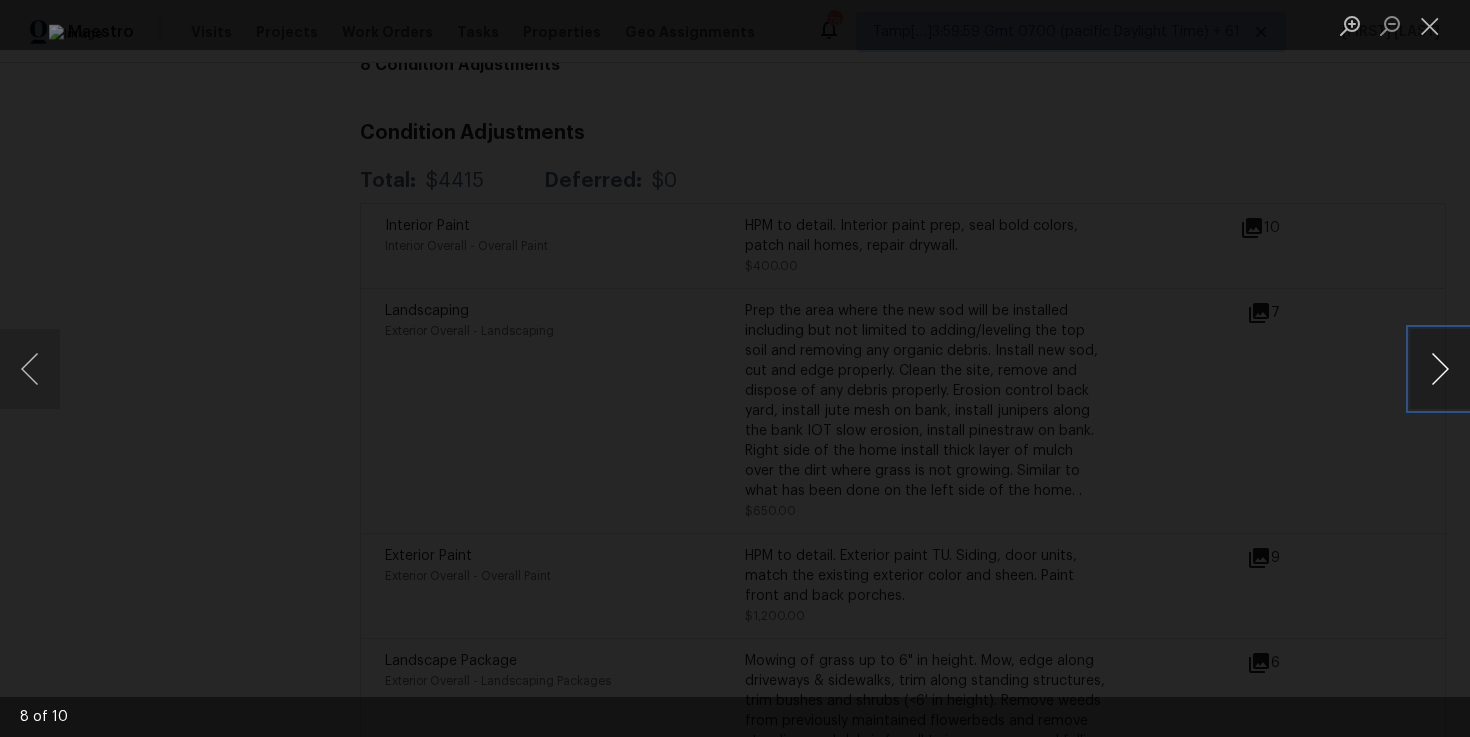 click at bounding box center [1440, 369] 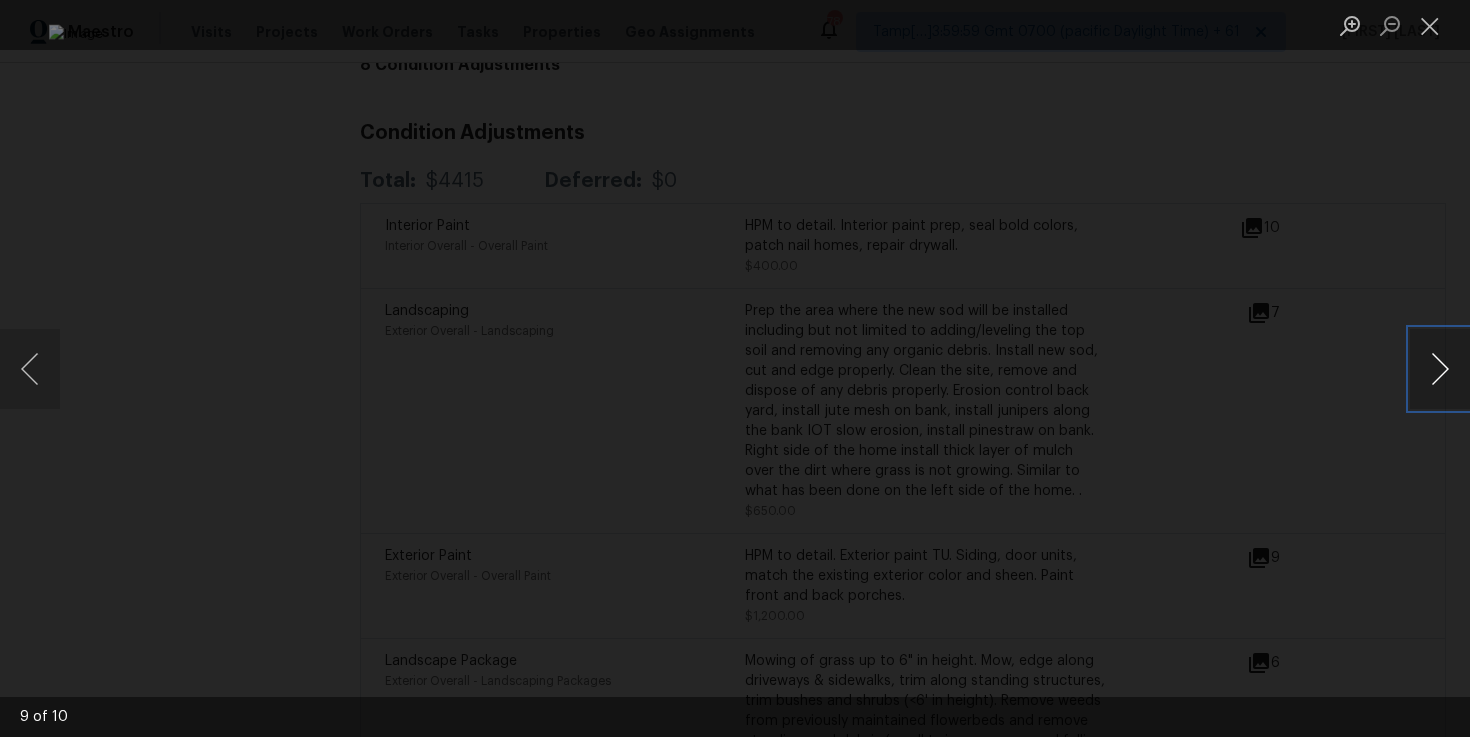 click at bounding box center (1440, 369) 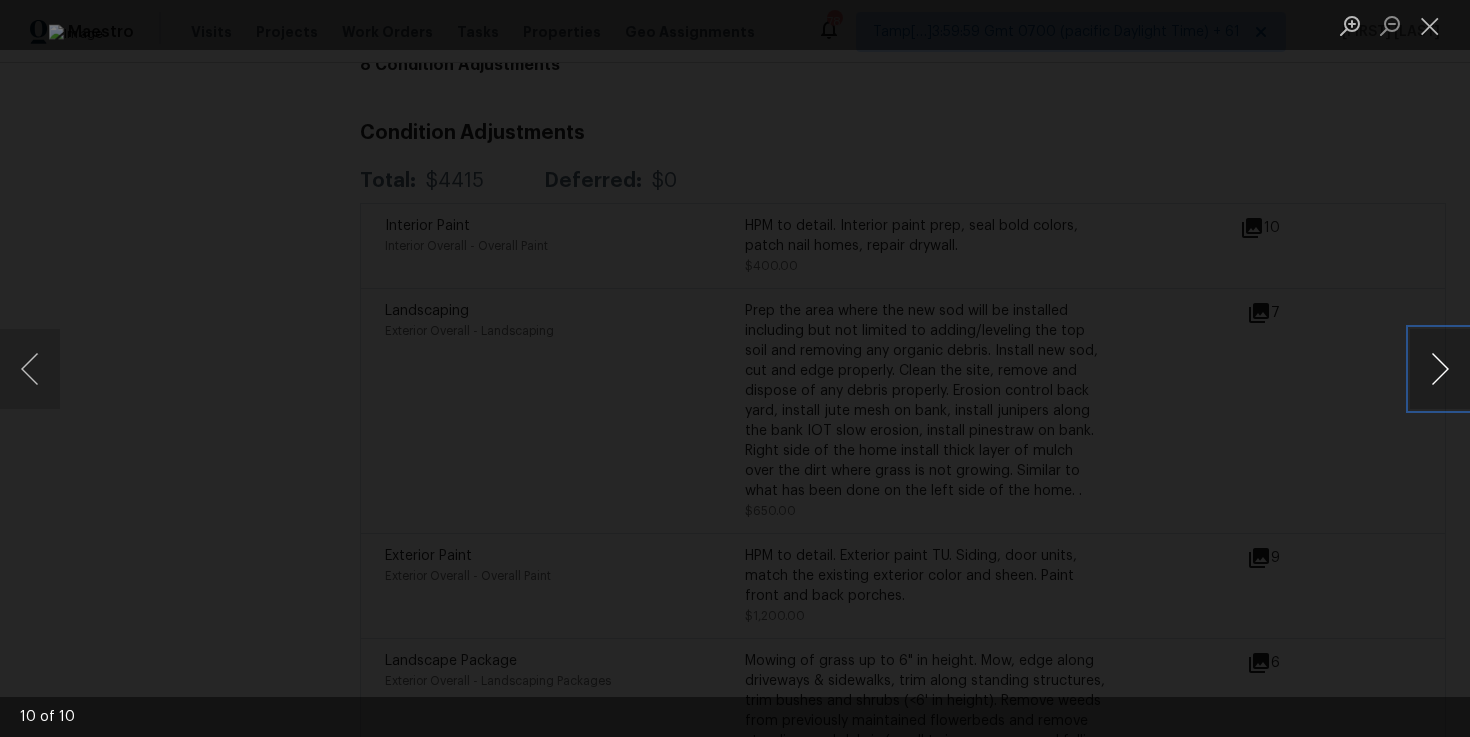 click at bounding box center [1440, 369] 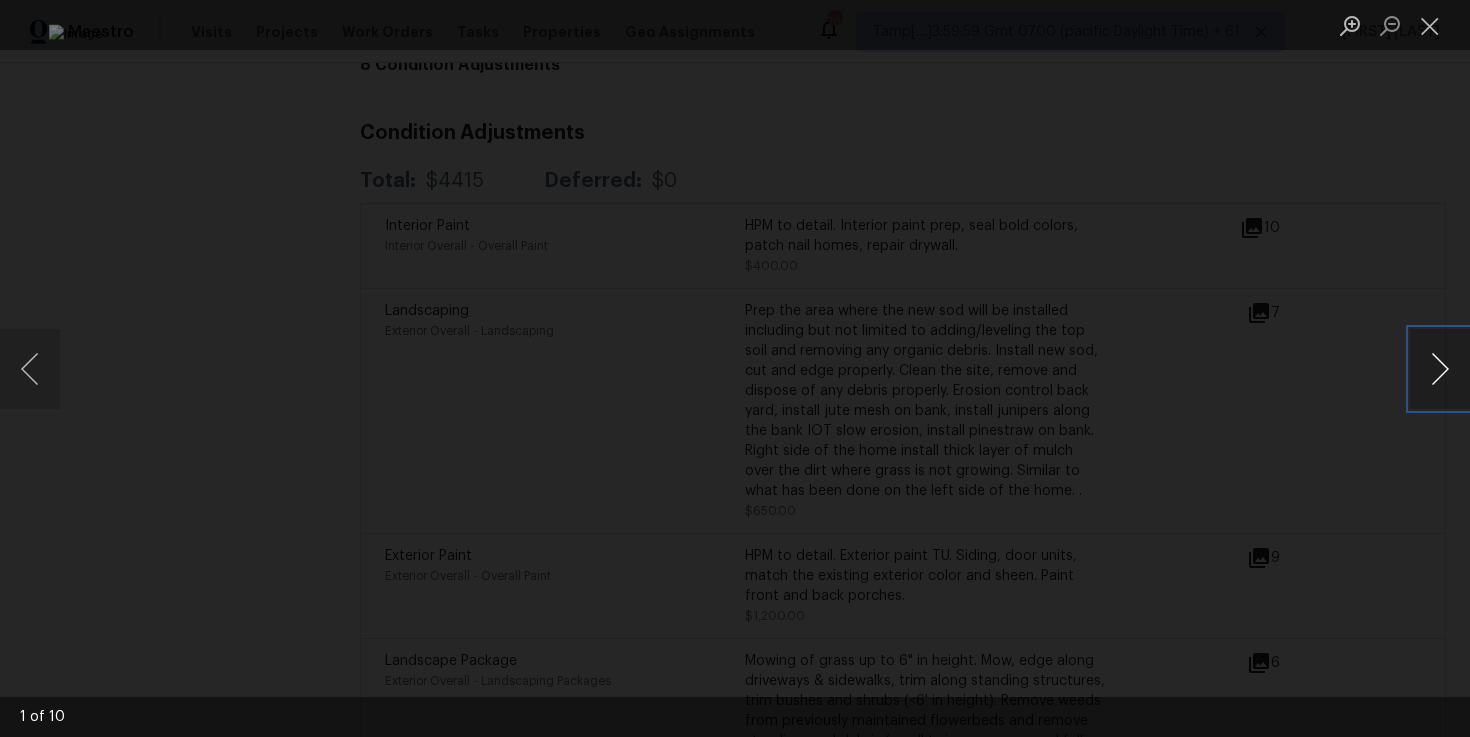 click at bounding box center [1440, 369] 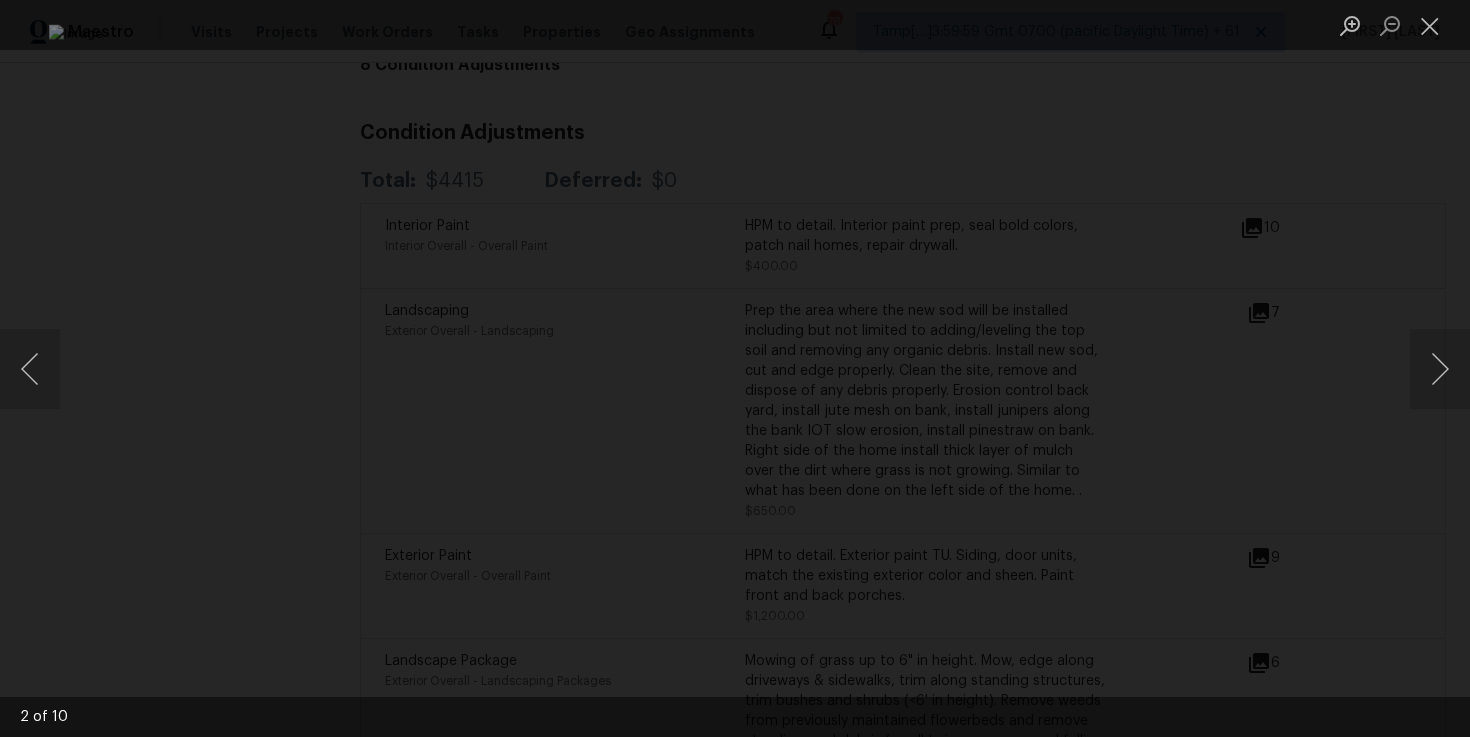 click at bounding box center [735, 368] 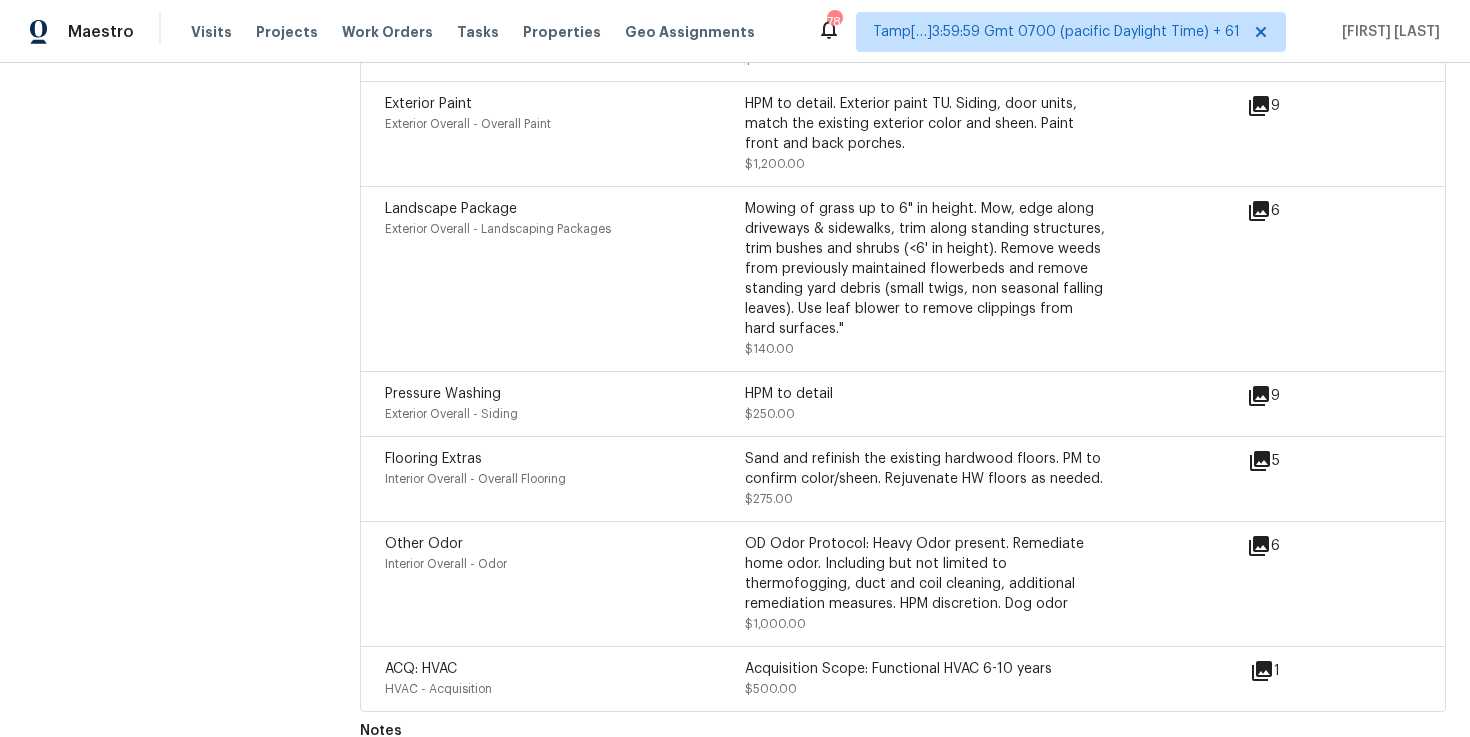 scroll, scrollTop: 605, scrollLeft: 0, axis: vertical 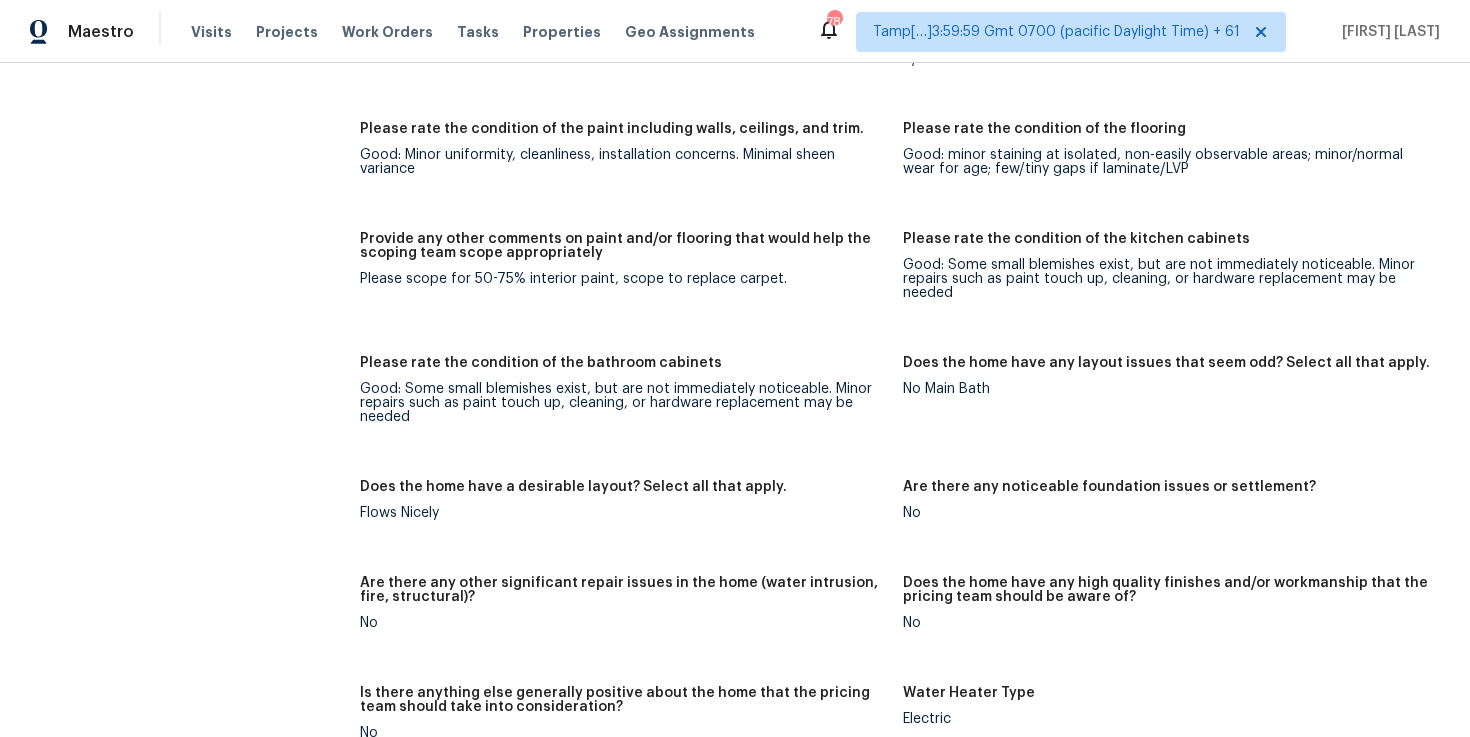 click on "Provide any other comments on paint and/or flooring that would help the scoping team scope appropriately" at bounding box center (623, 252) 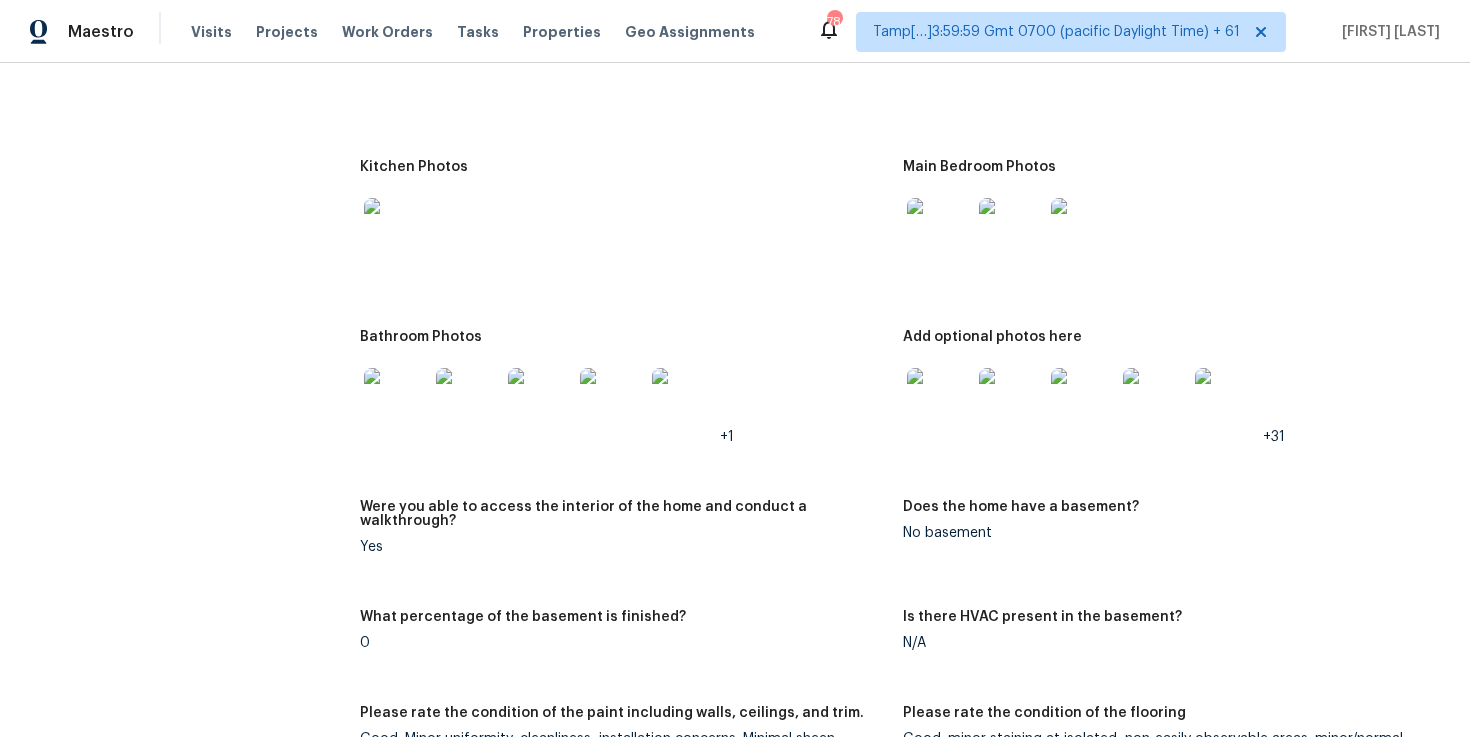scroll, scrollTop: 2870, scrollLeft: 0, axis: vertical 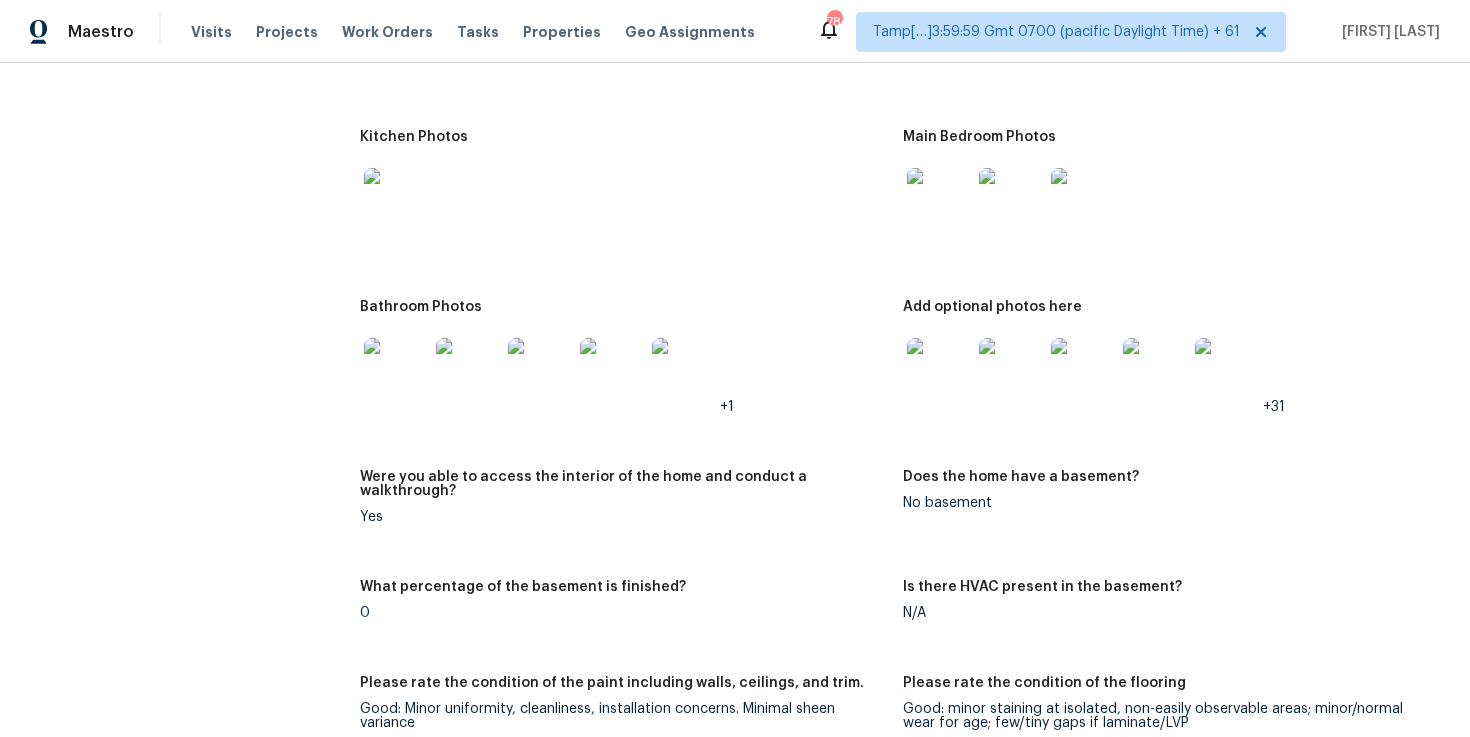 click at bounding box center (939, 200) 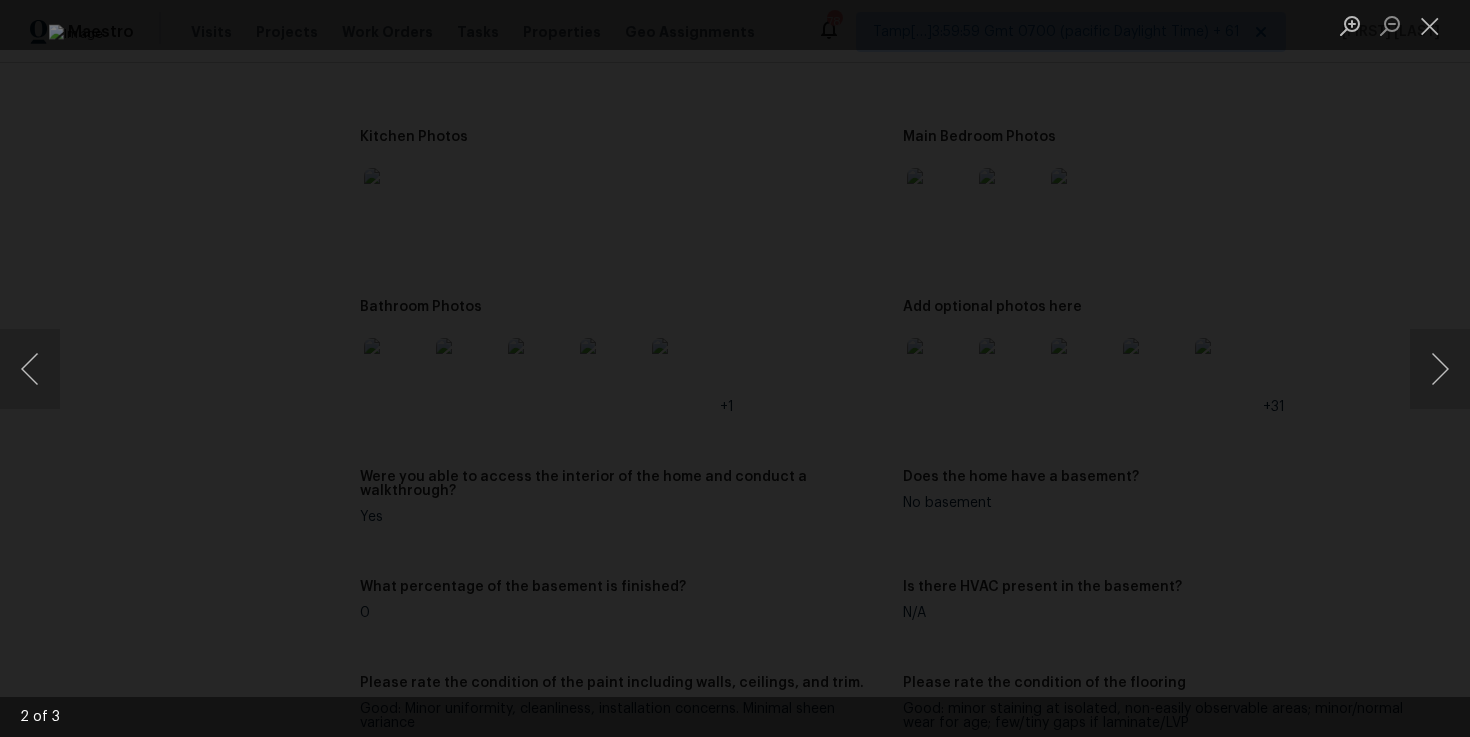 click at bounding box center (735, 368) 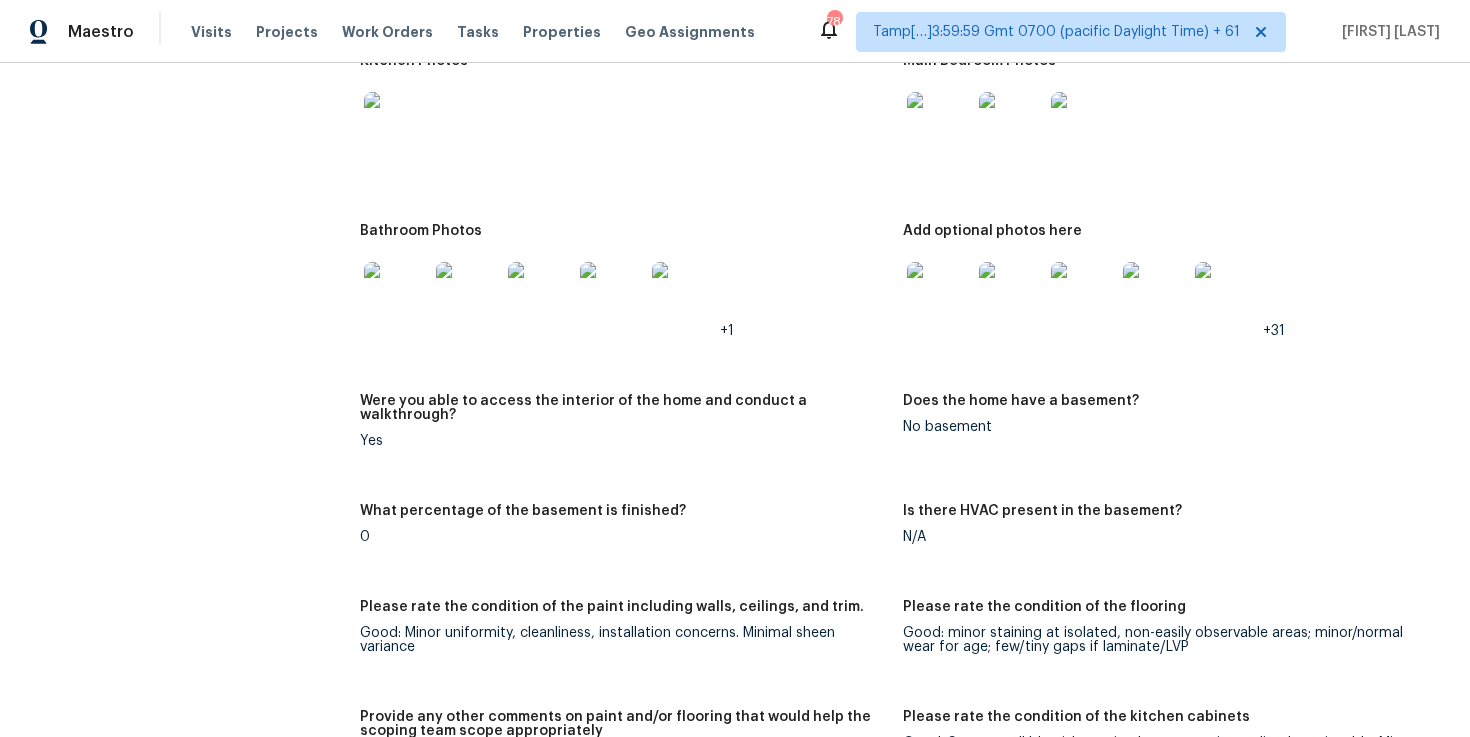 scroll, scrollTop: 2953, scrollLeft: 0, axis: vertical 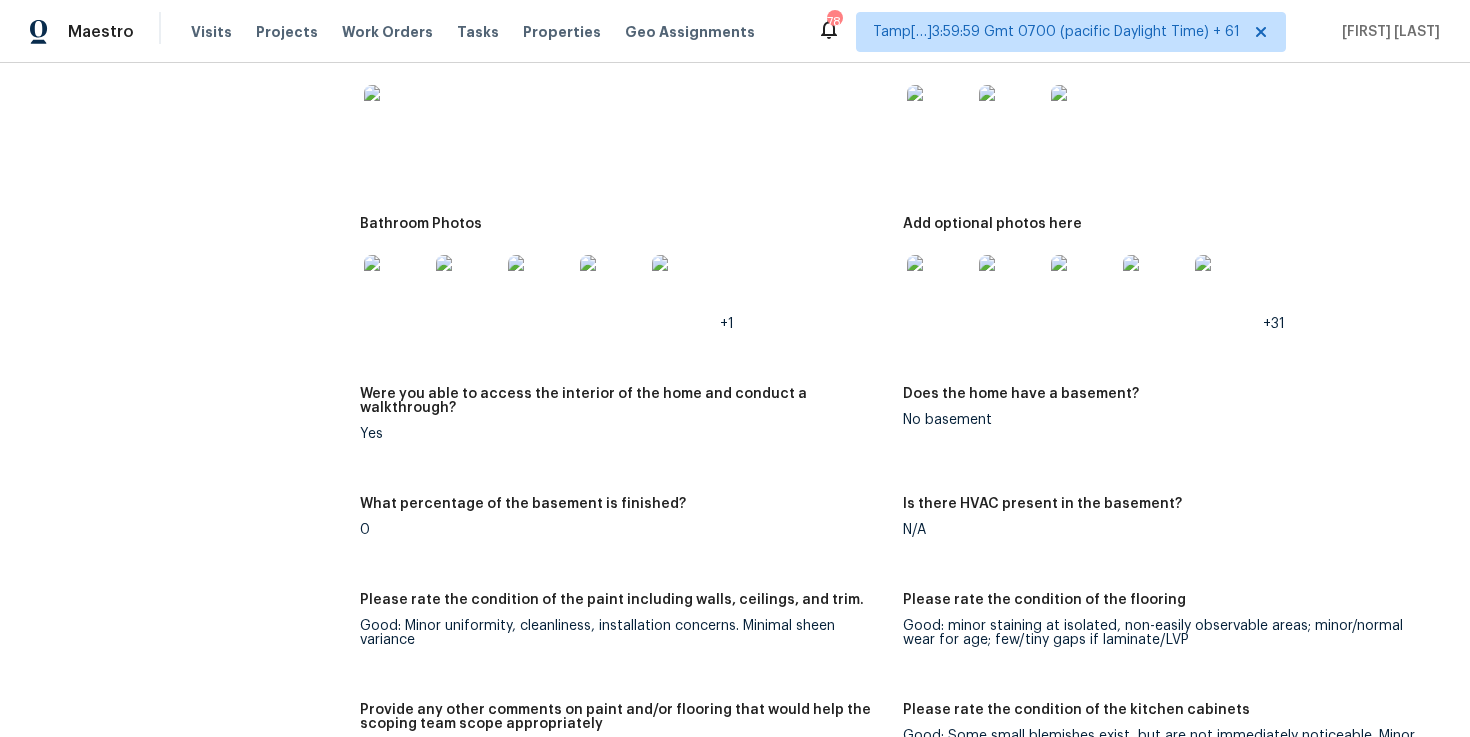 click at bounding box center (1155, 287) 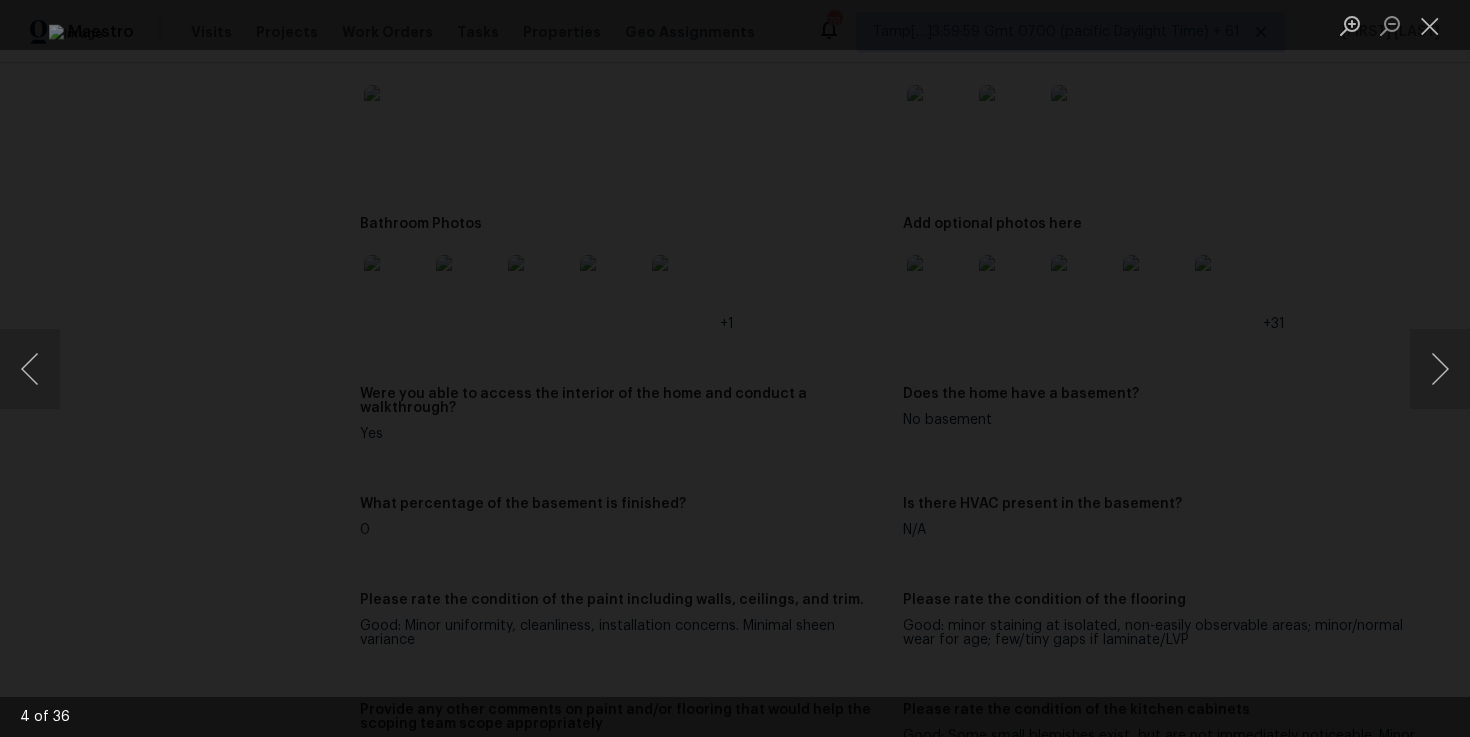click at bounding box center (735, 368) 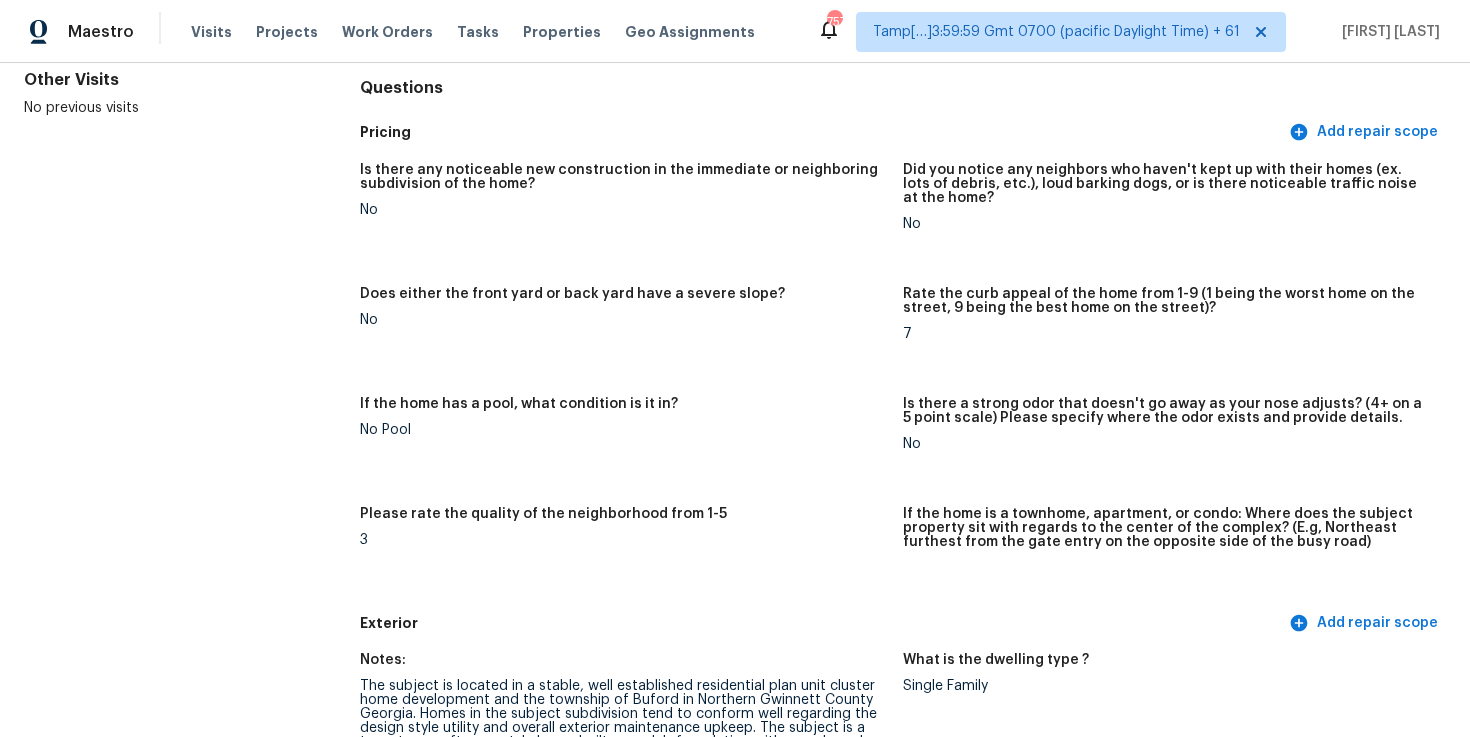 scroll, scrollTop: 238, scrollLeft: 0, axis: vertical 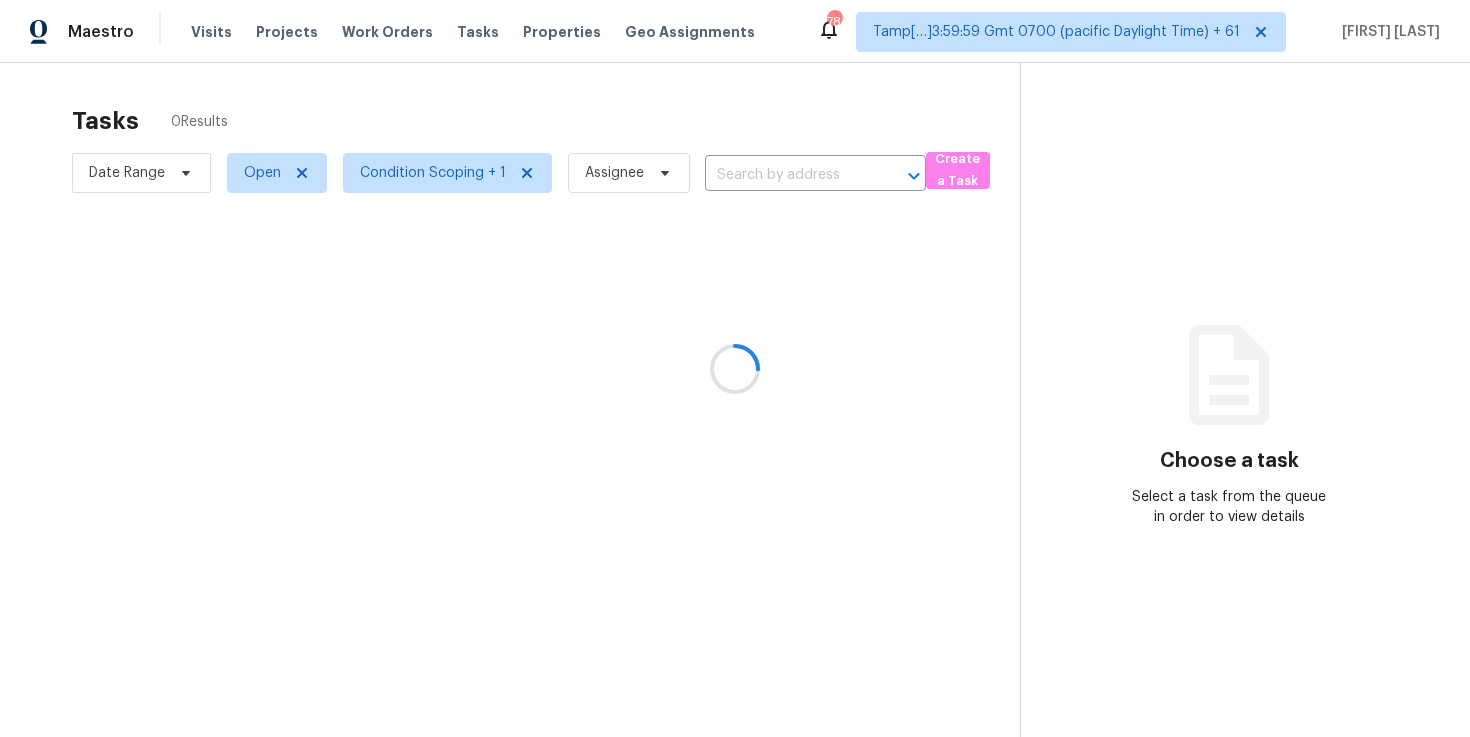 click at bounding box center (735, 368) 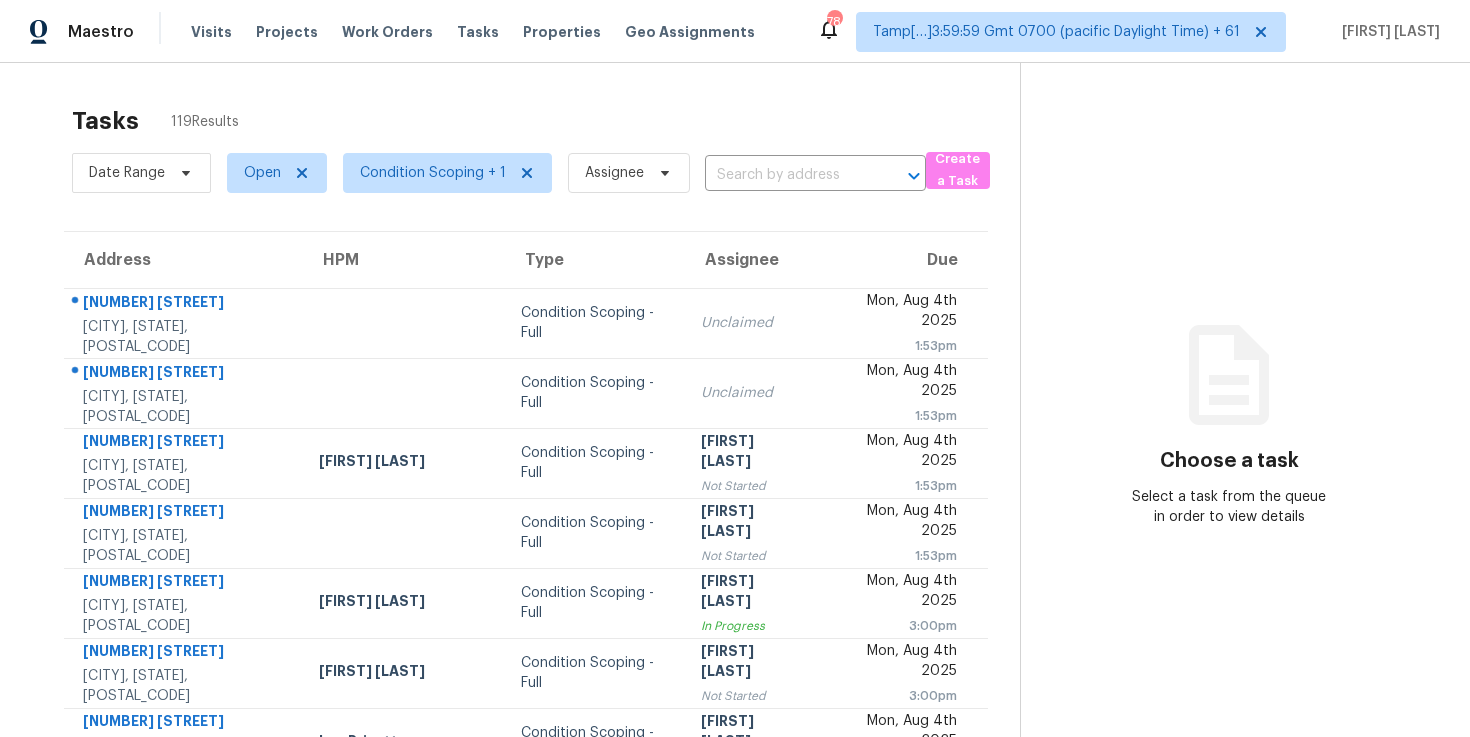 click at bounding box center (787, 175) 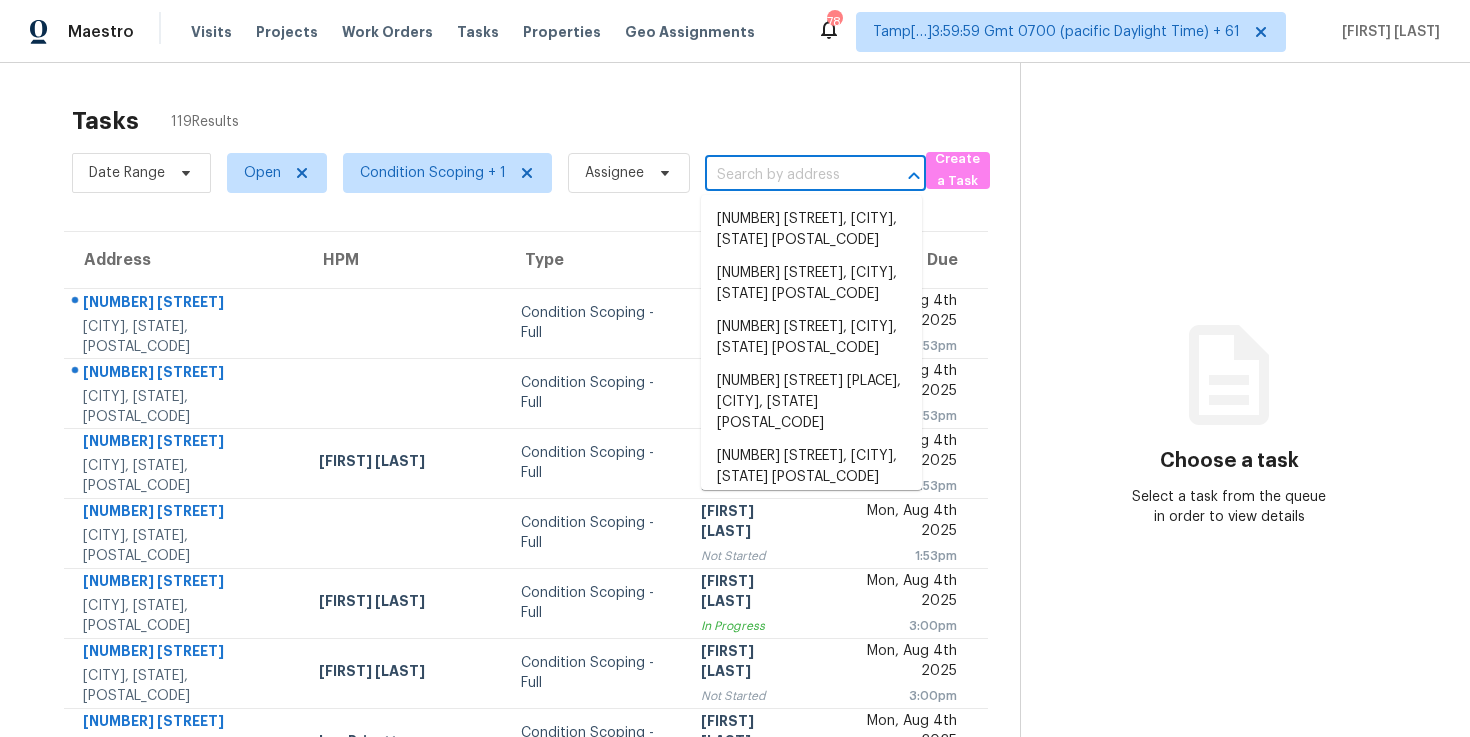 paste on "1407 Kelly Rd, Garner, NC, 27529" 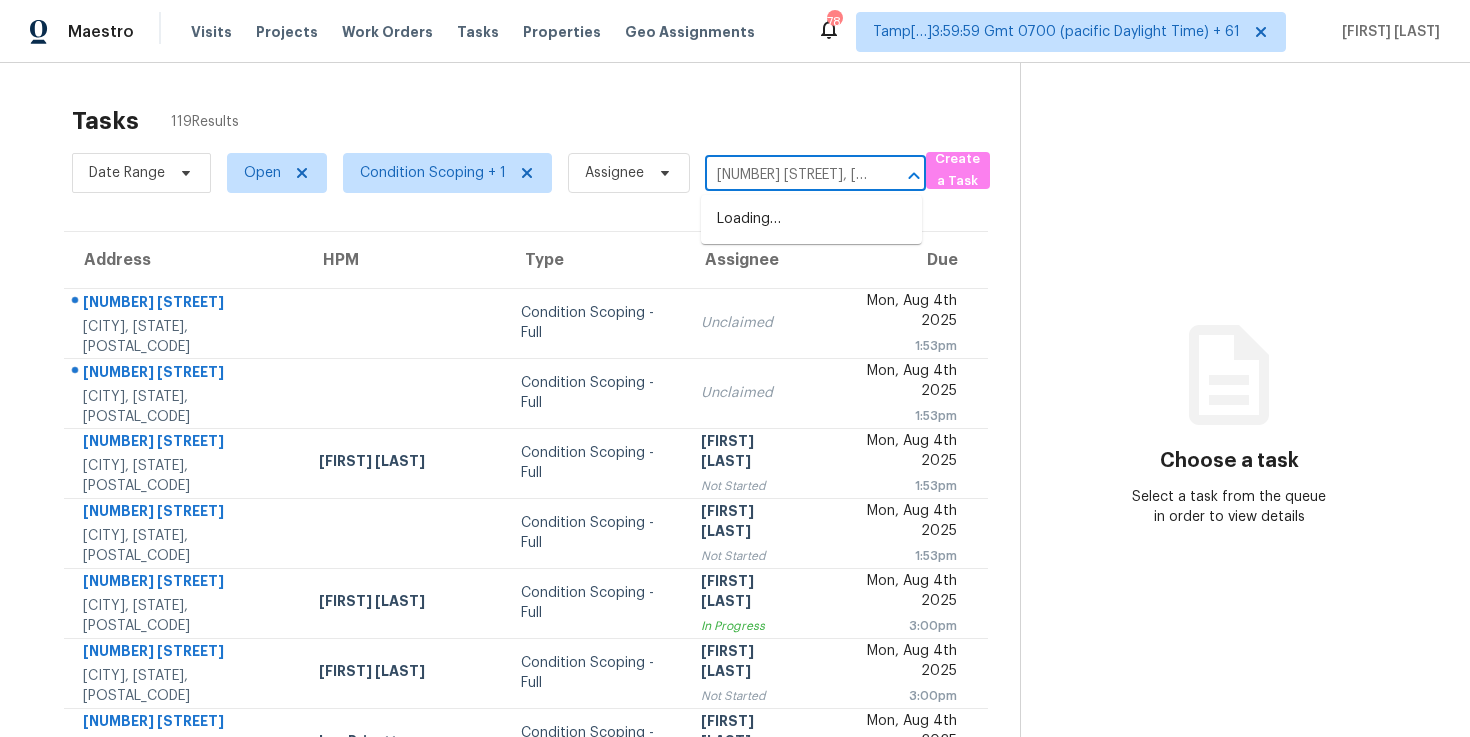 scroll, scrollTop: 0, scrollLeft: 60, axis: horizontal 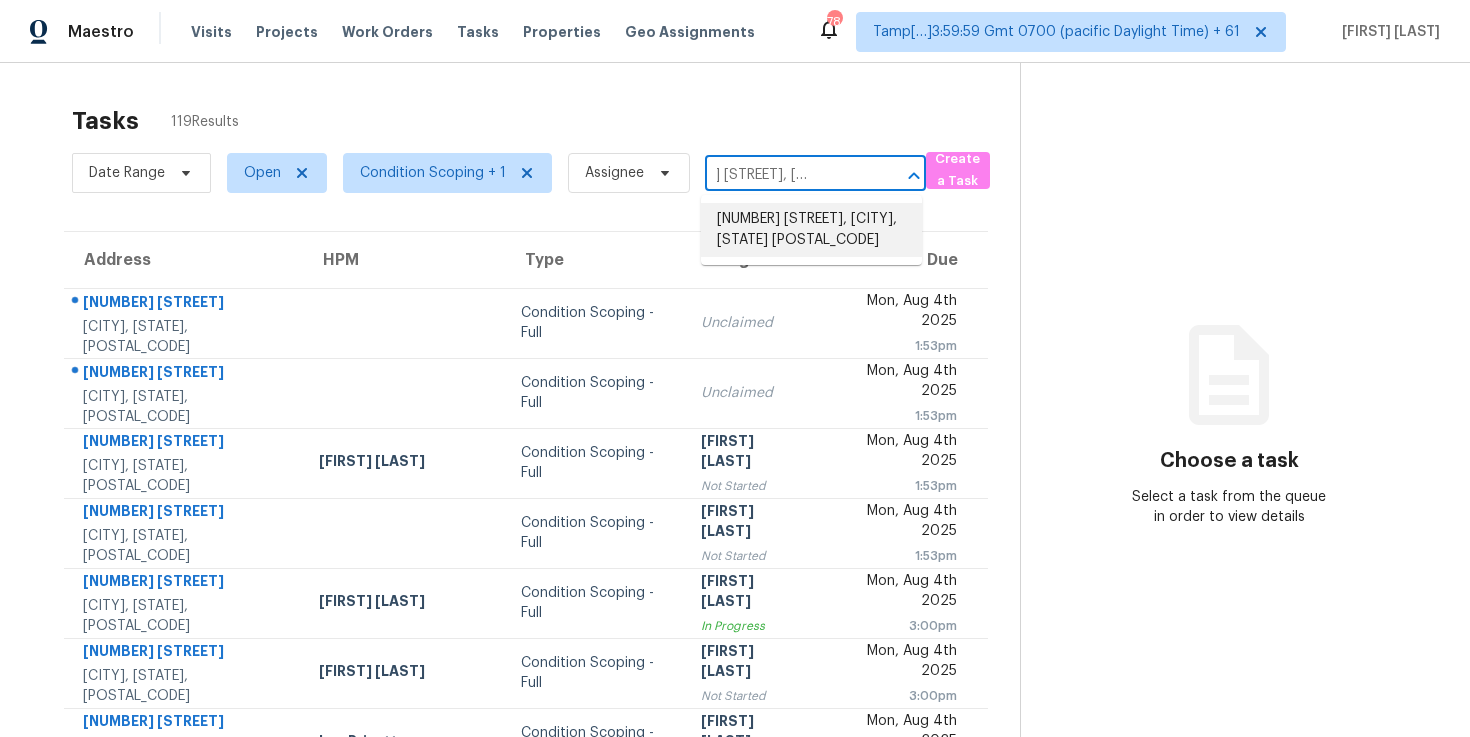 click on "1407 Kelly Rd, Garner, NC 27529" at bounding box center (811, 230) 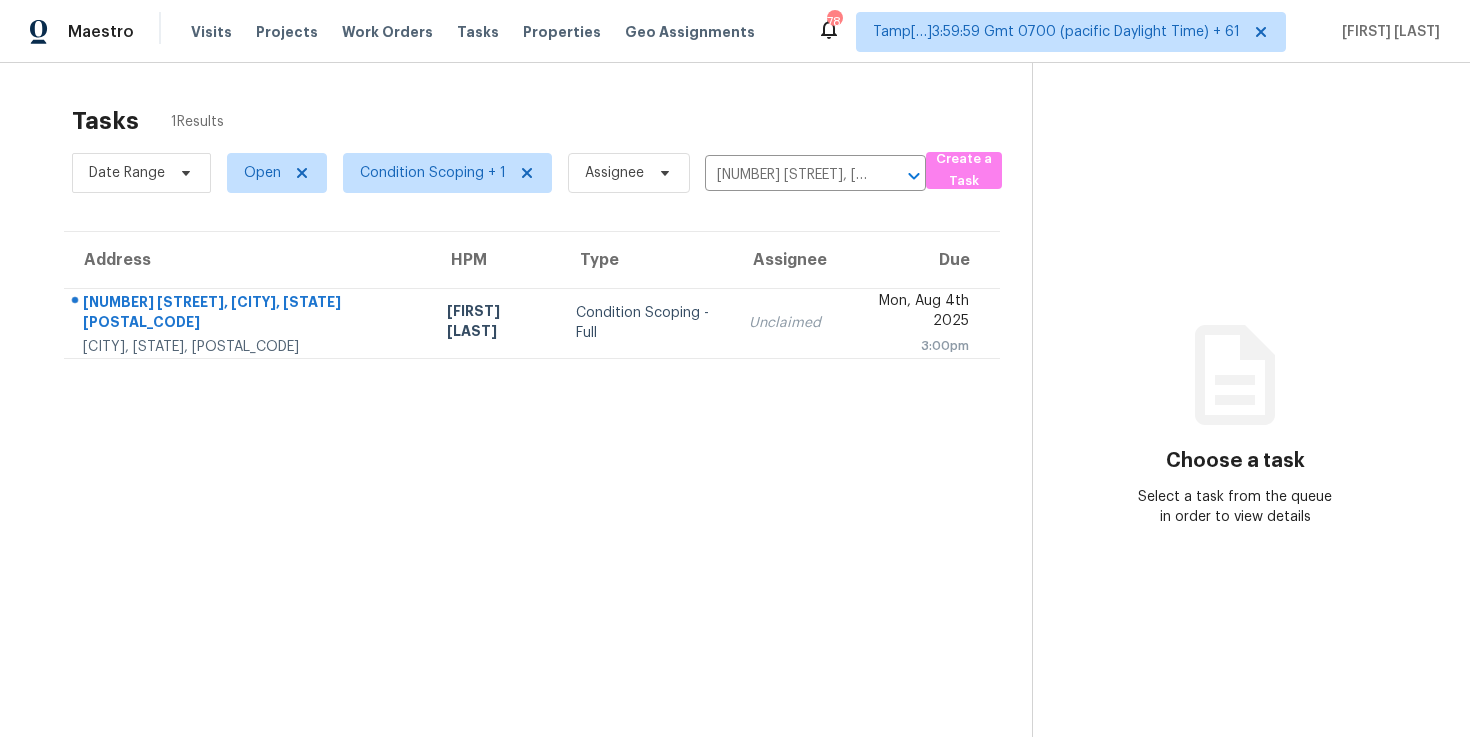 click on "Unclaimed" at bounding box center (785, 323) 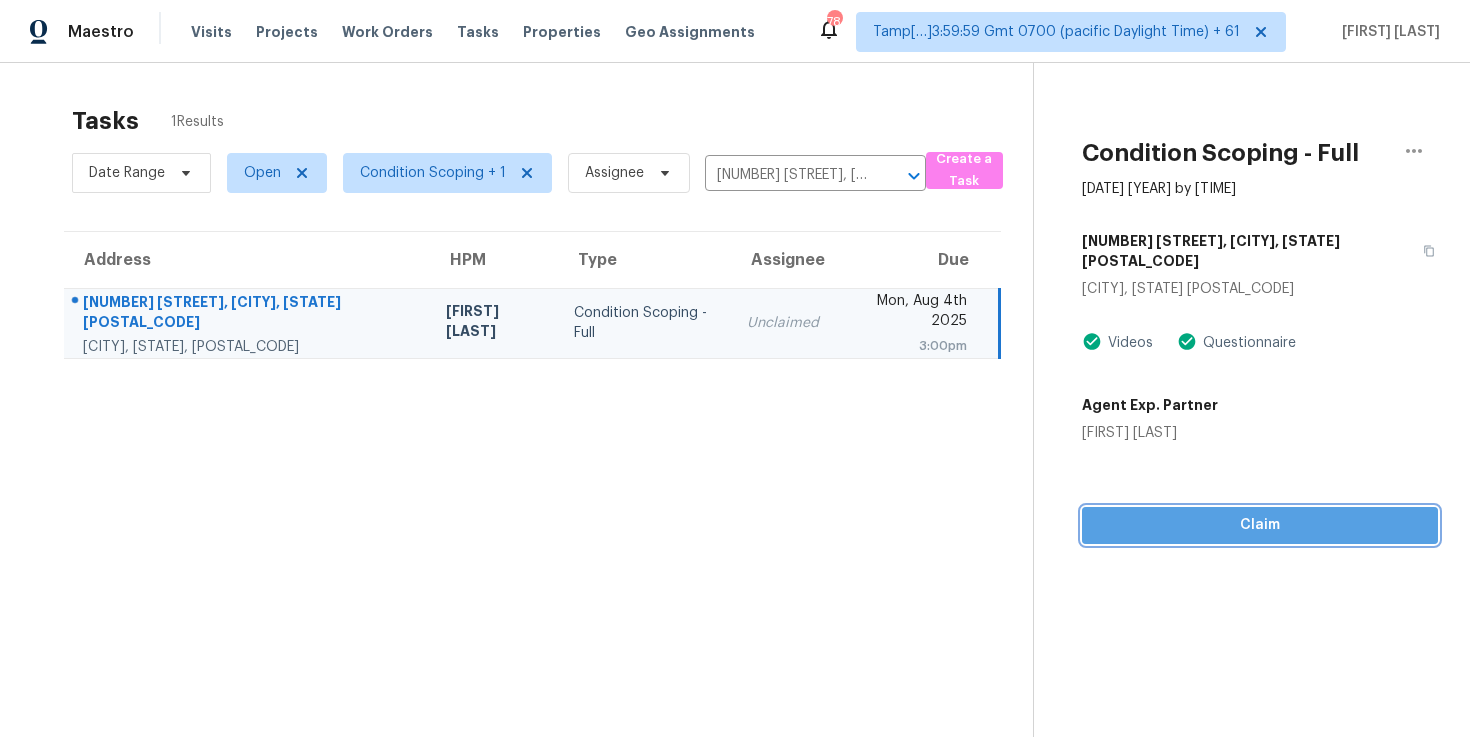 click on "Claim" at bounding box center [1260, 525] 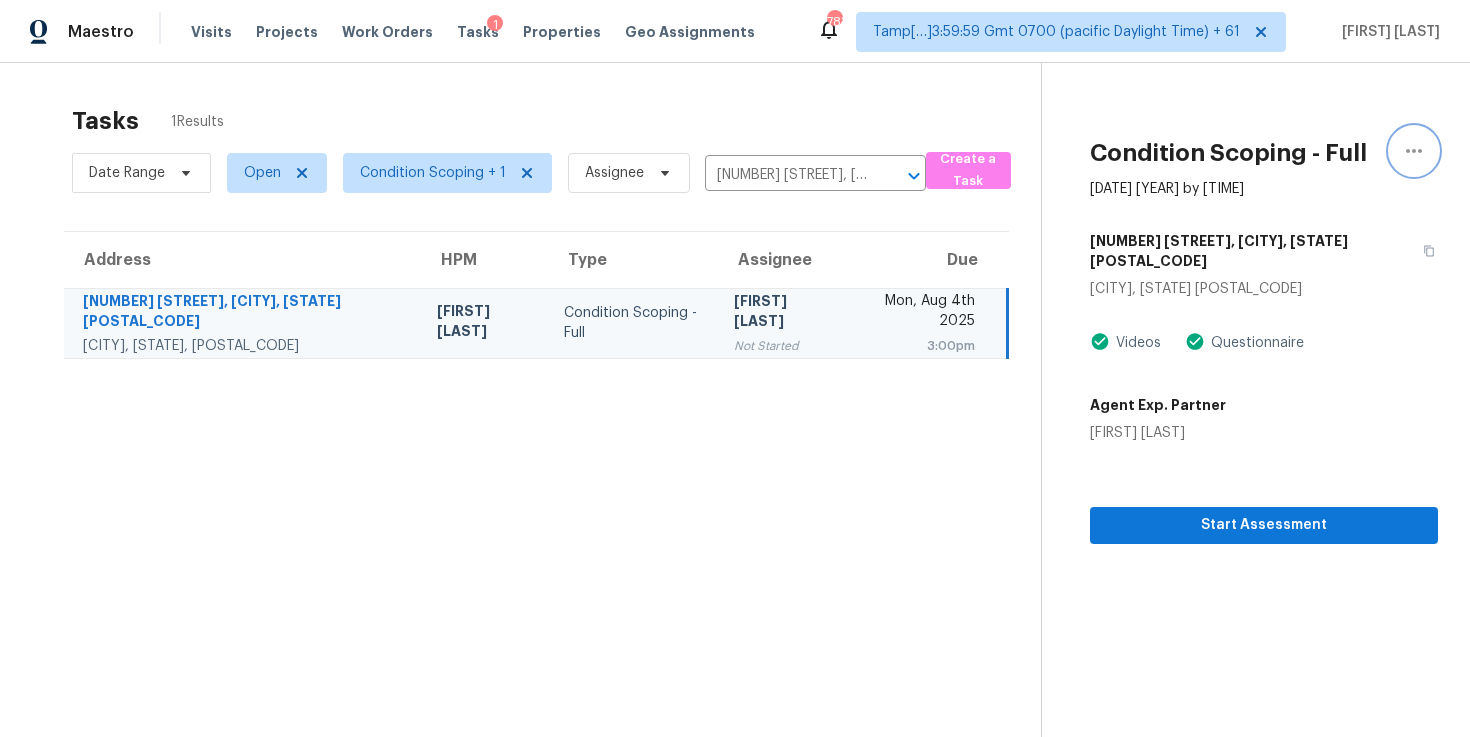 click at bounding box center [1414, 151] 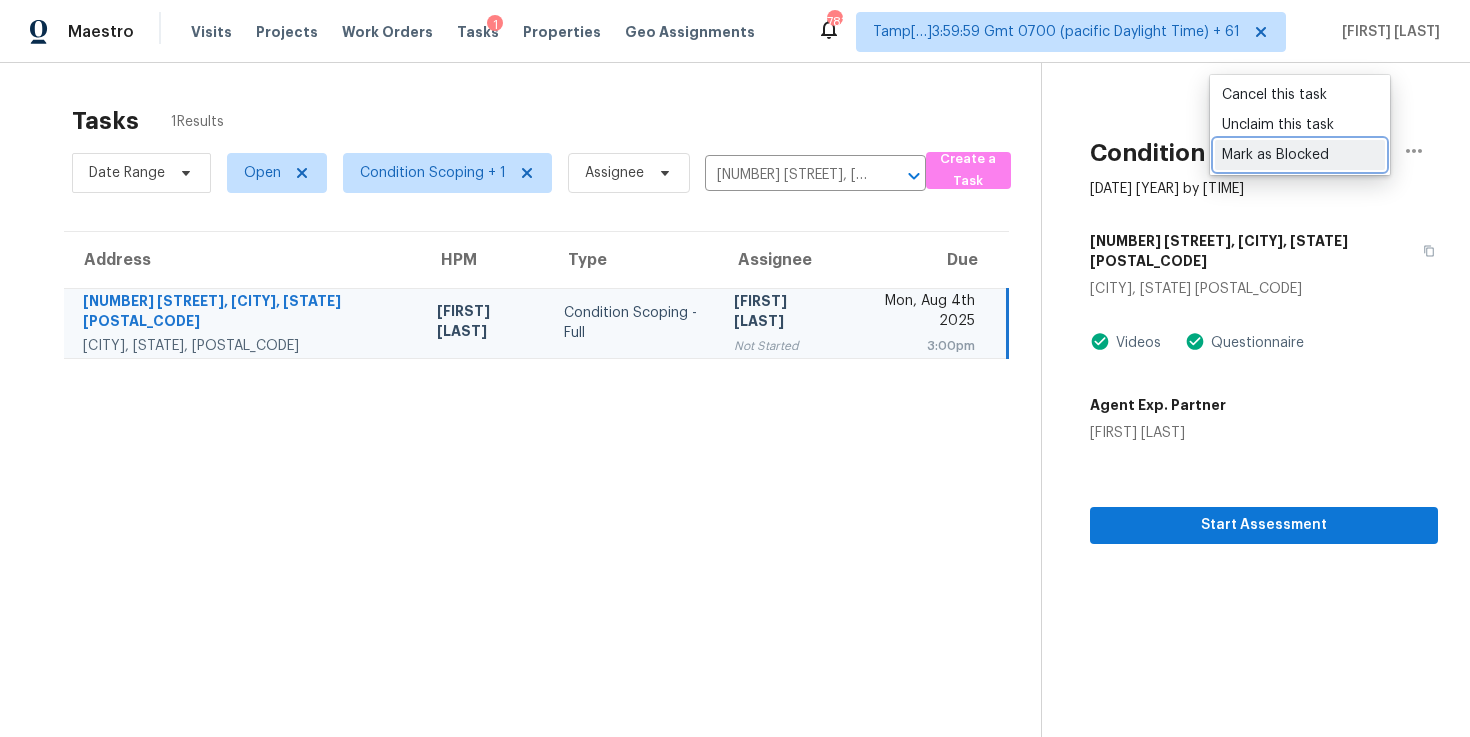 click on "Mark as Blocked" at bounding box center [1300, 155] 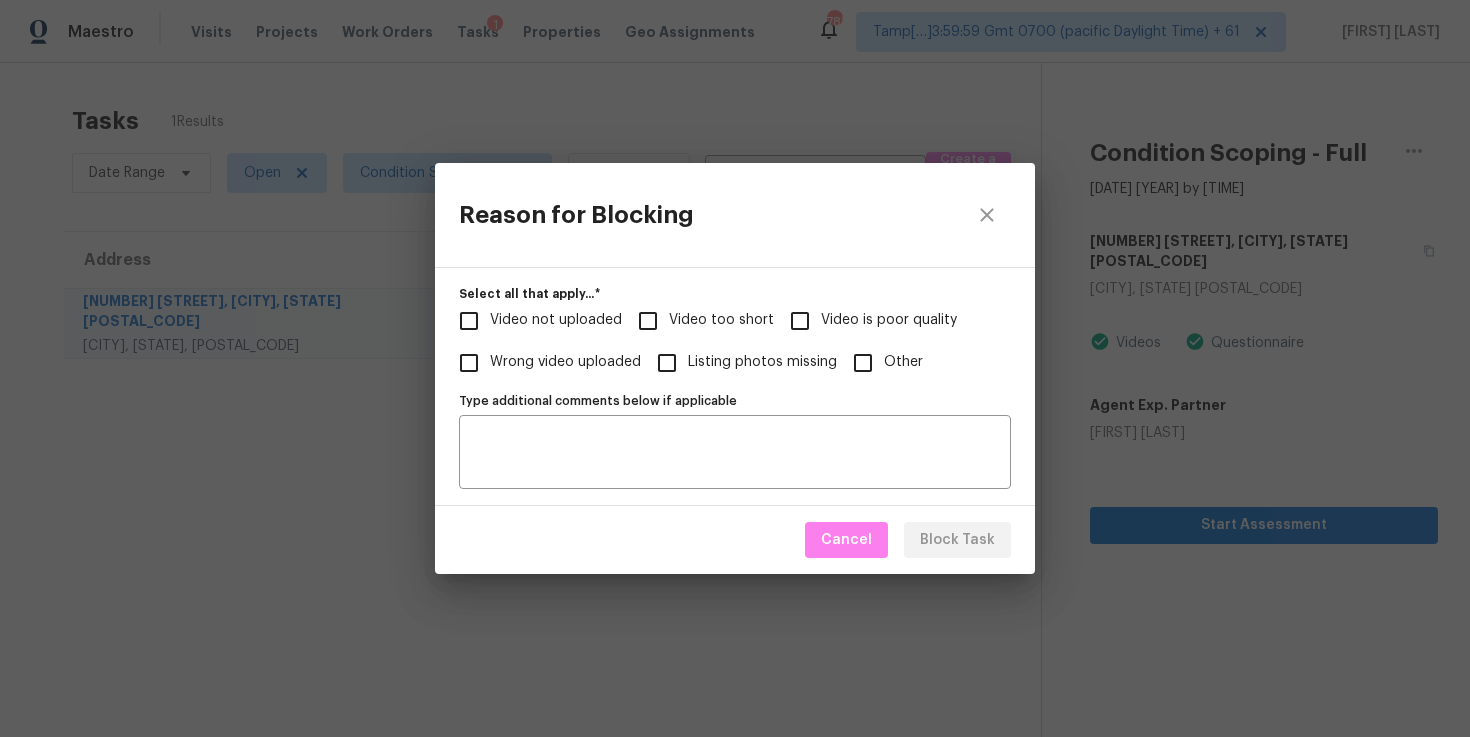 click on "Video too short" at bounding box center (648, 321) 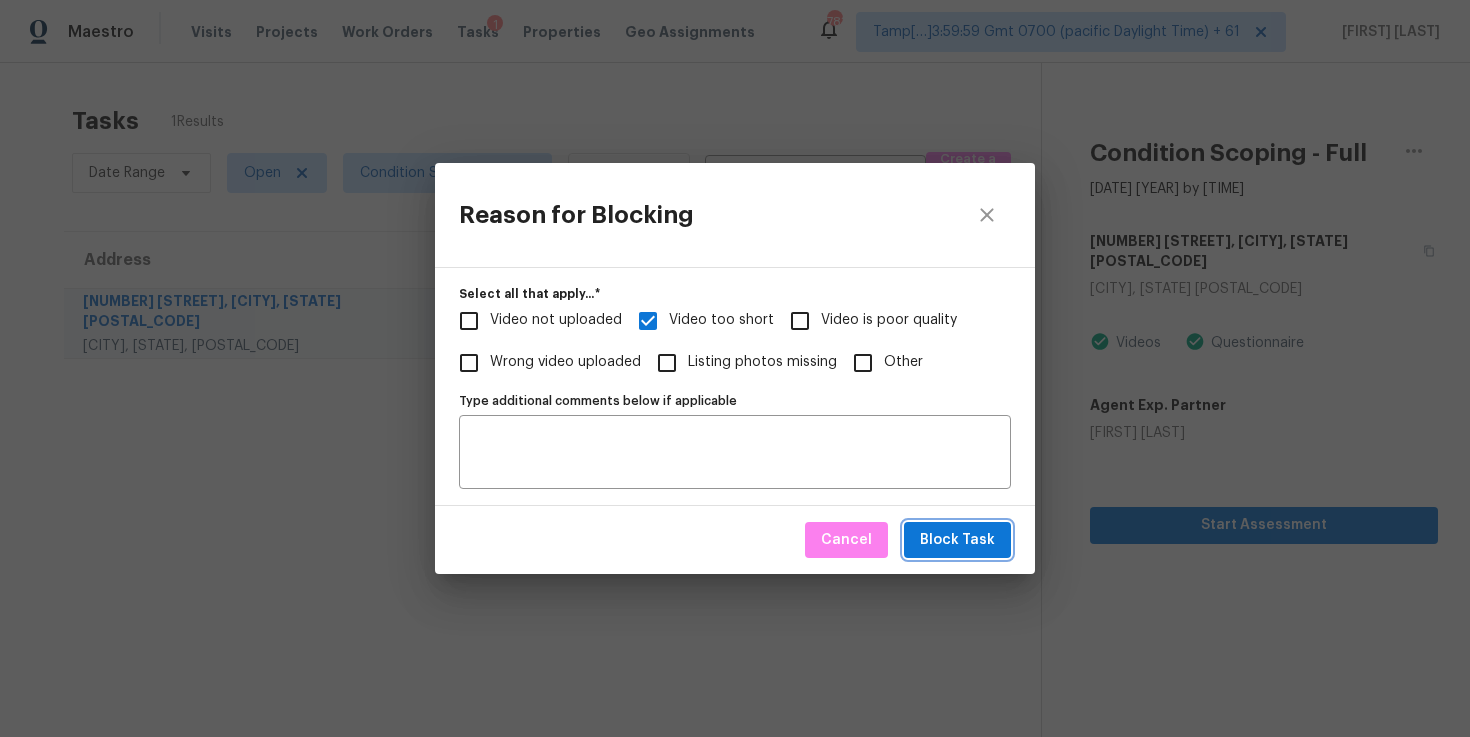 click on "Block Task" at bounding box center (957, 540) 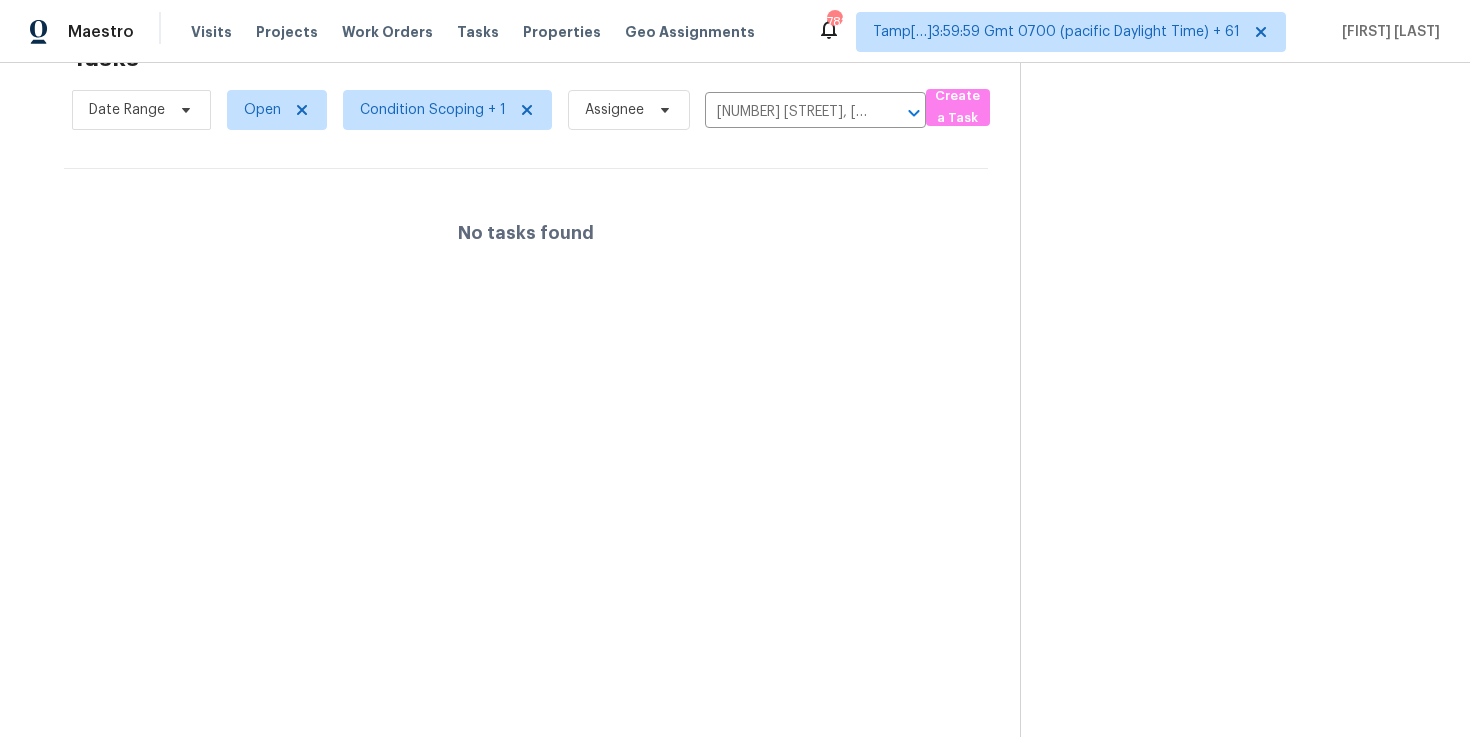scroll, scrollTop: 0, scrollLeft: 0, axis: both 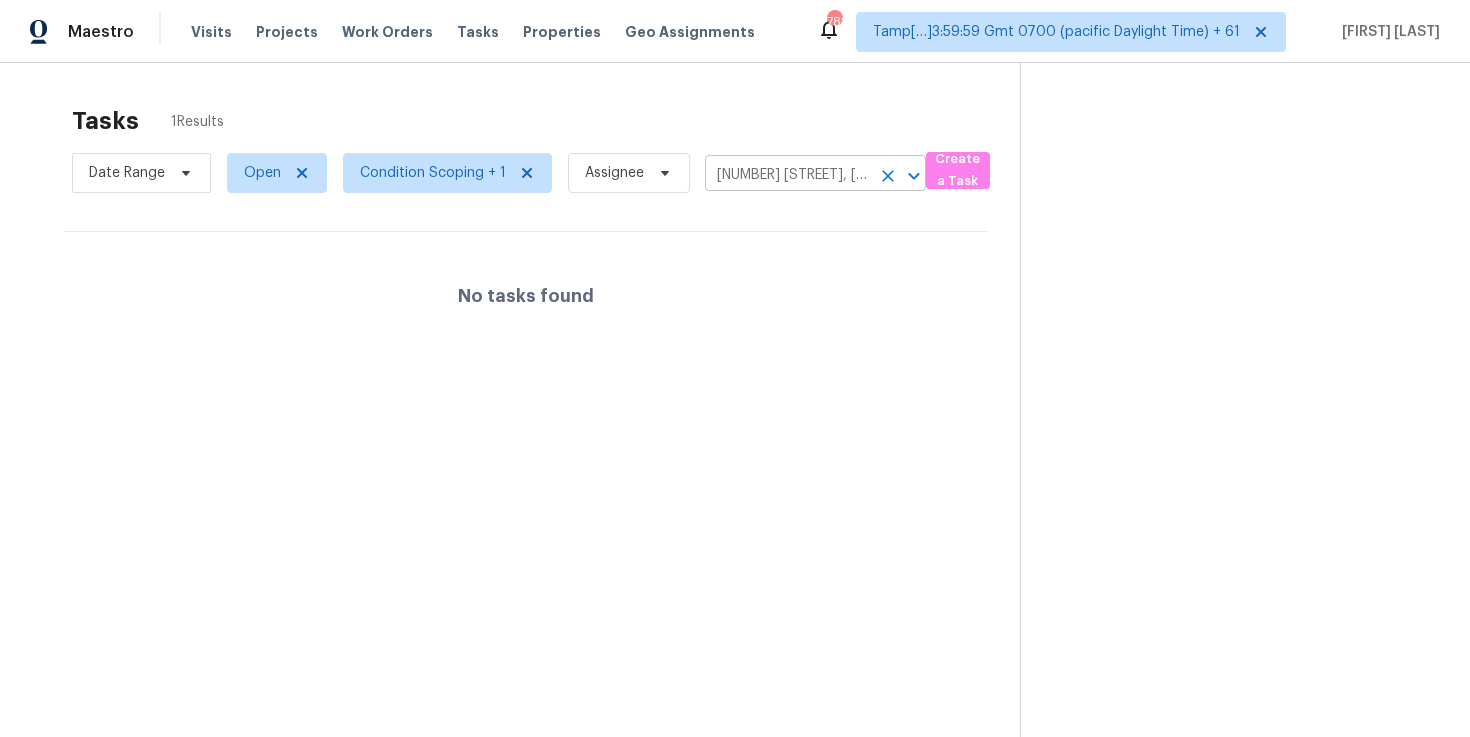 click 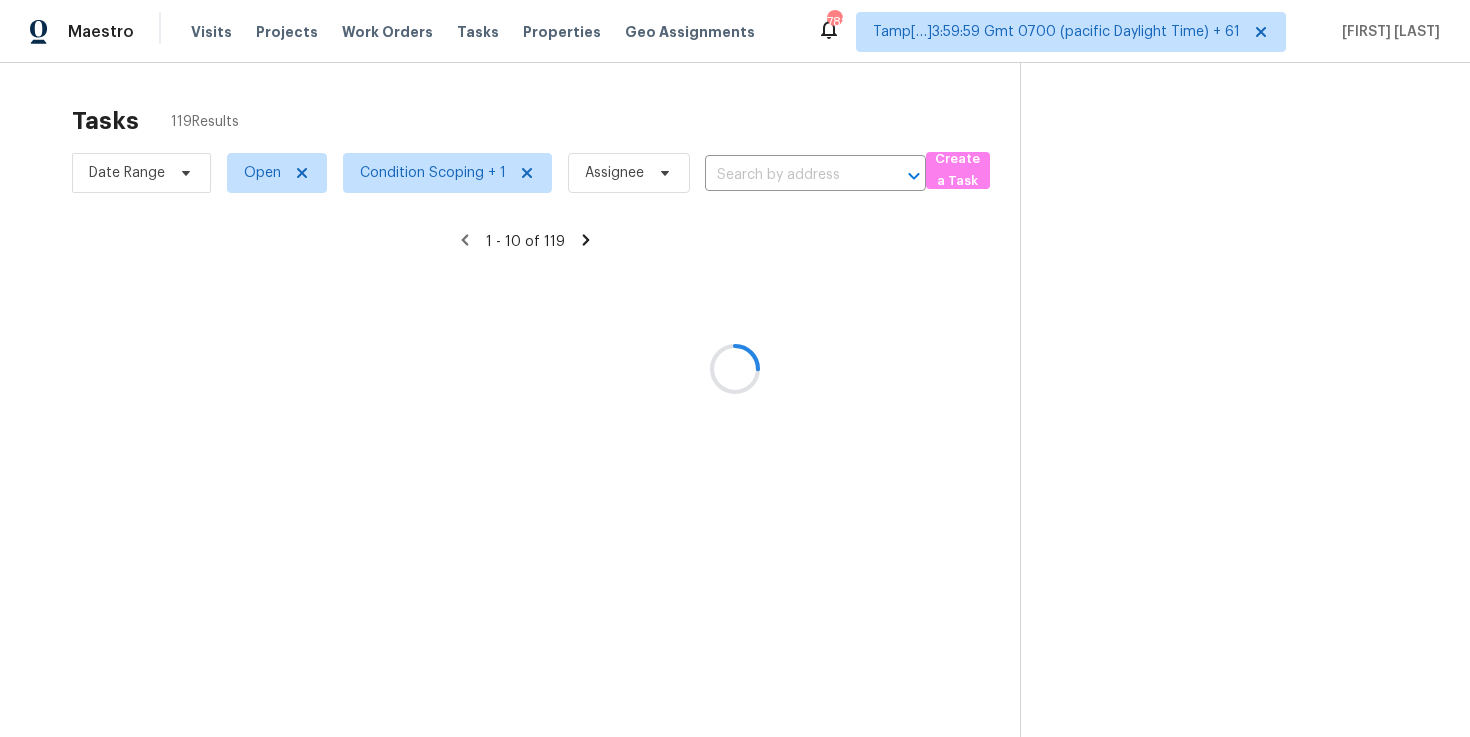 click at bounding box center (735, 368) 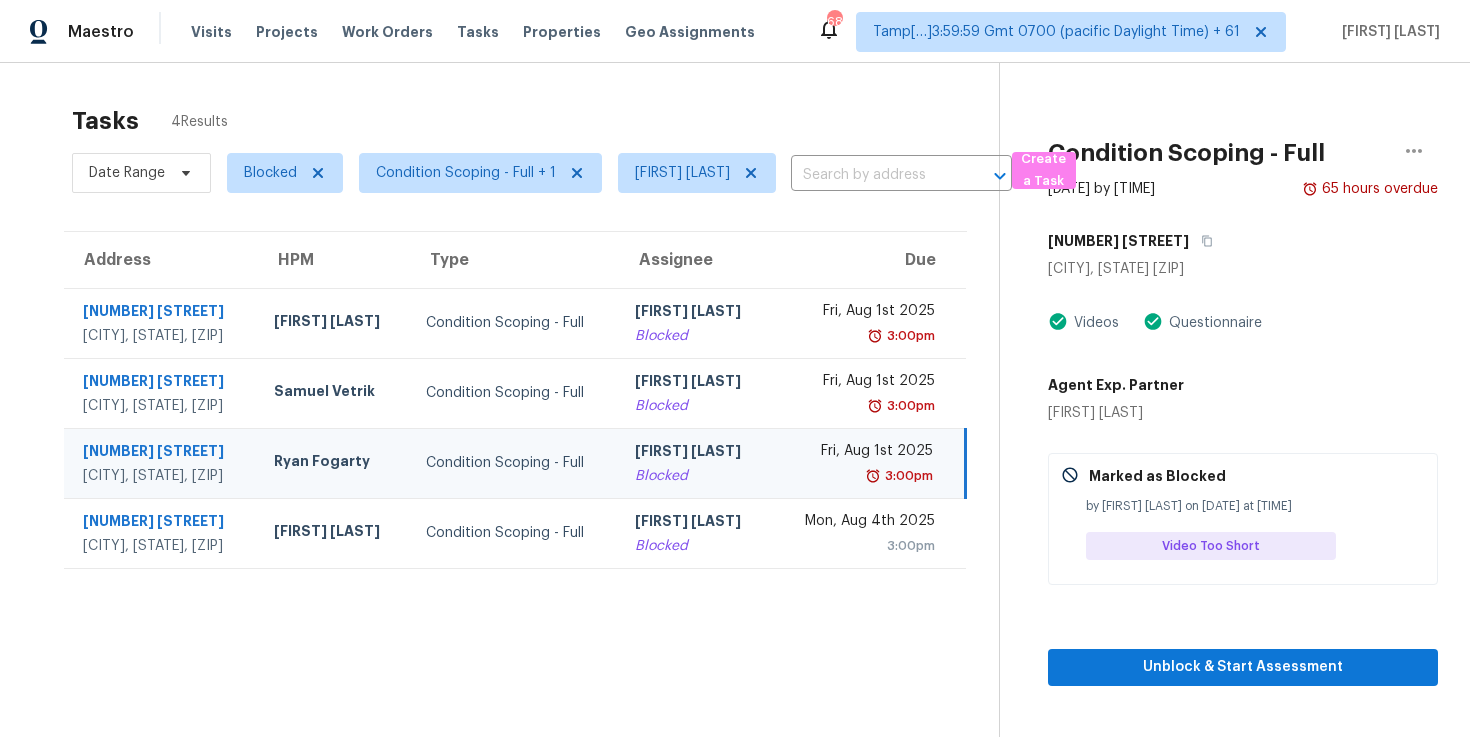 scroll, scrollTop: 0, scrollLeft: 0, axis: both 